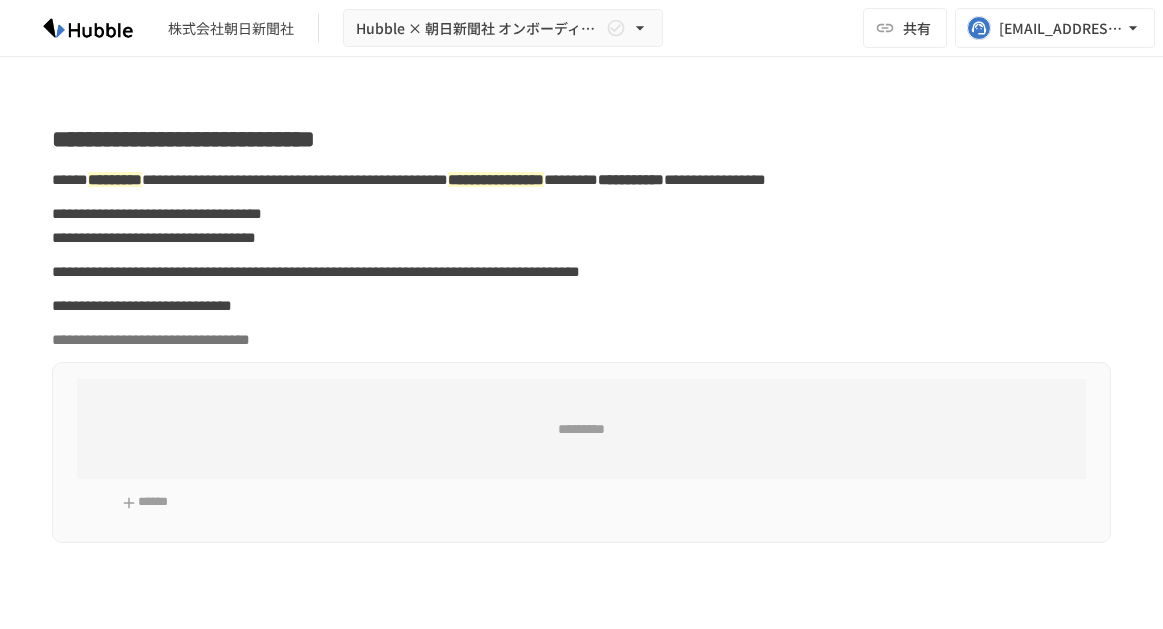 scroll, scrollTop: 0, scrollLeft: 0, axis: both 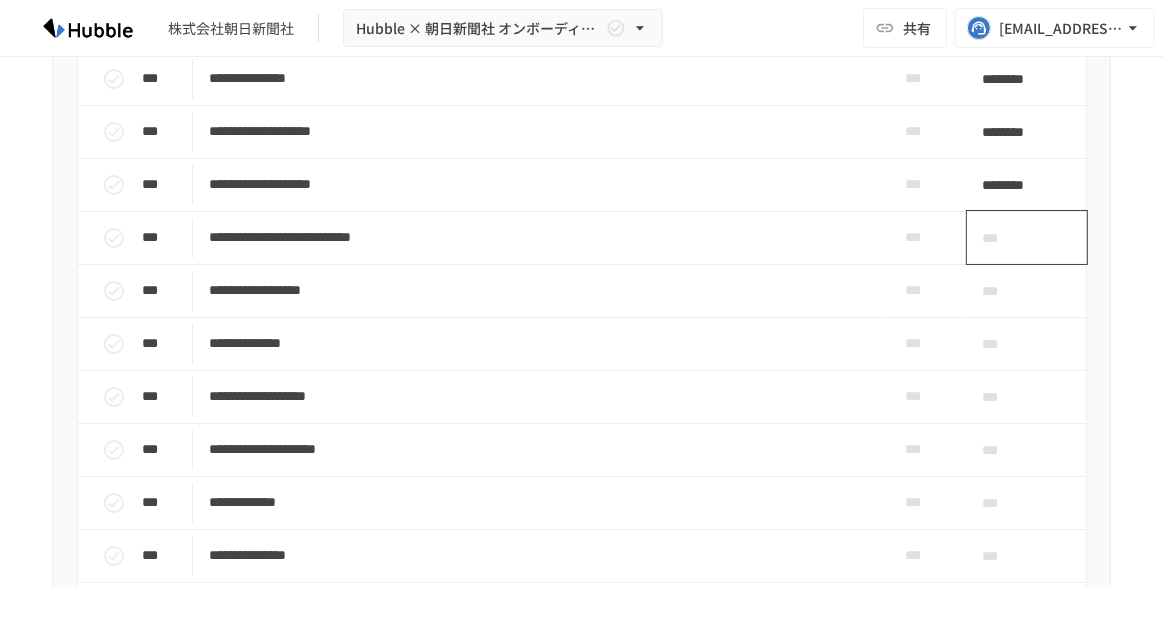 click on "***" at bounding box center (1004, 238) 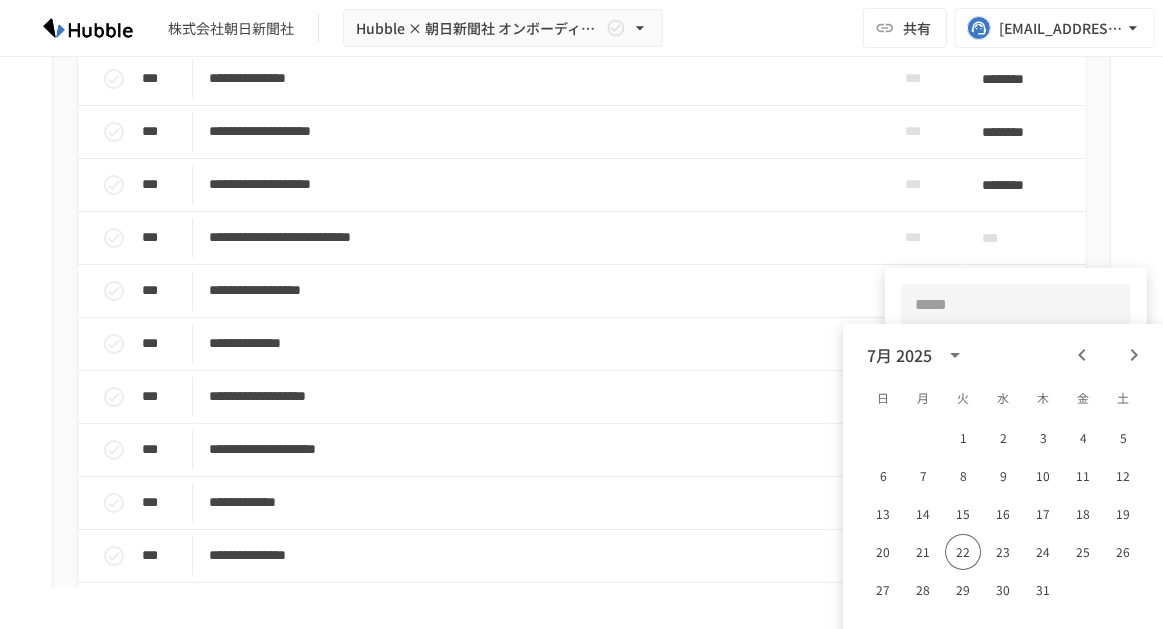click 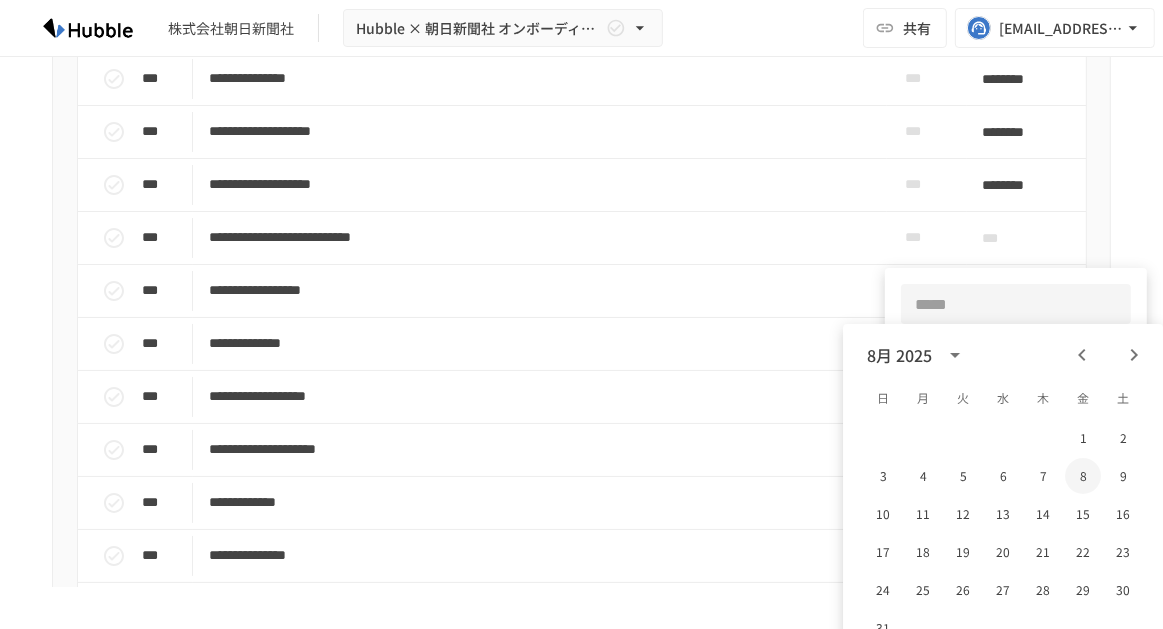 click on "8" at bounding box center [1083, 476] 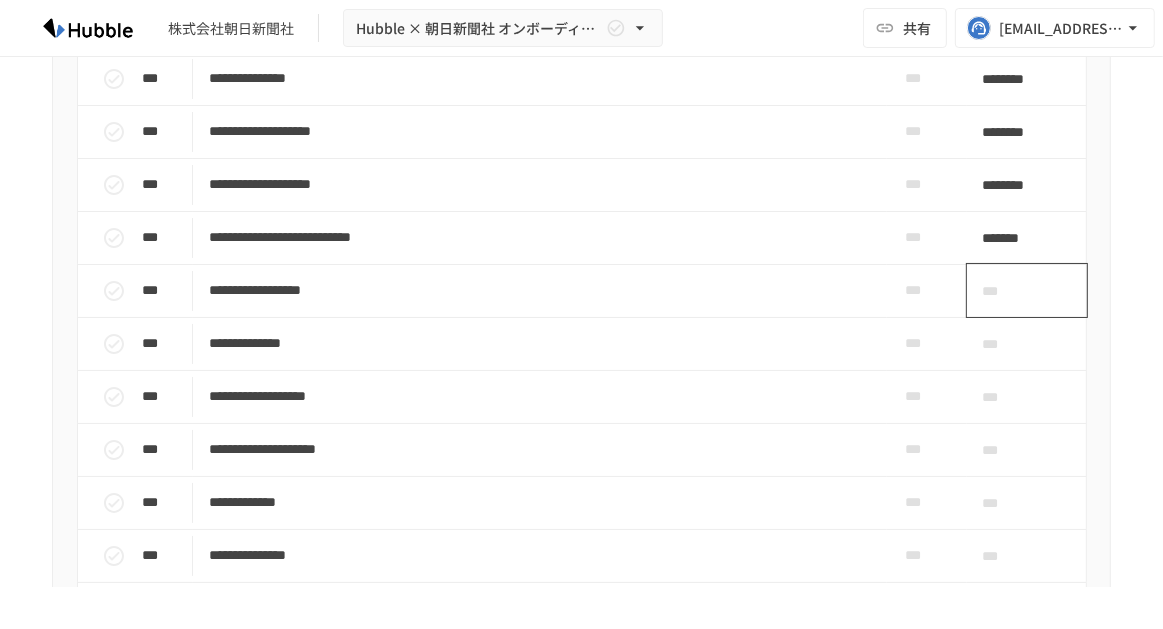 click on "***" at bounding box center [1004, 291] 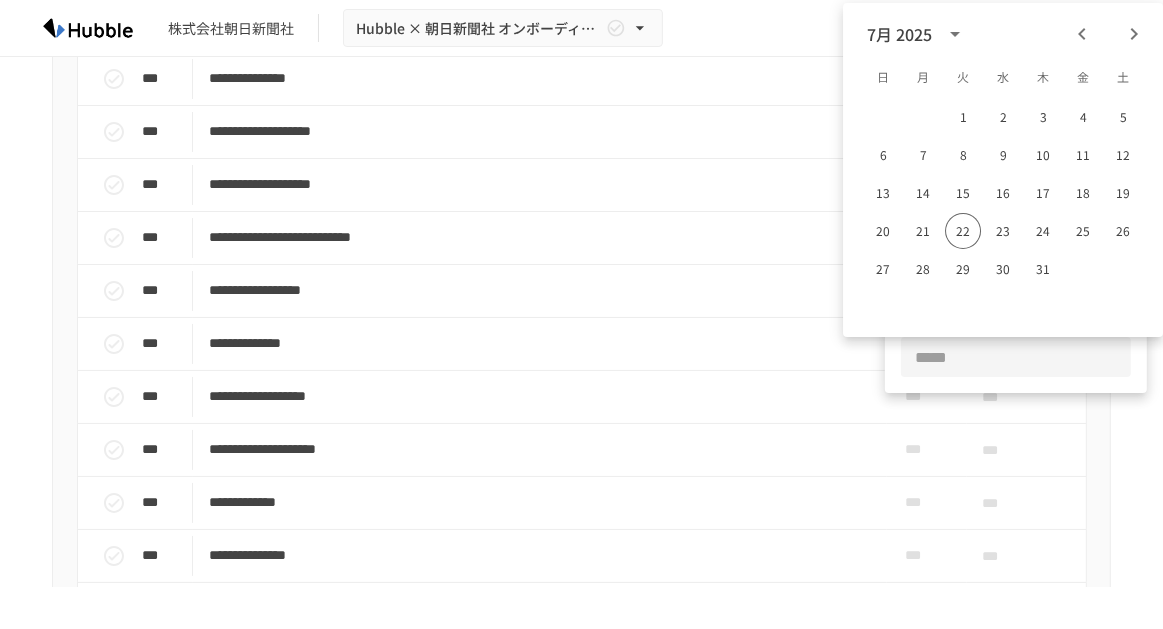 click 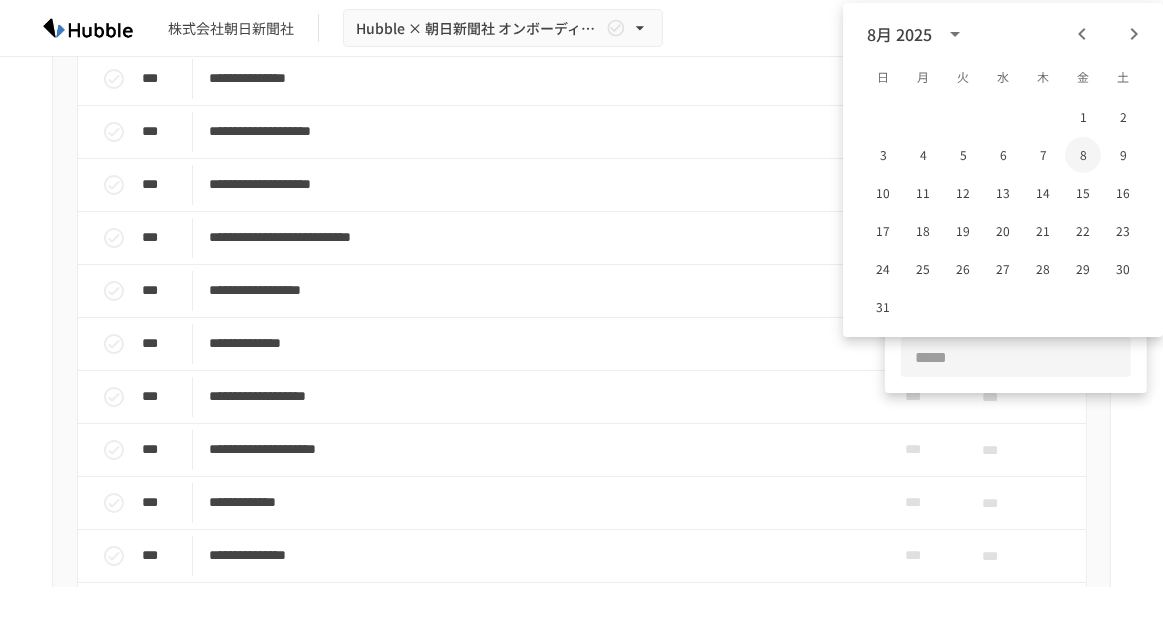 click on "8" at bounding box center [1083, 155] 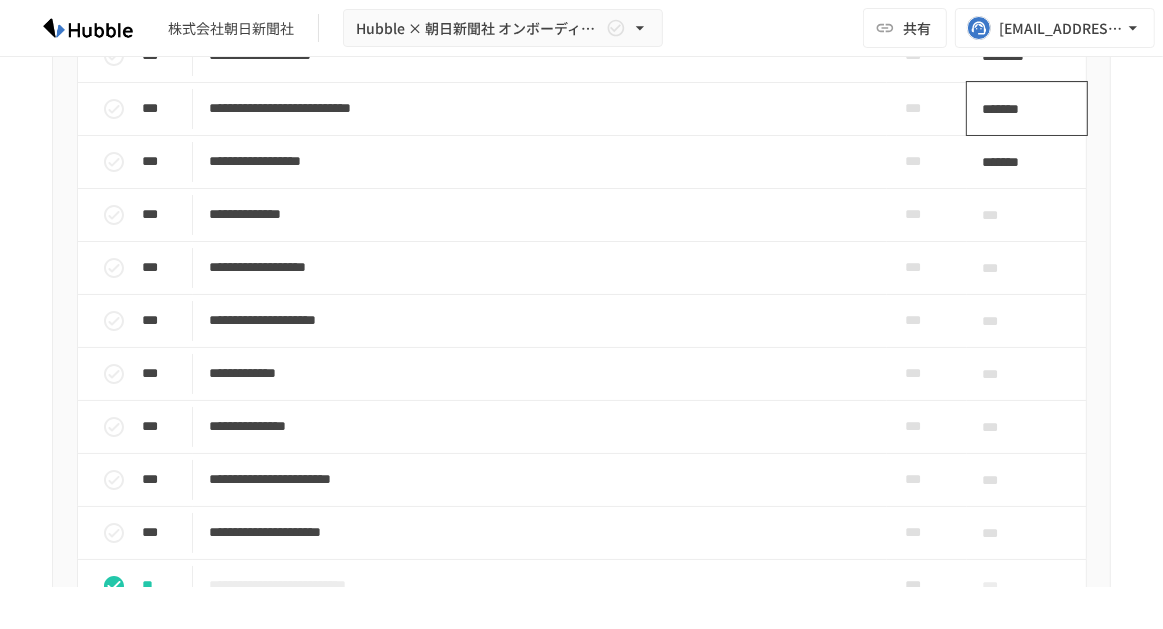 scroll, scrollTop: 1844, scrollLeft: 0, axis: vertical 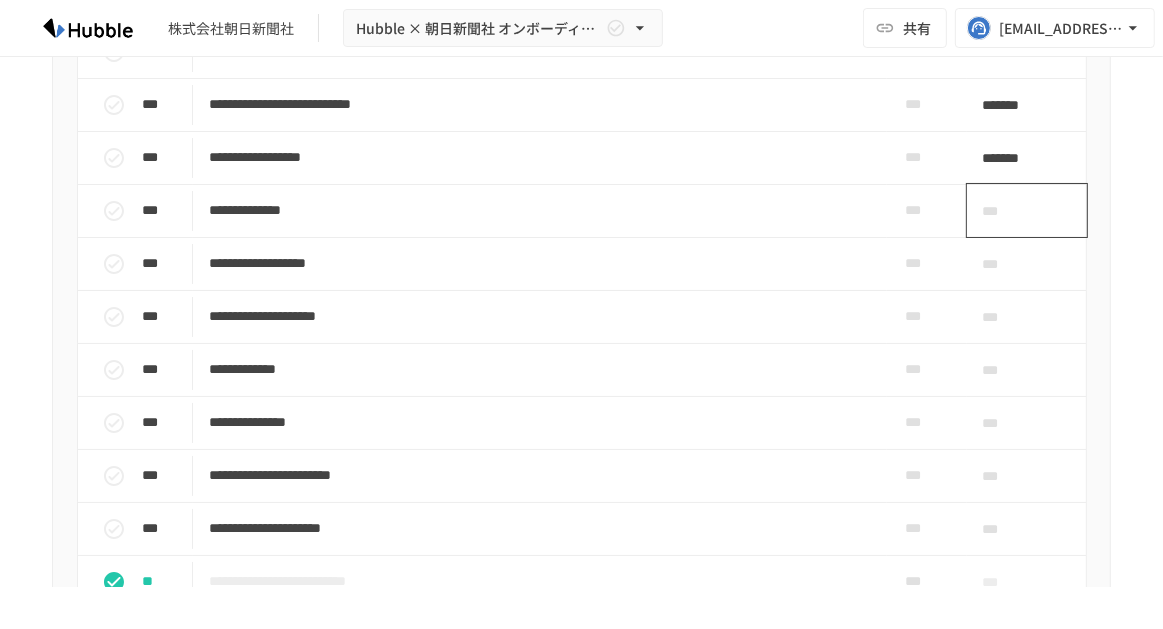 click on "***" at bounding box center (1004, 211) 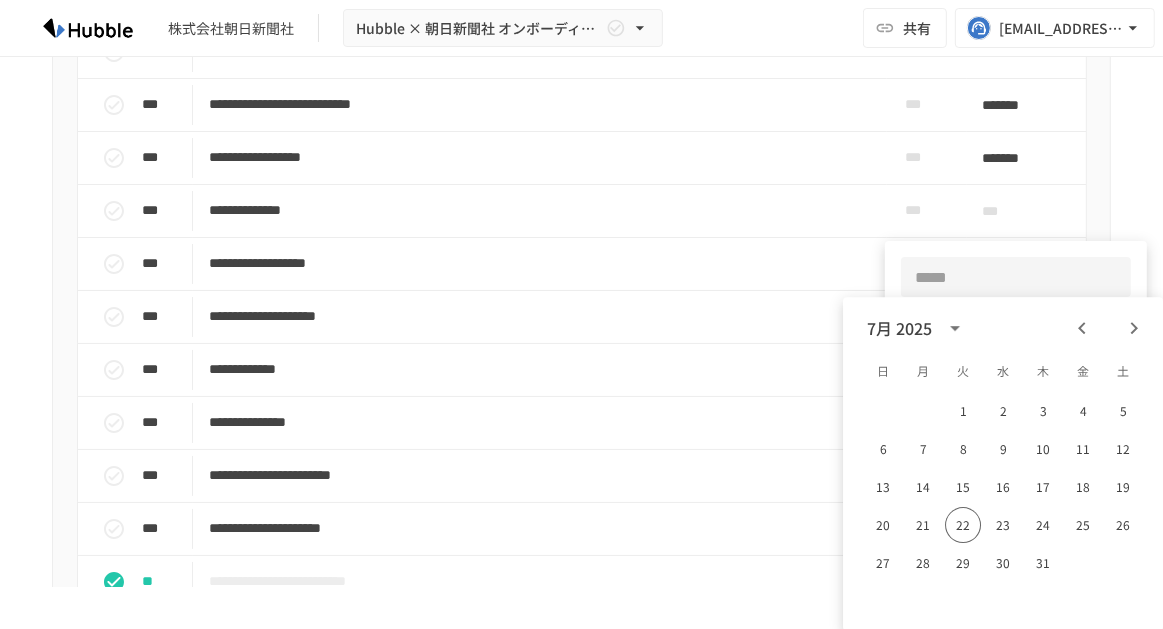 click at bounding box center (581, 314) 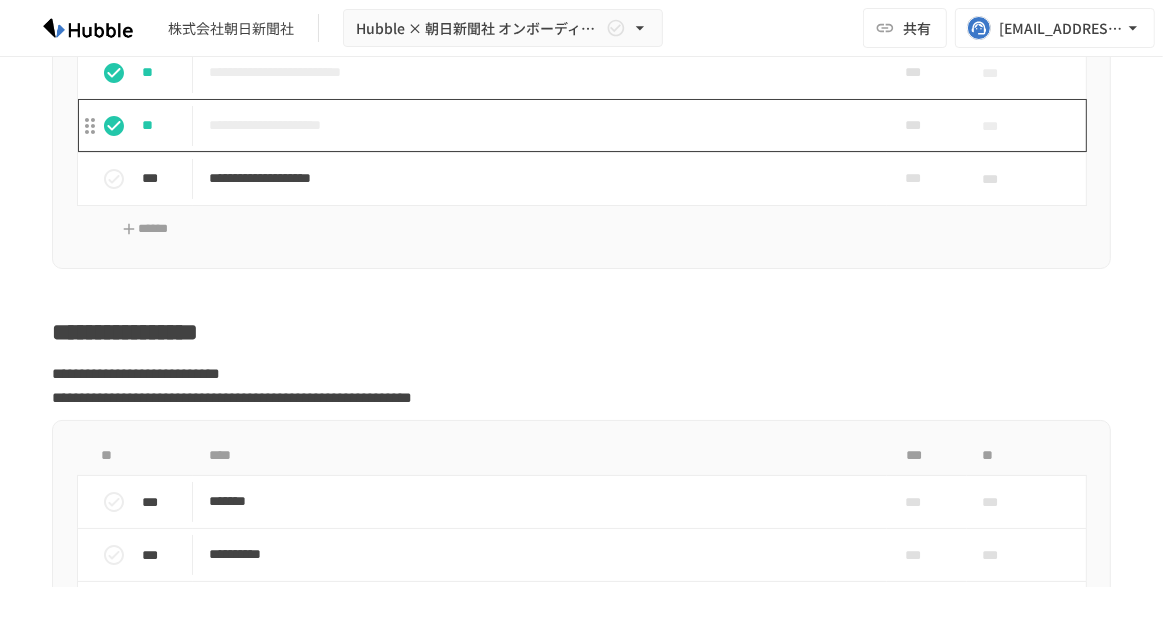 scroll, scrollTop: 2408, scrollLeft: 0, axis: vertical 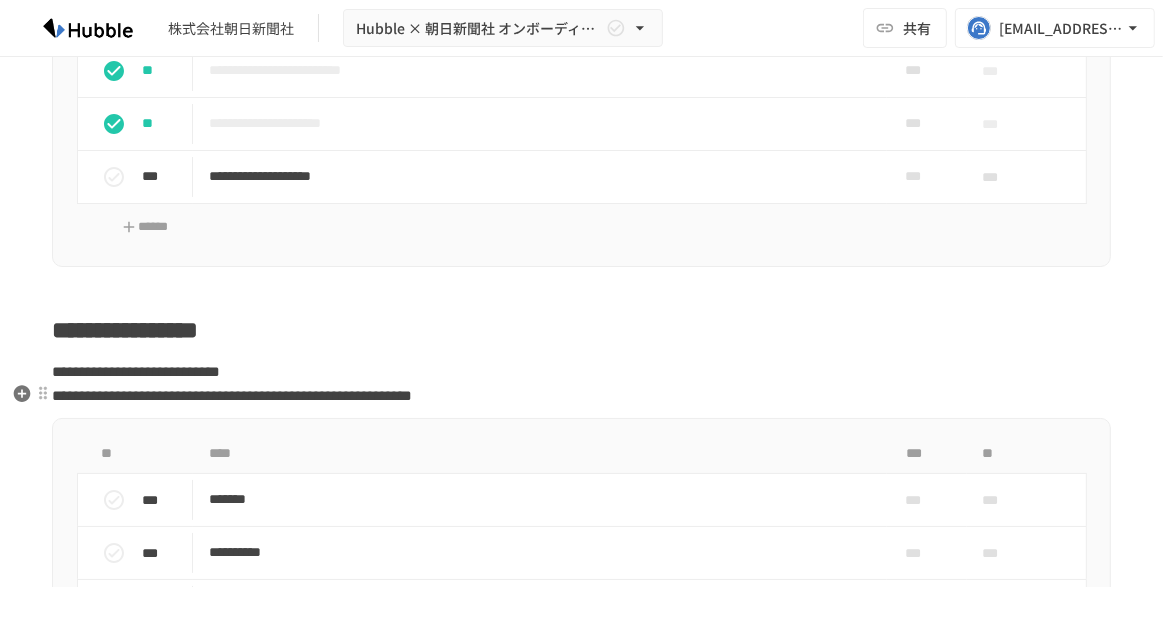 click on "**********" at bounding box center (581, 280) 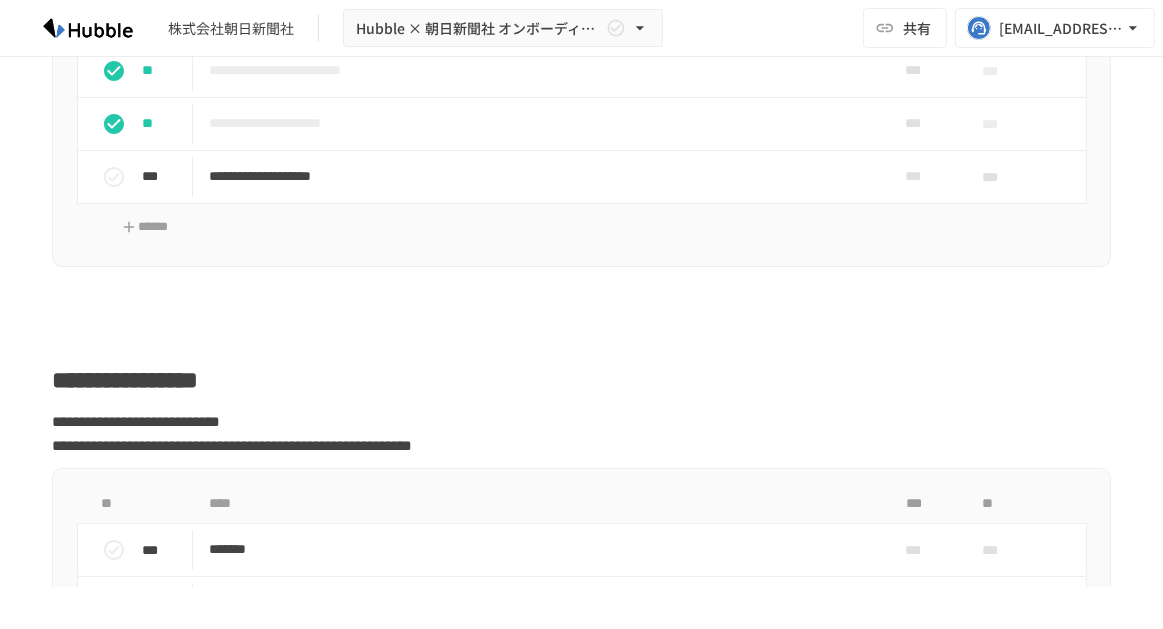 type 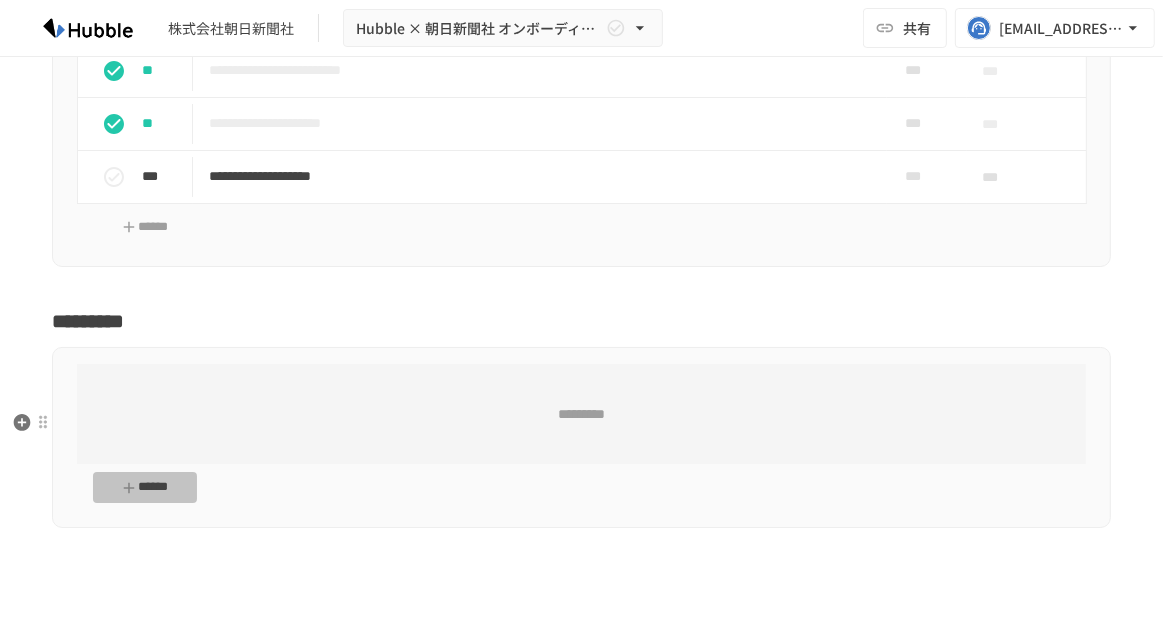 click on "******" at bounding box center [145, 487] 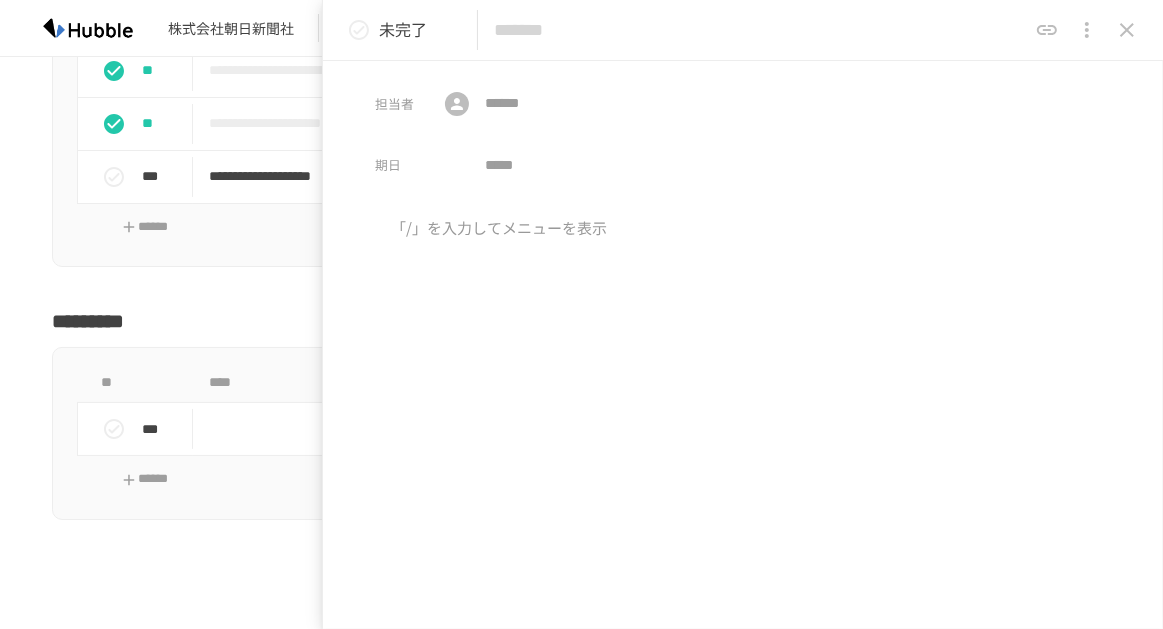 paste on "**********" 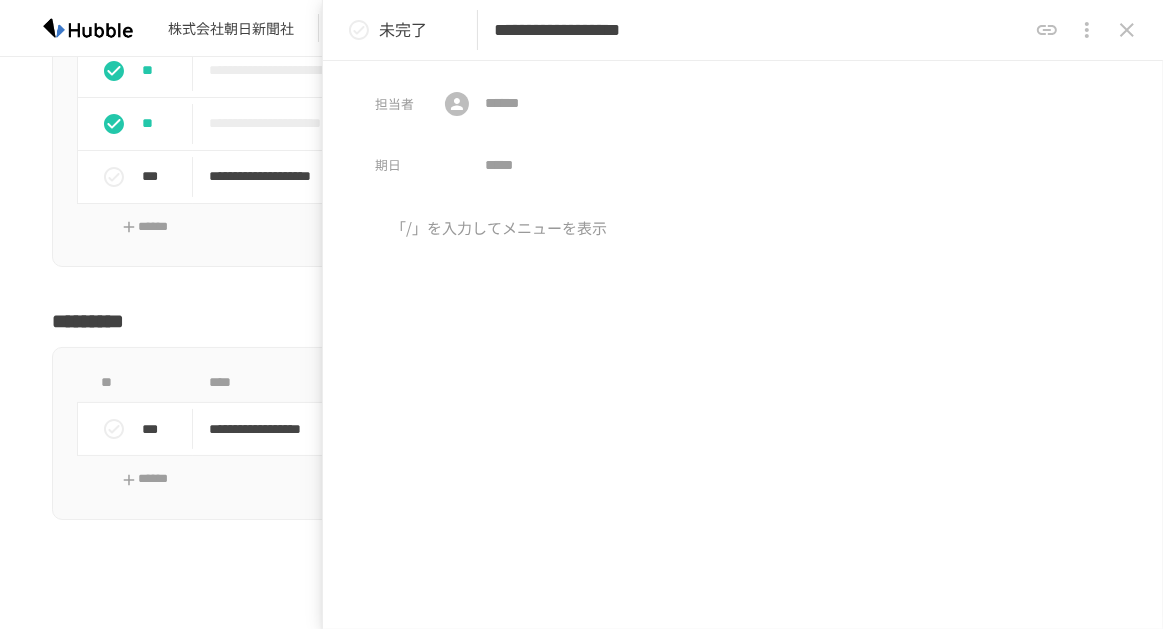 type on "**********" 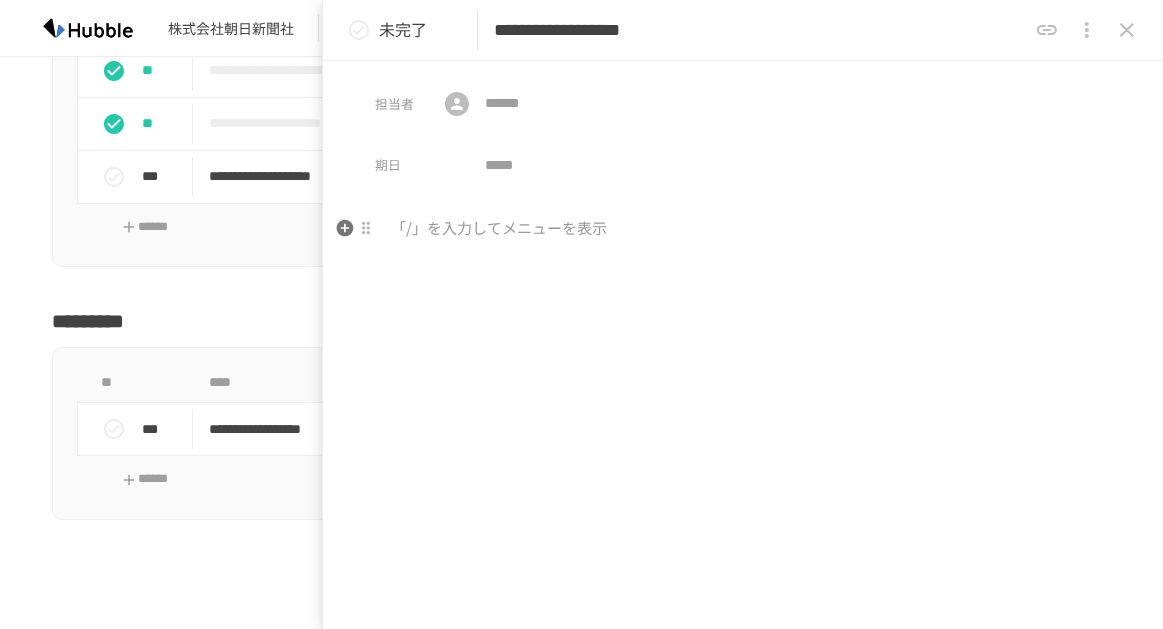 click at bounding box center (743, 229) 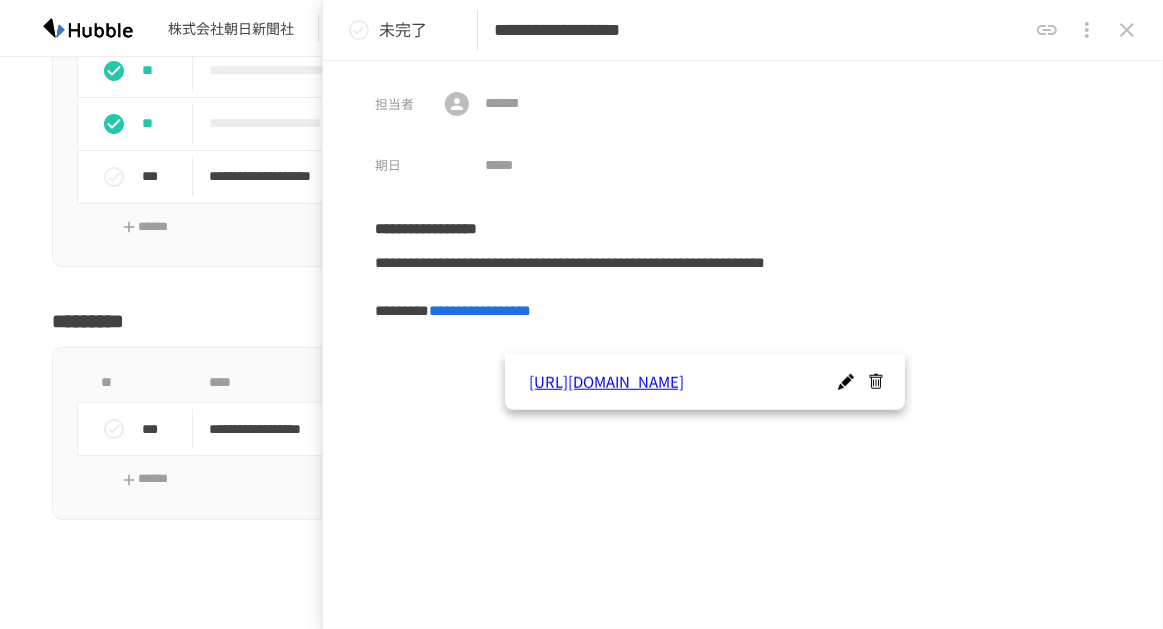 click on "​" at bounding box center (609, 166) 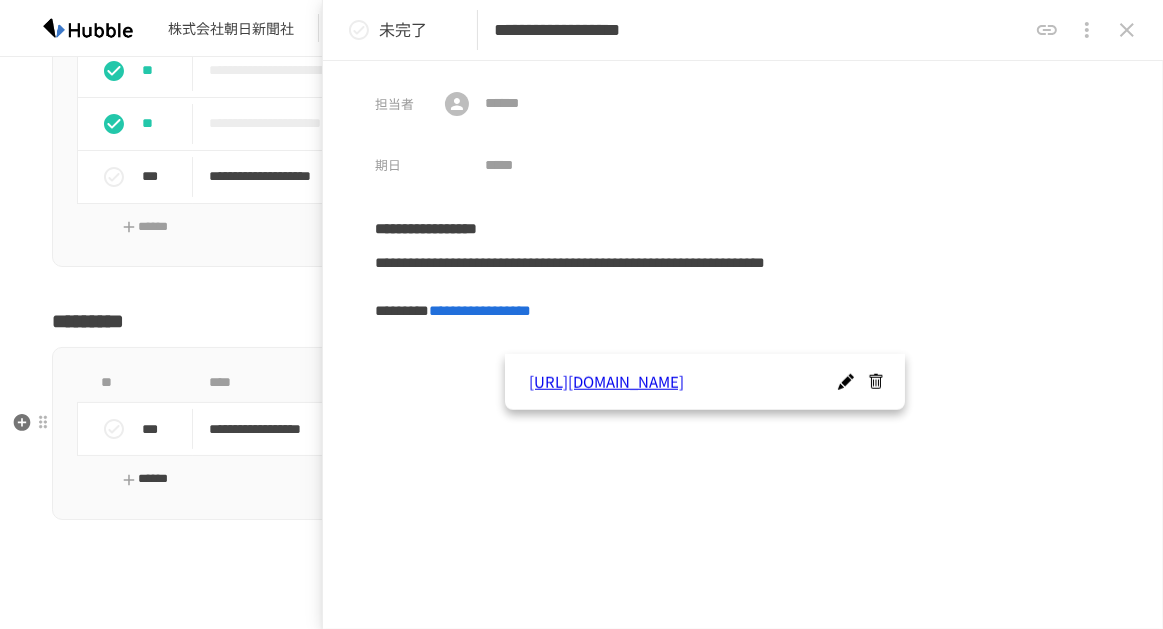 click on "******" at bounding box center (145, 479) 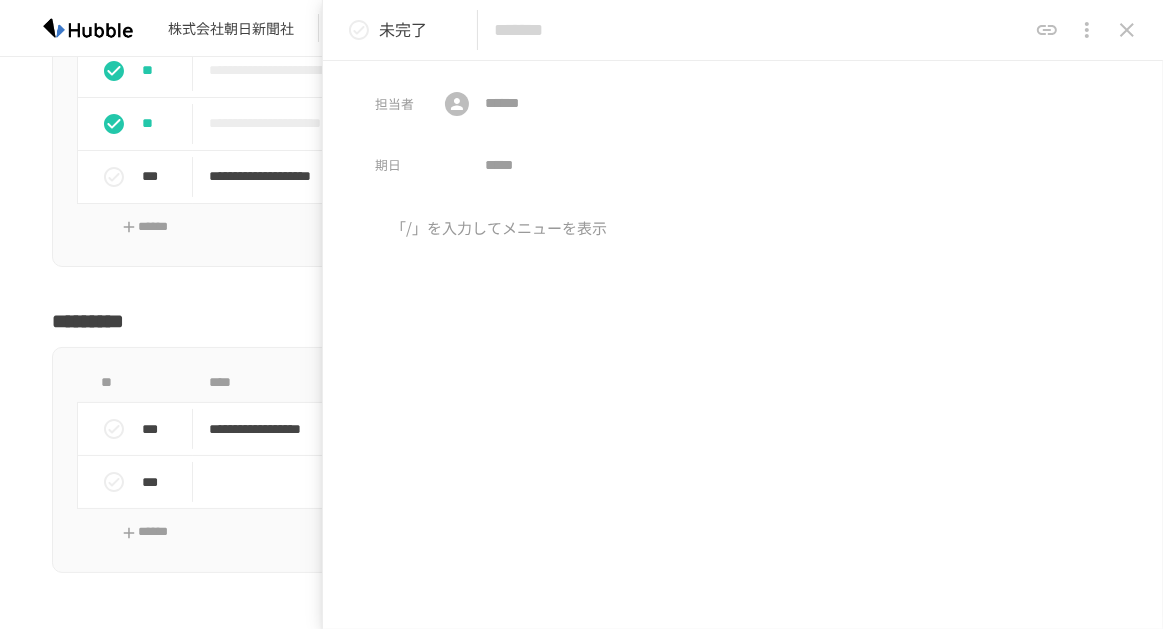paste on "**********" 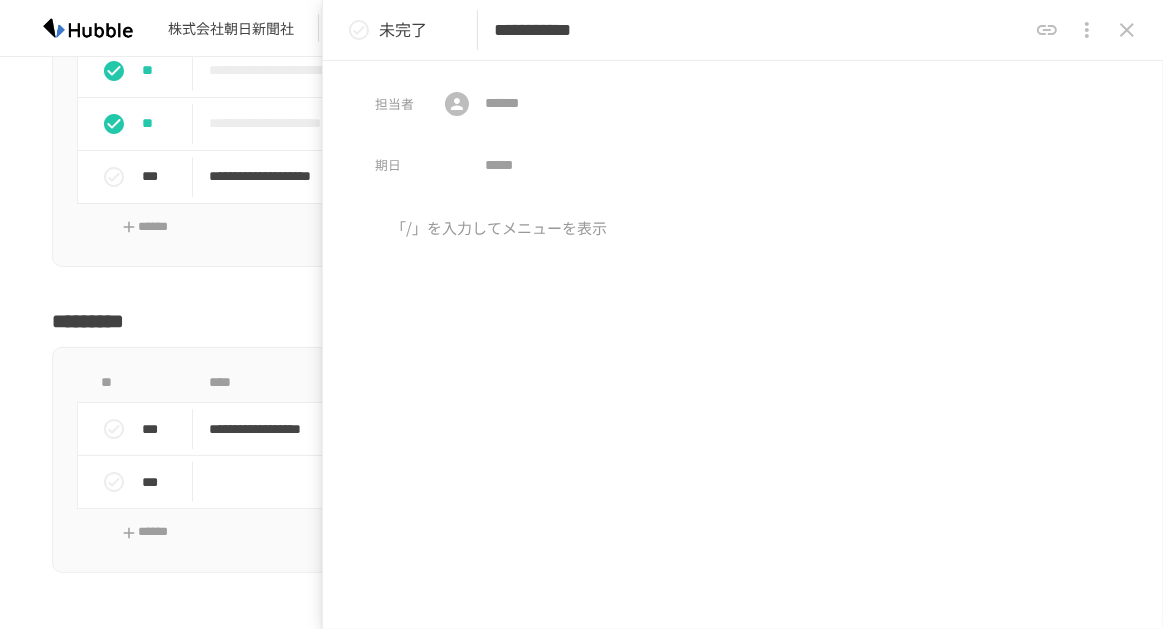 type on "**********" 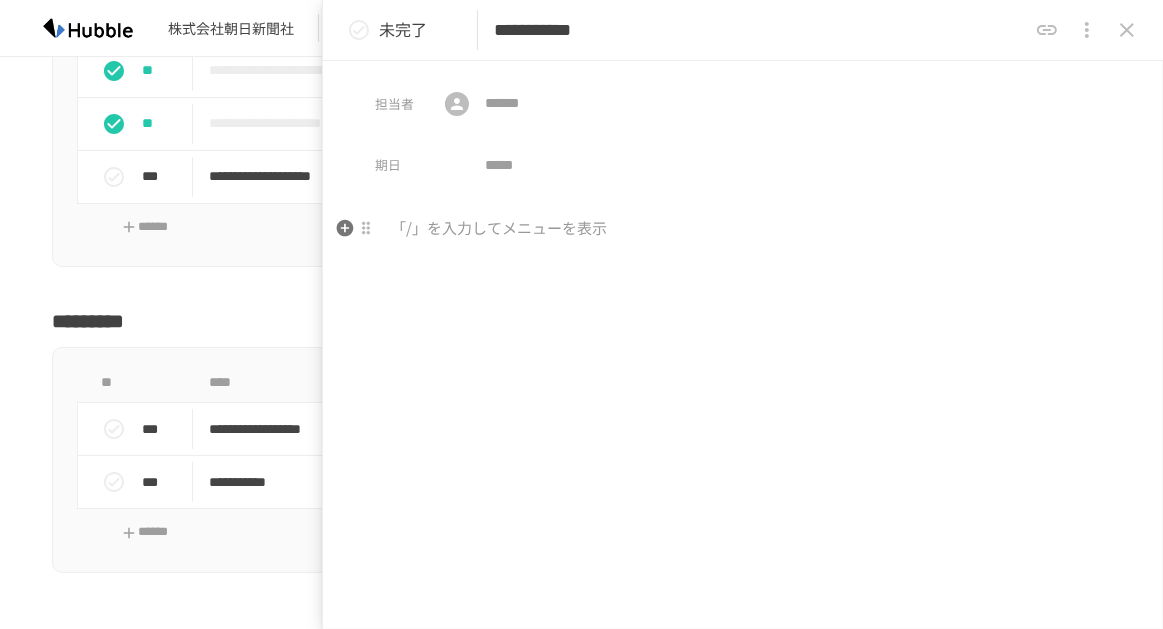 click at bounding box center [743, 229] 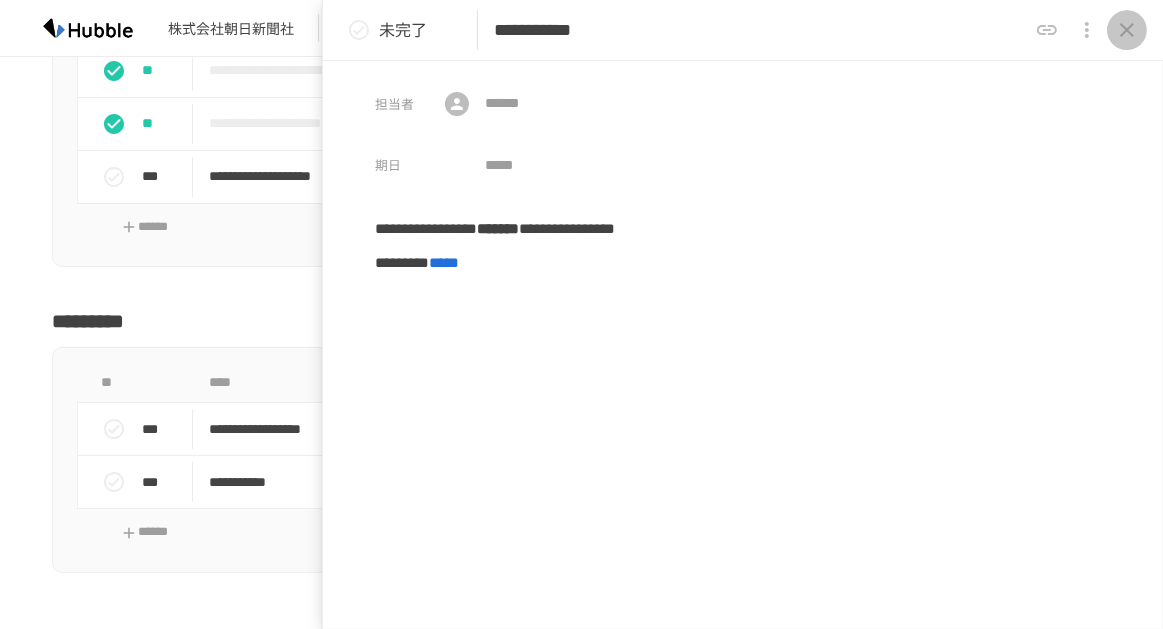 click 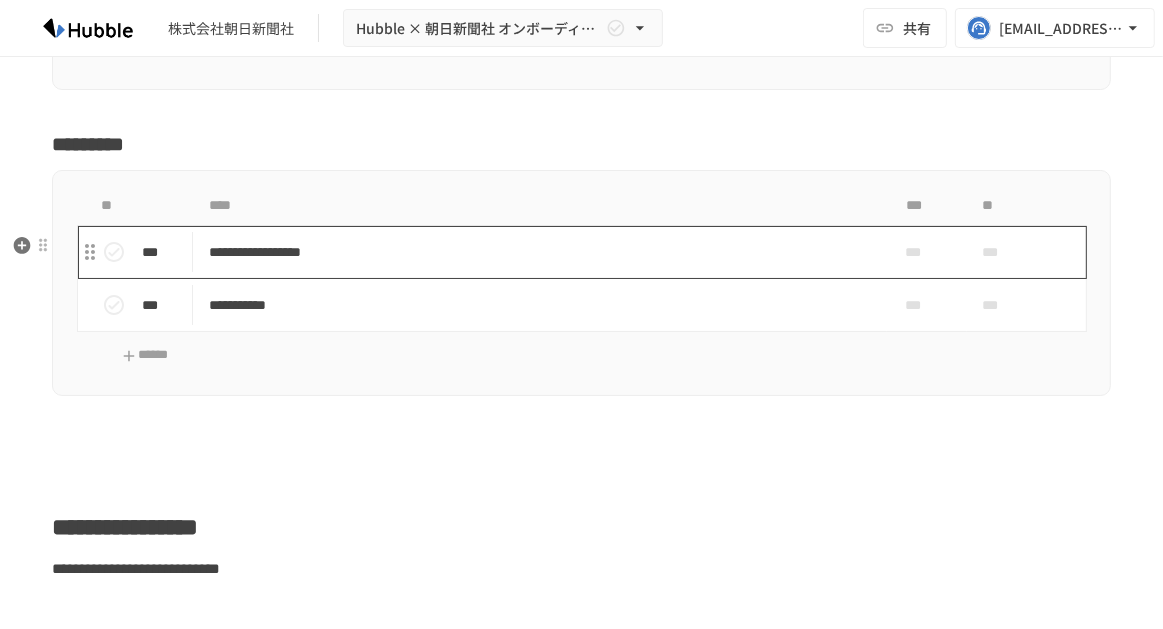 scroll, scrollTop: 2596, scrollLeft: 0, axis: vertical 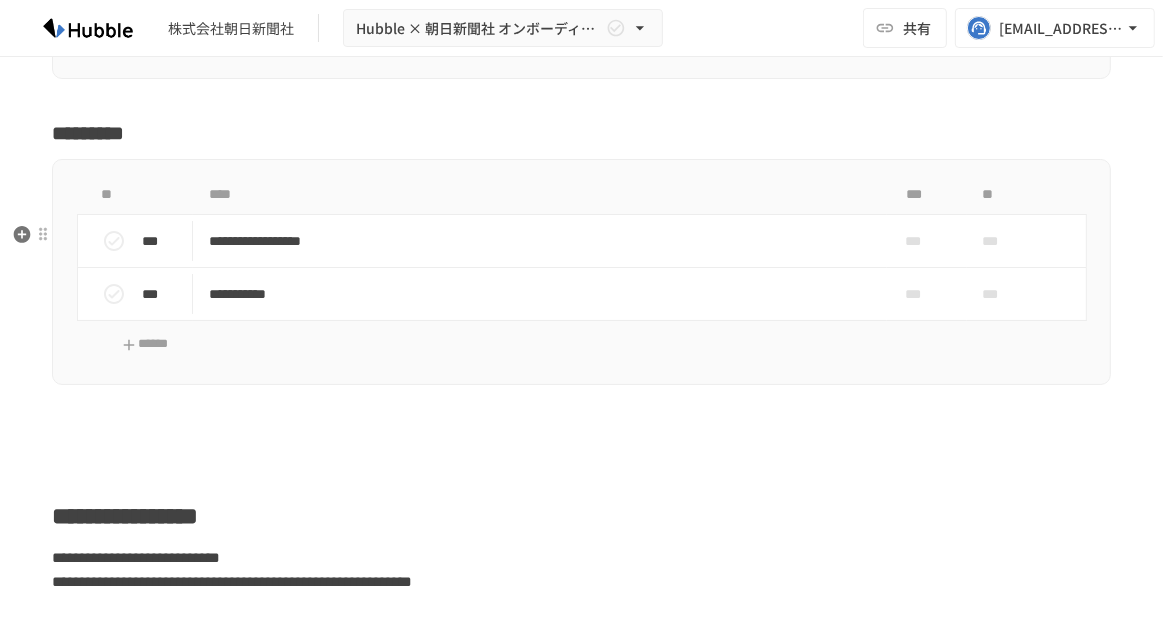 click on "**********" at bounding box center [581, 272] 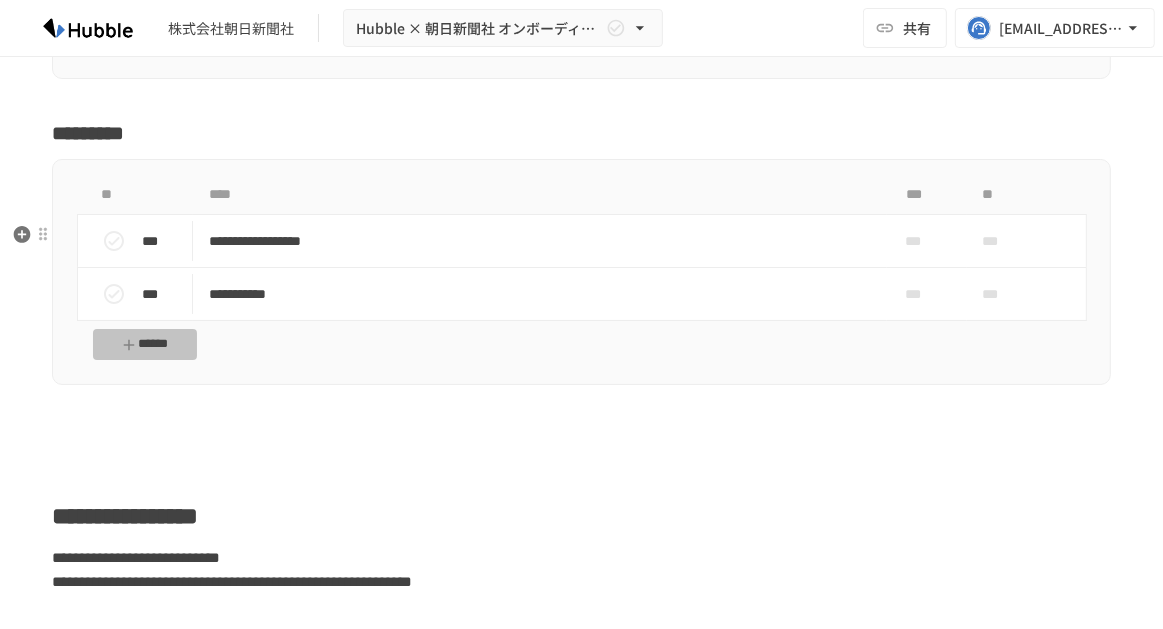 click on "******" at bounding box center (145, 344) 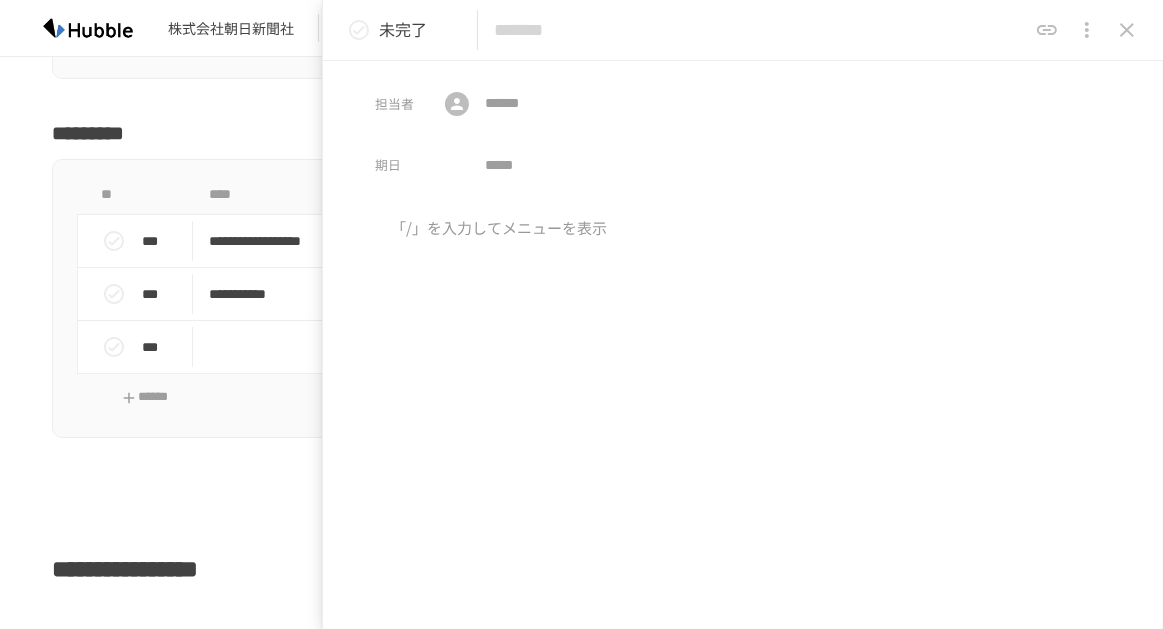 paste on "**********" 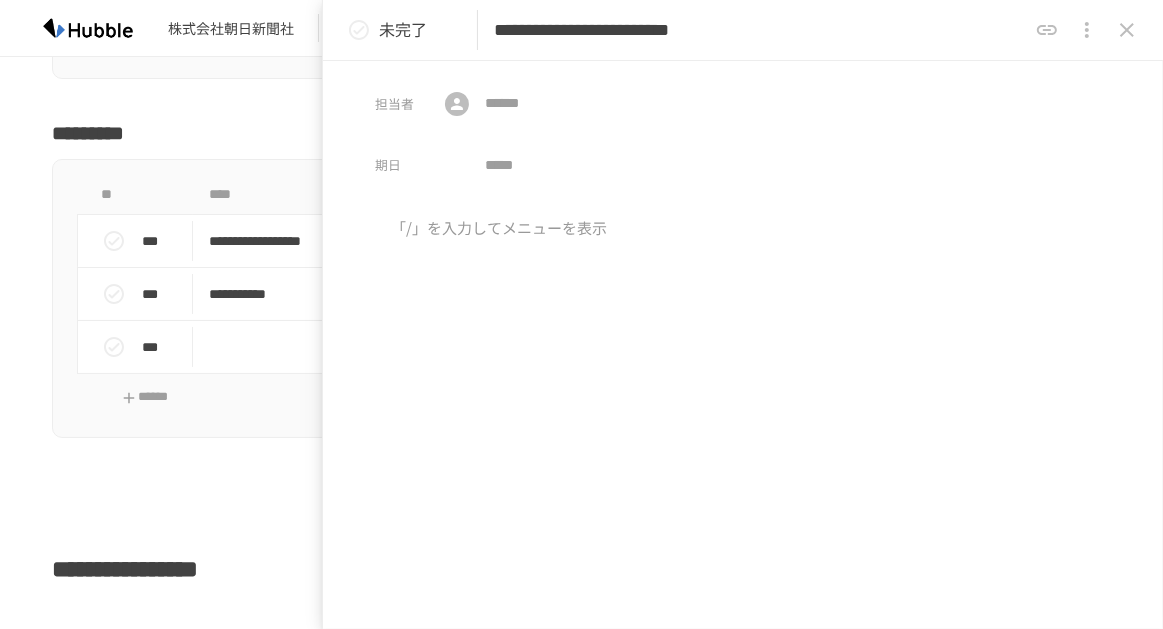 type on "**********" 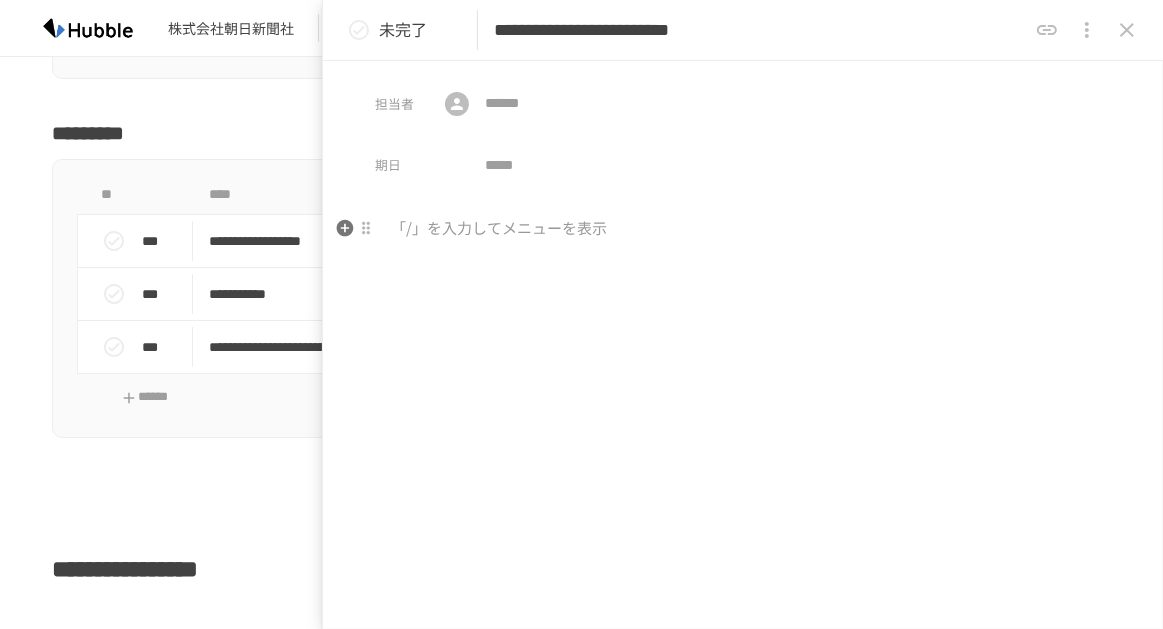click at bounding box center (743, 229) 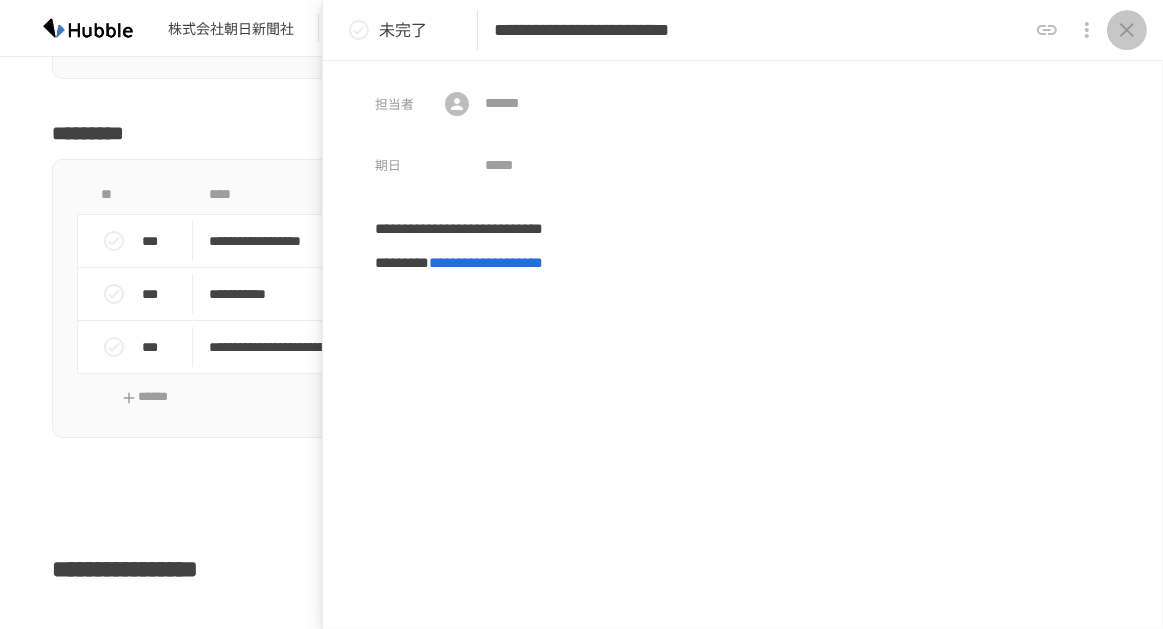 click 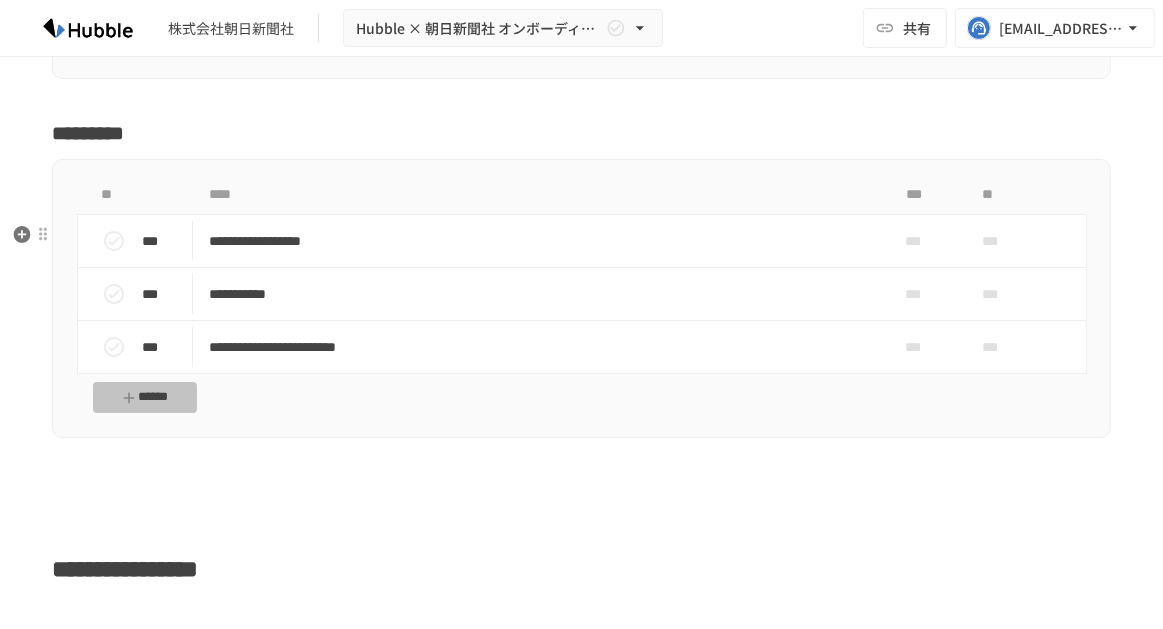 click on "******" at bounding box center (145, 397) 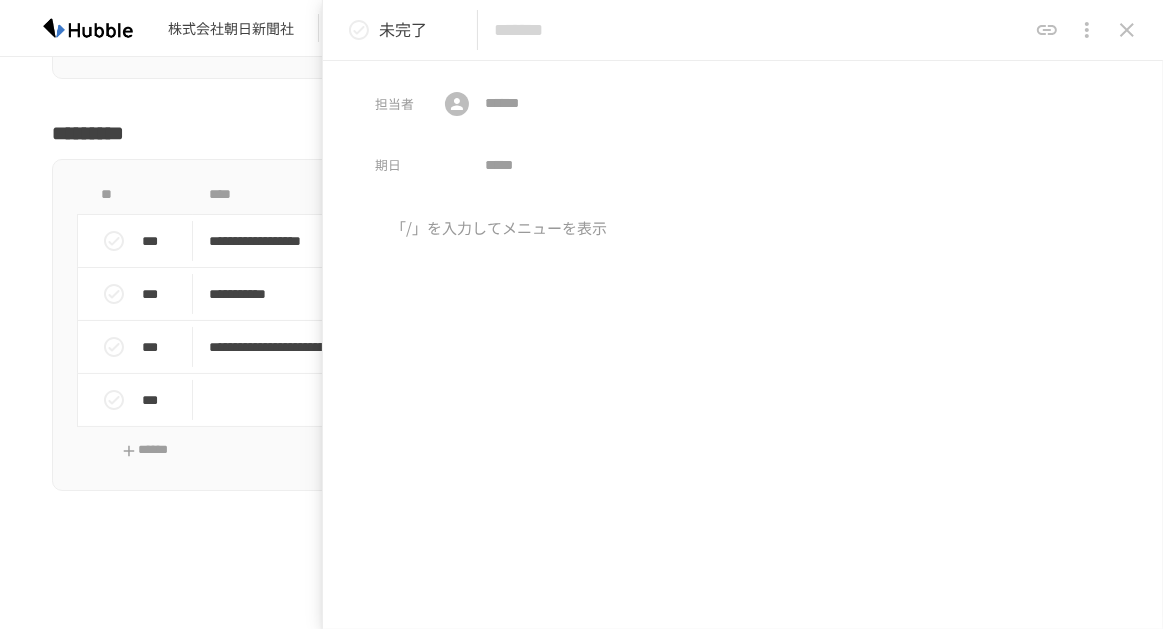 paste on "**********" 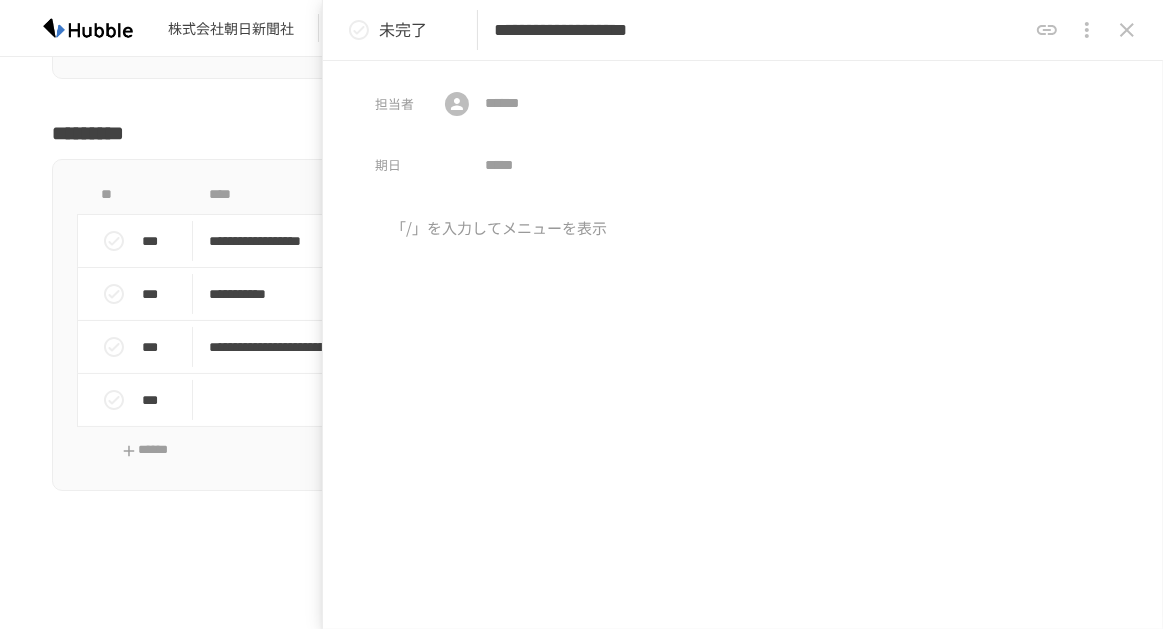 type on "**********" 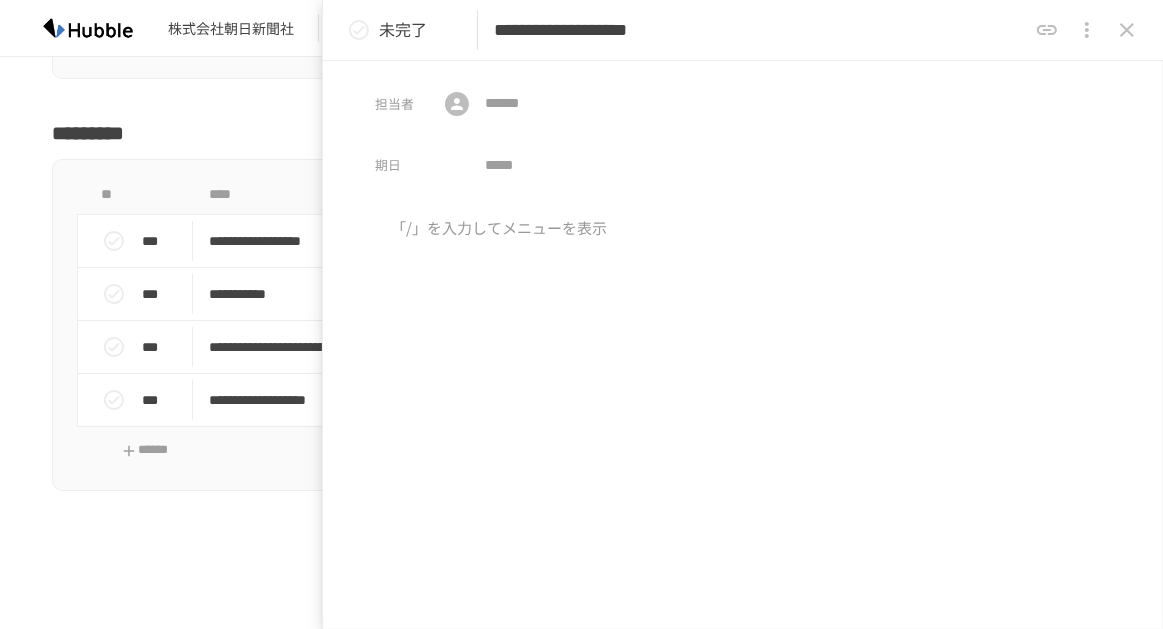 click at bounding box center [743, 229] 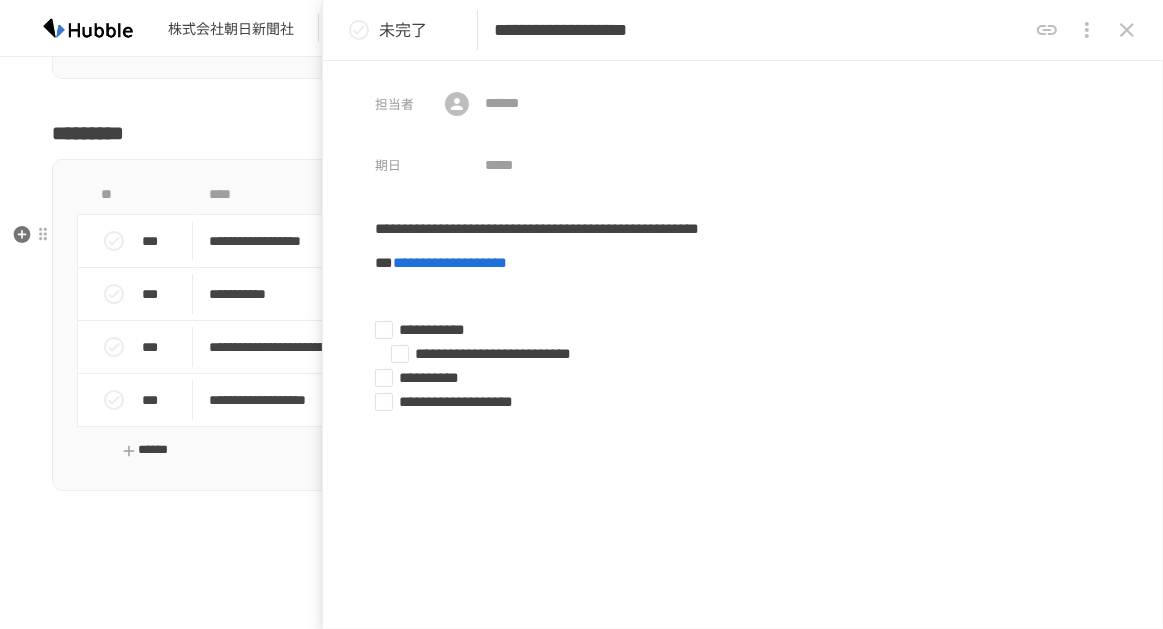 click on "******" at bounding box center (145, 450) 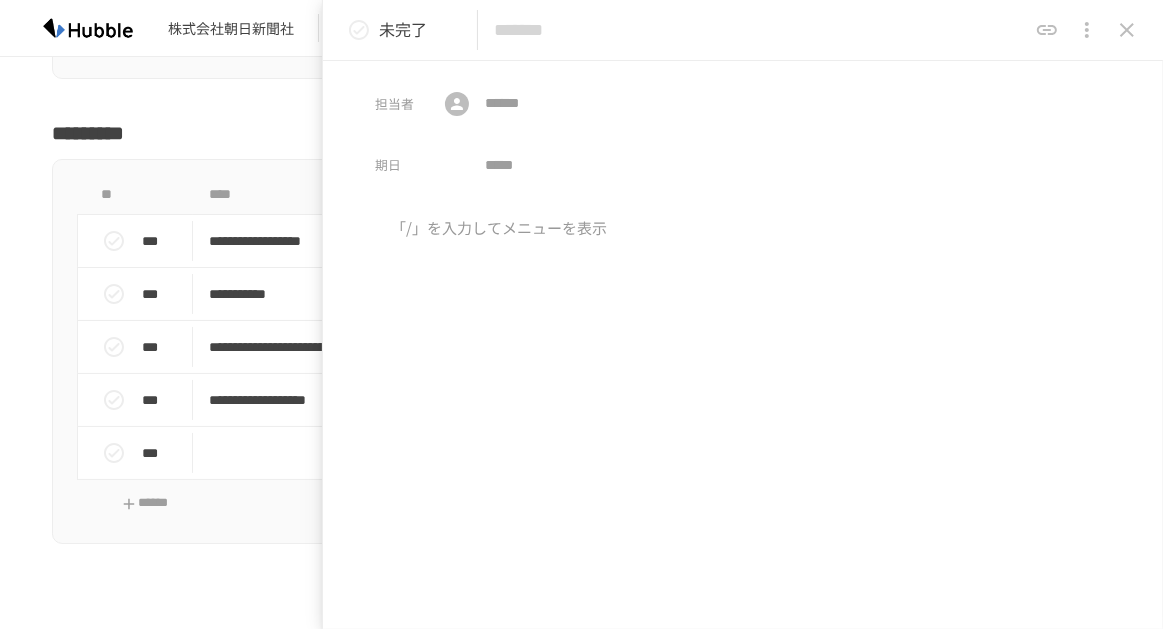 paste on "**********" 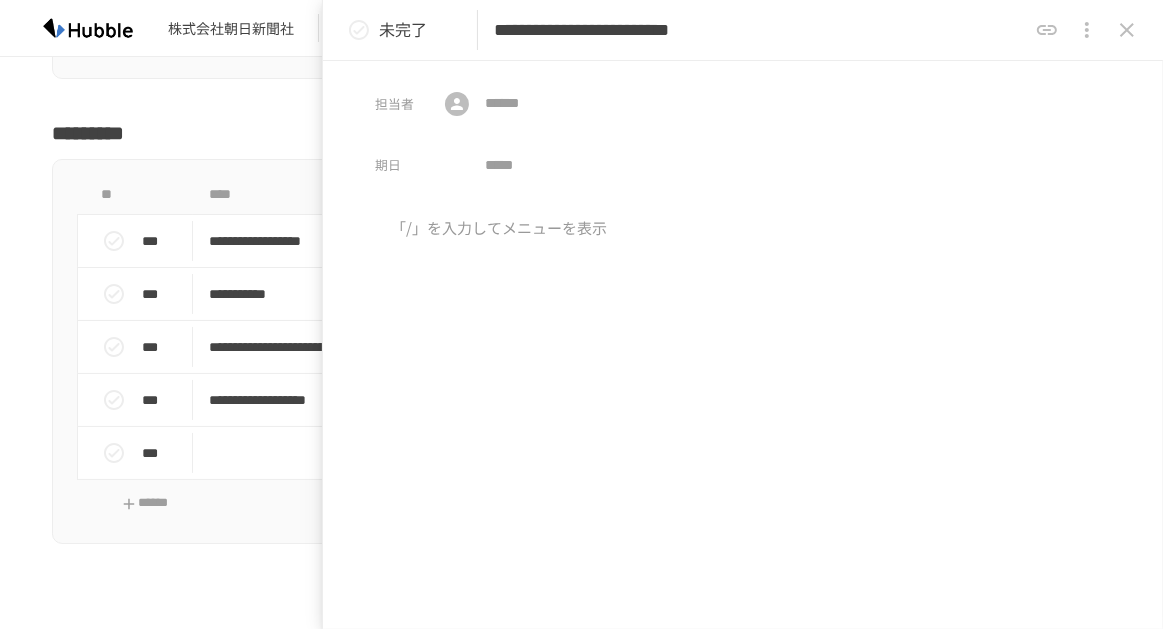type on "**********" 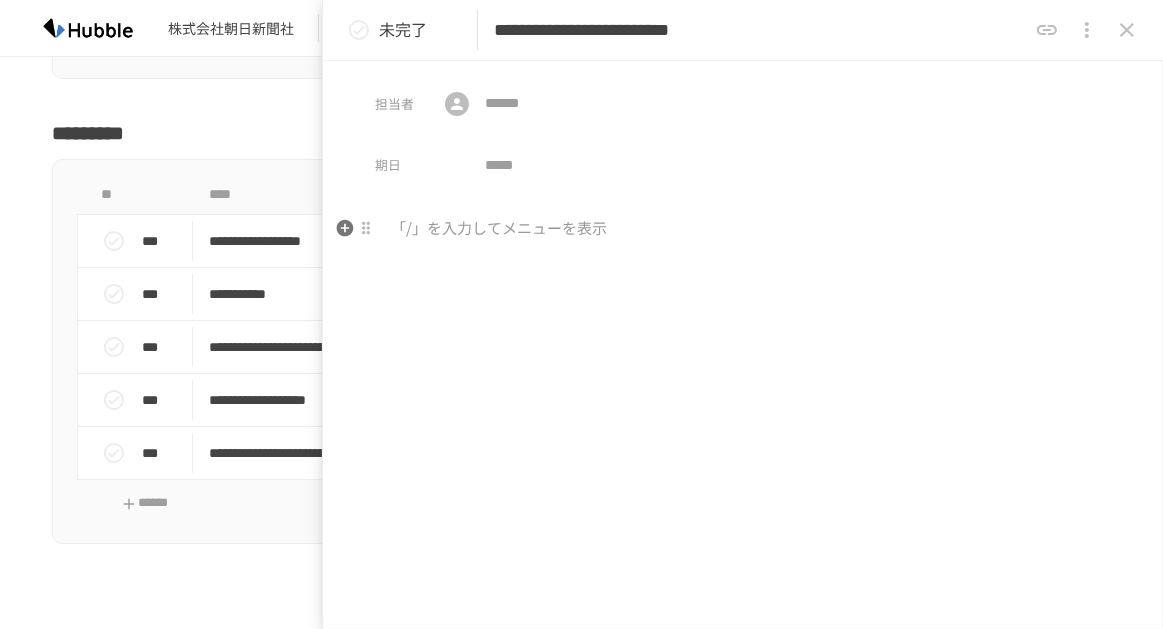 click at bounding box center (743, 229) 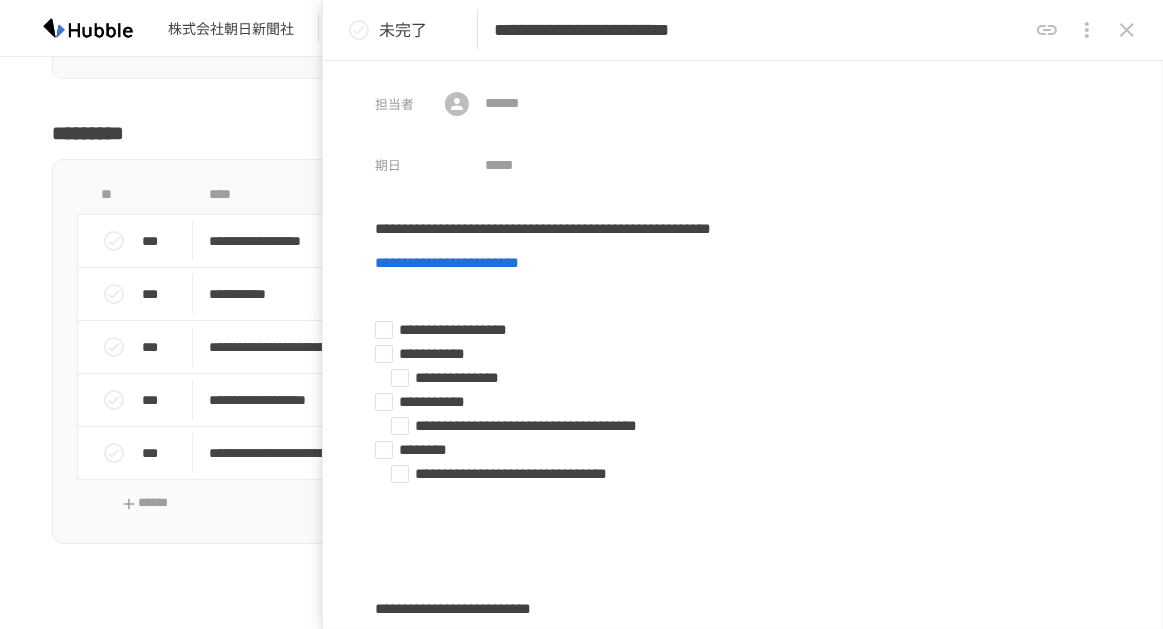 scroll, scrollTop: 1228, scrollLeft: 0, axis: vertical 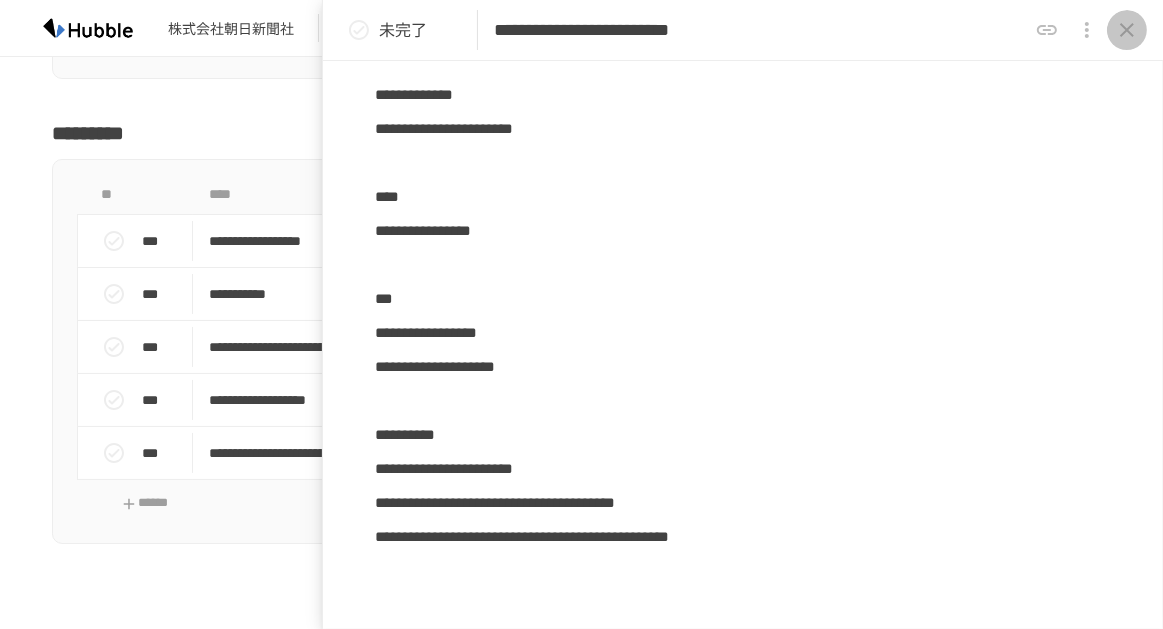 click 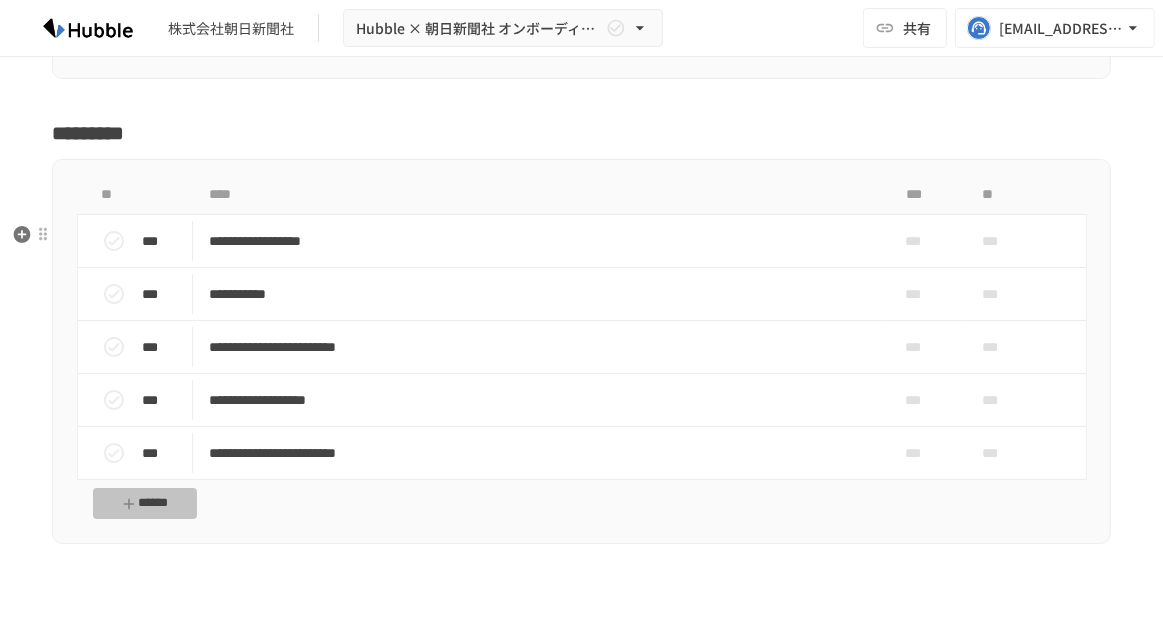 click on "******" at bounding box center [145, 503] 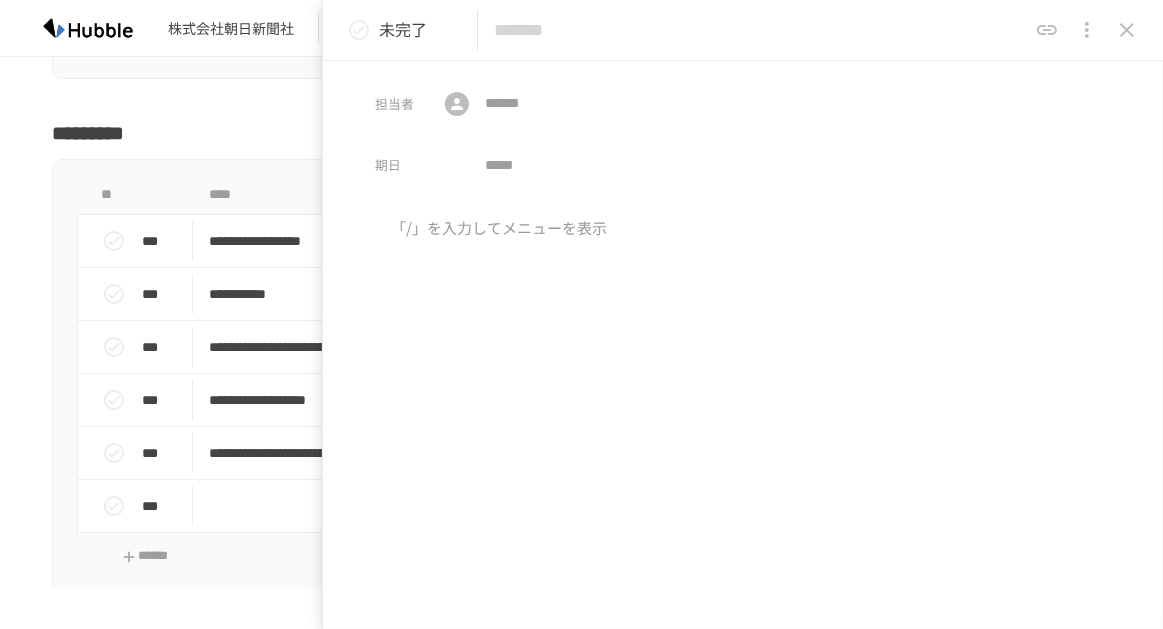 paste on "**********" 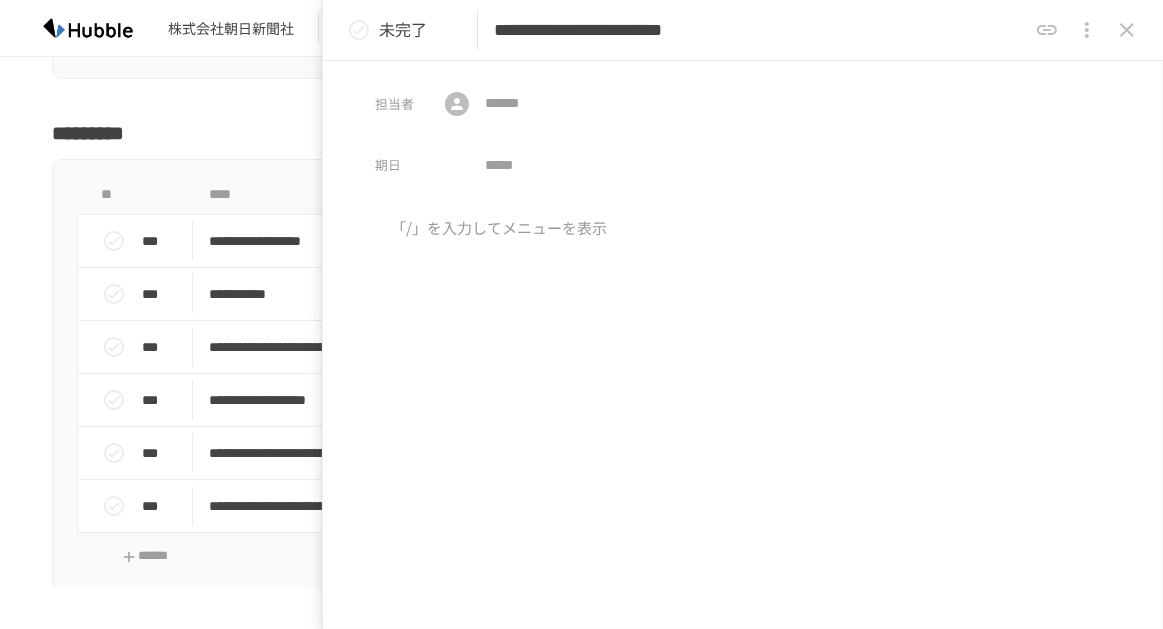 type on "**********" 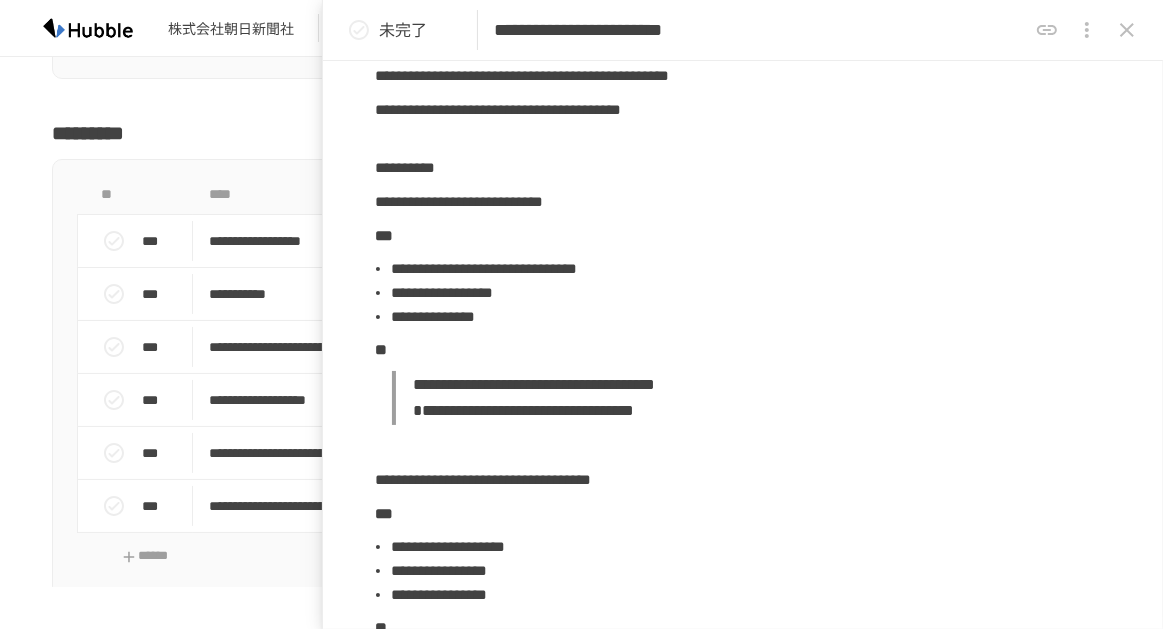 scroll, scrollTop: 945, scrollLeft: 0, axis: vertical 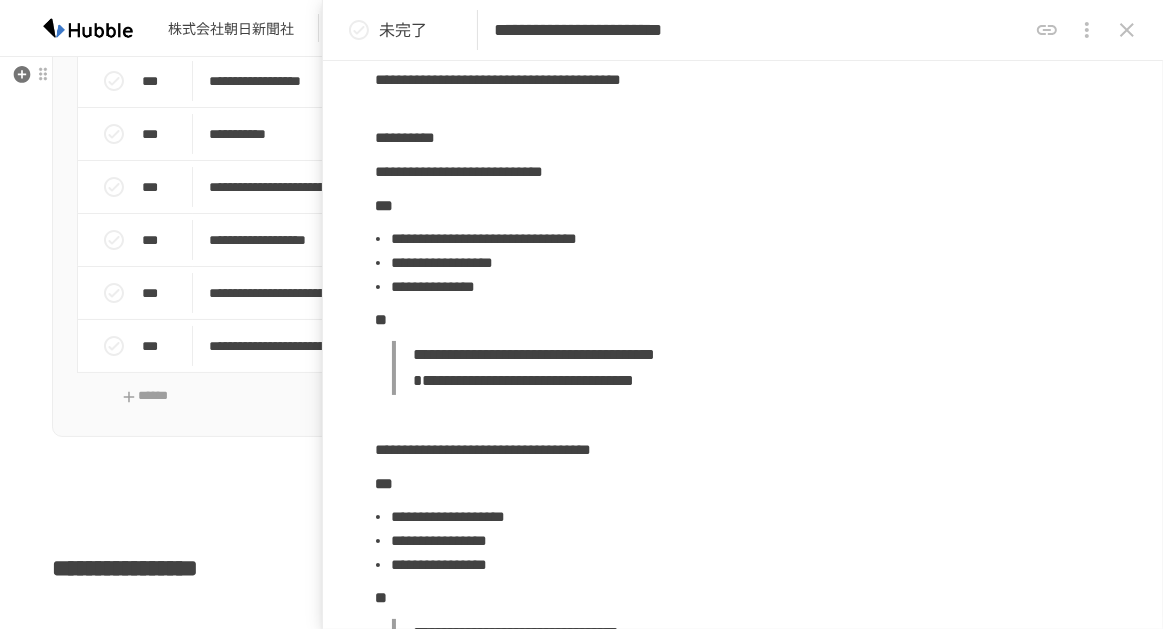 click on "**********" at bounding box center [581, 218] 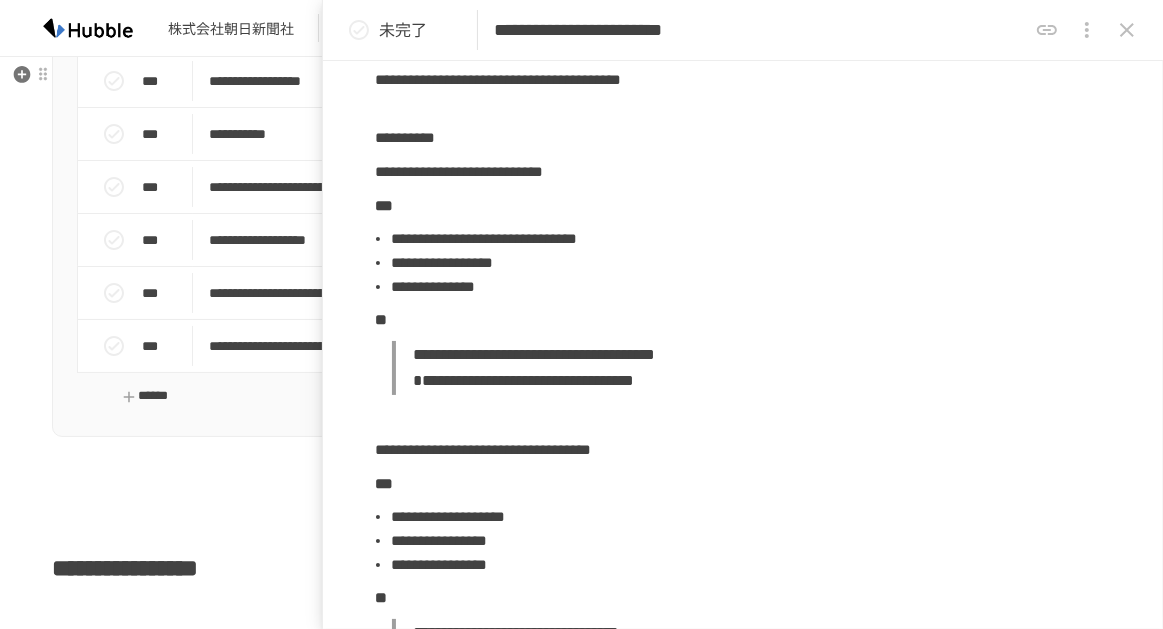 click on "******" at bounding box center (145, 396) 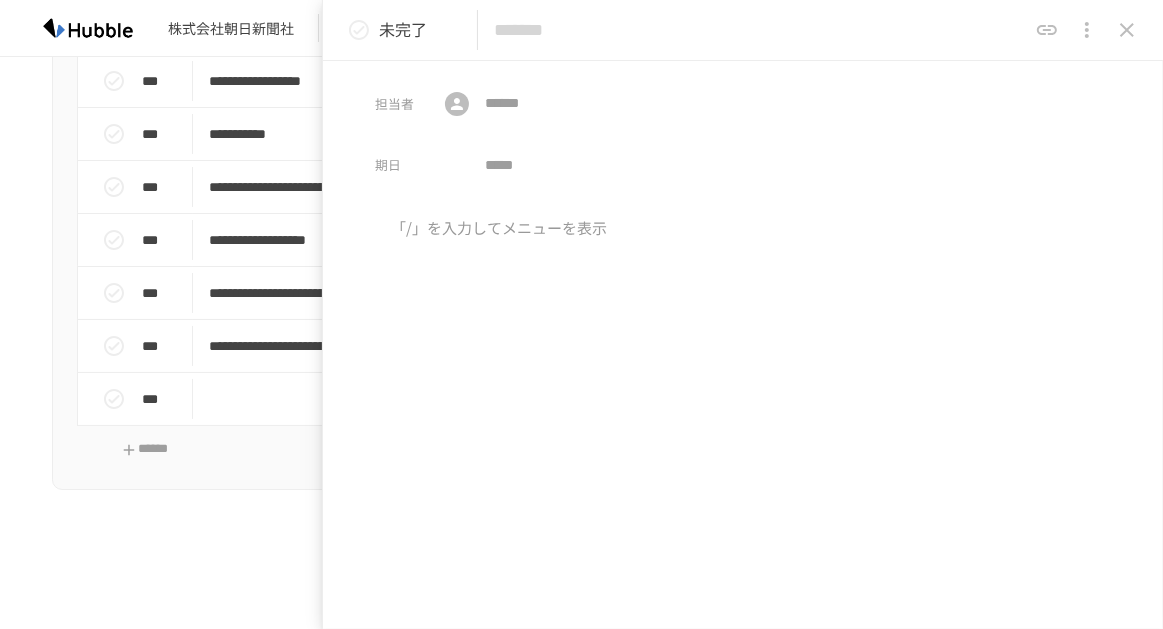 paste on "**********" 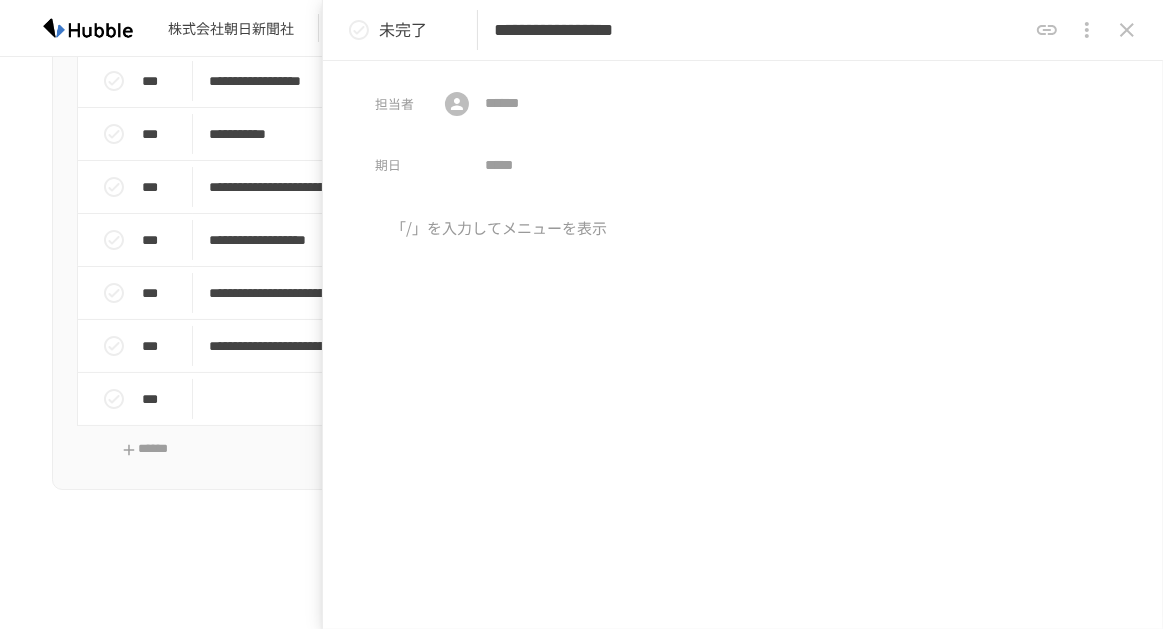 type on "**********" 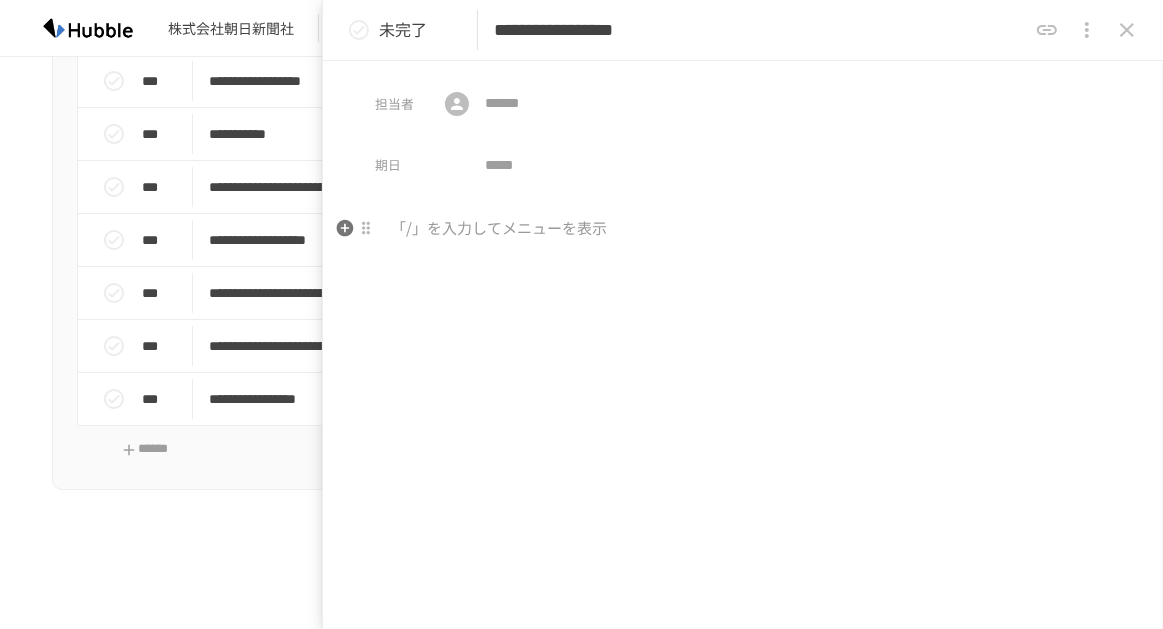 click at bounding box center [743, 229] 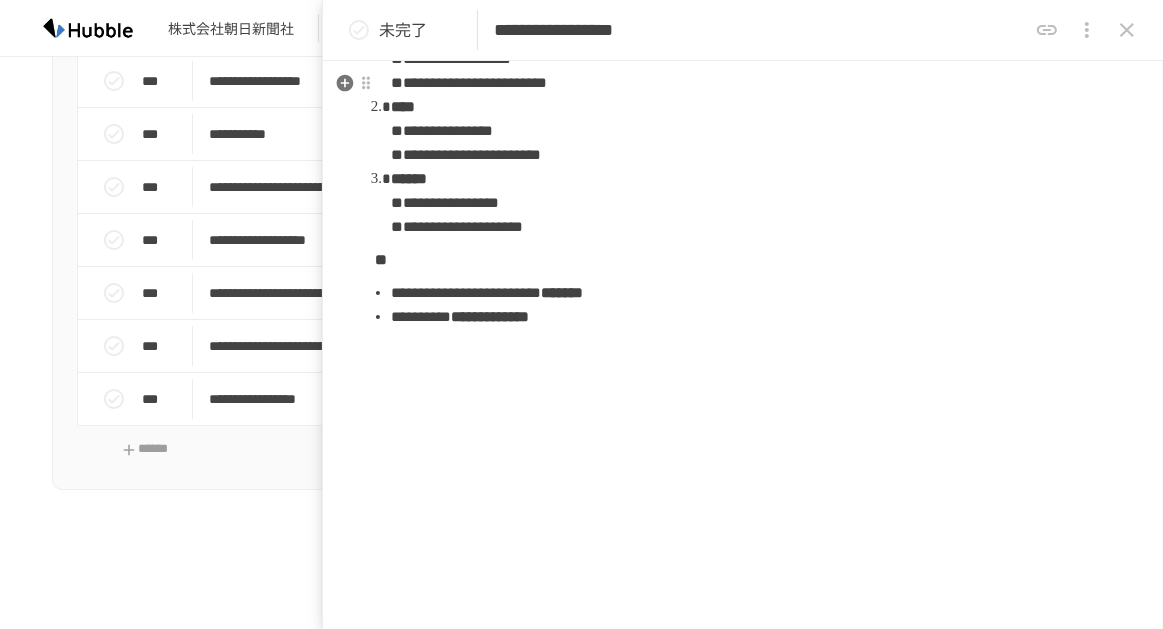 scroll, scrollTop: 0, scrollLeft: 0, axis: both 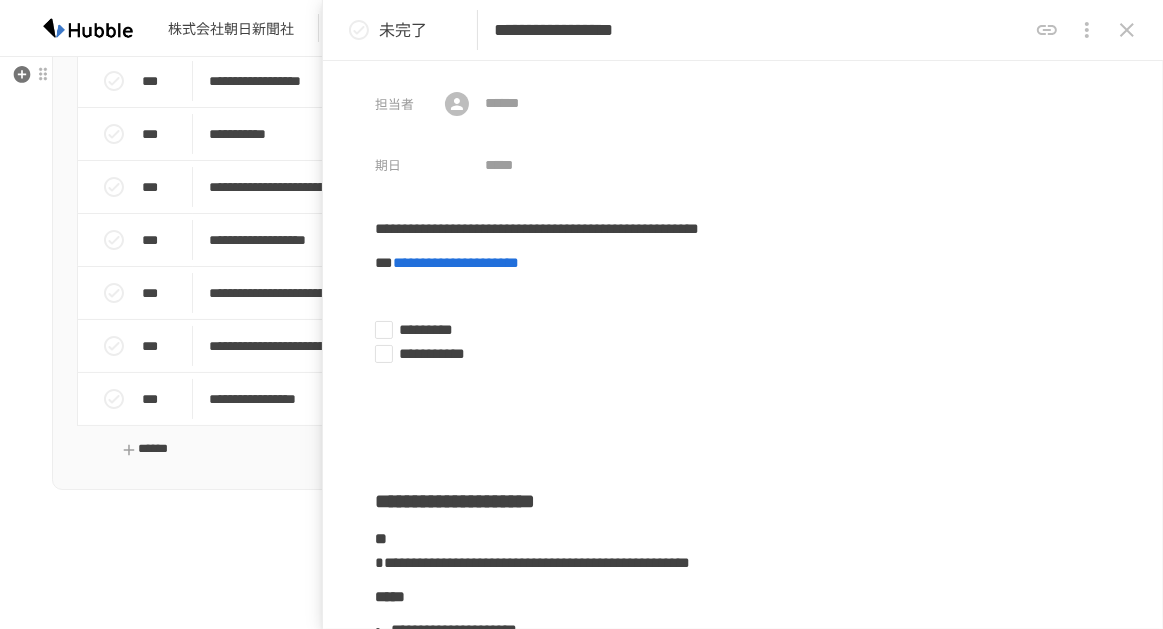 click on "******" at bounding box center [145, 449] 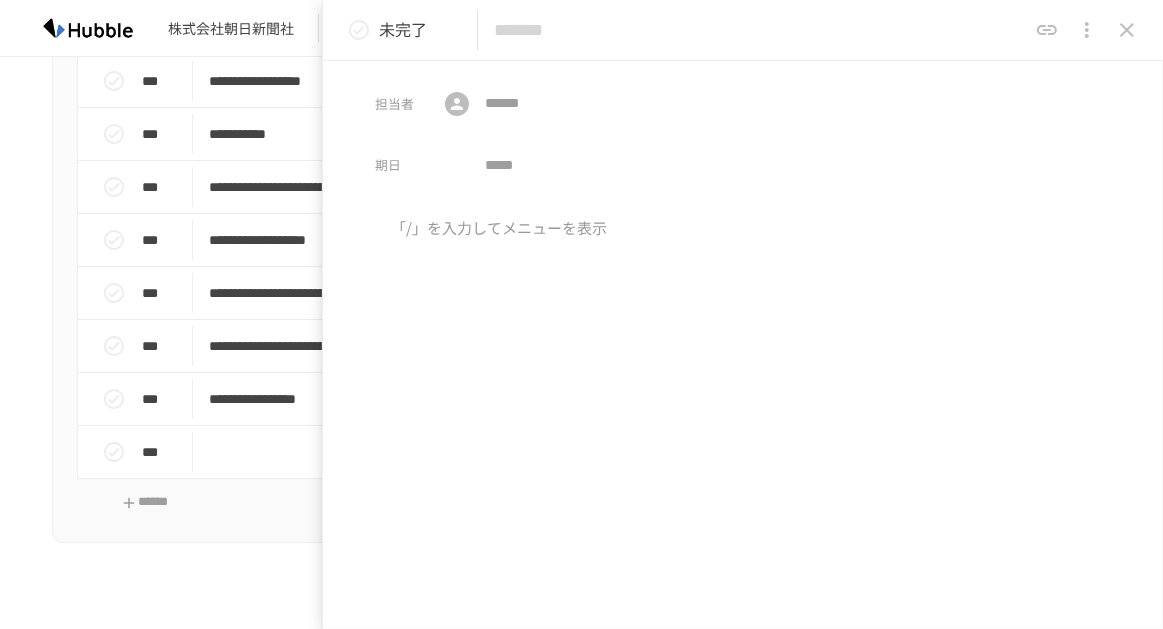 paste on "**********" 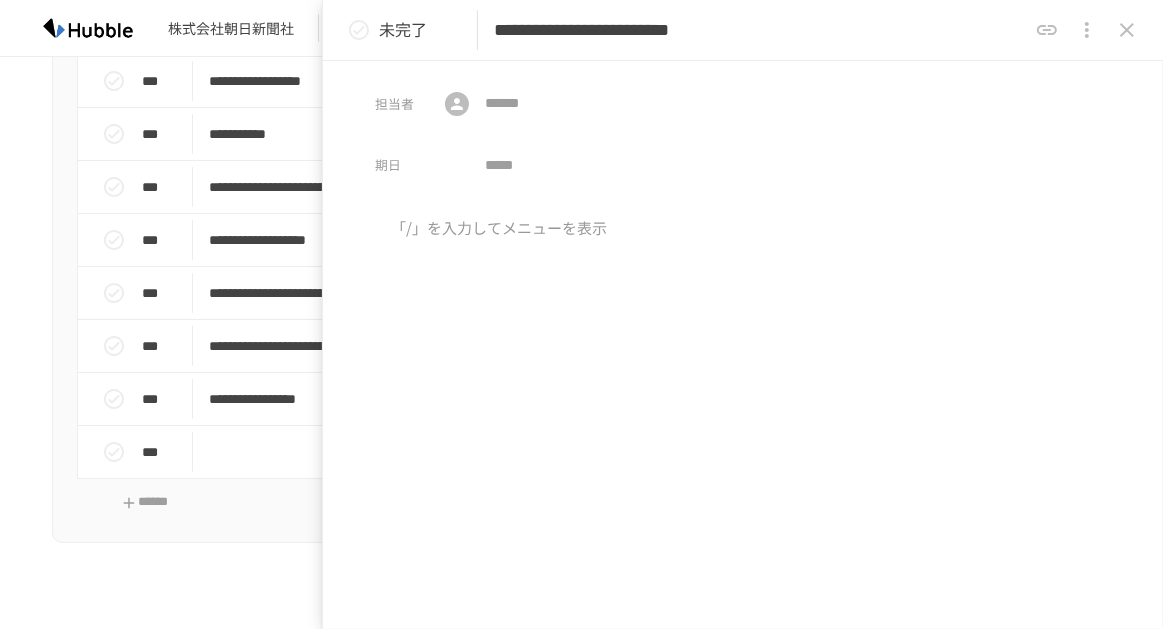 type on "**********" 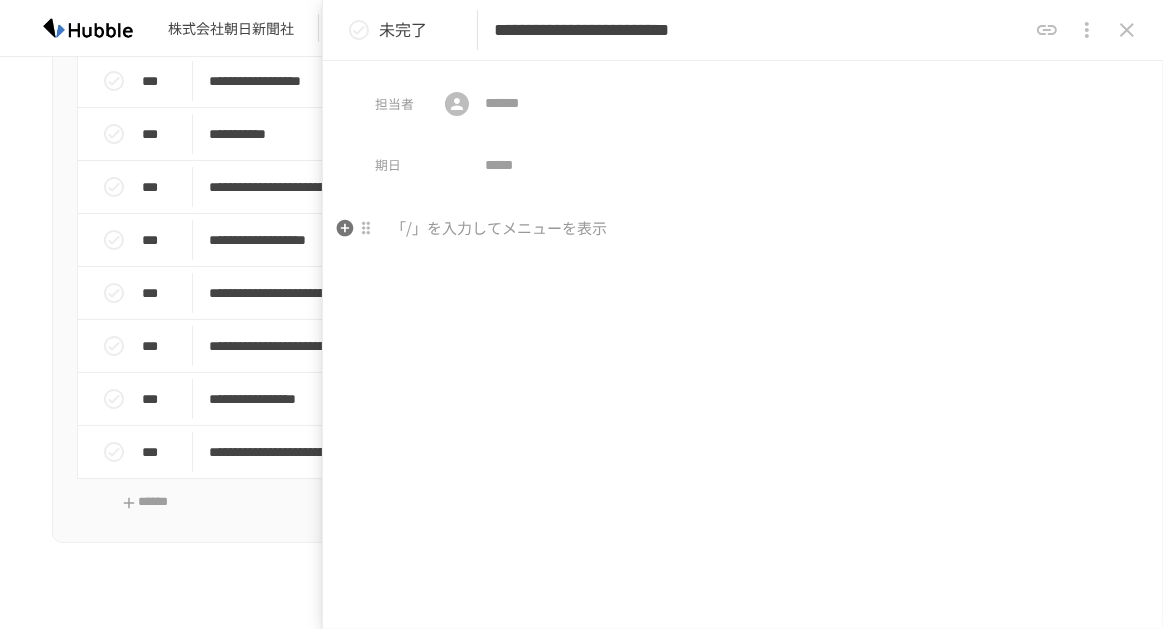 click at bounding box center (743, 229) 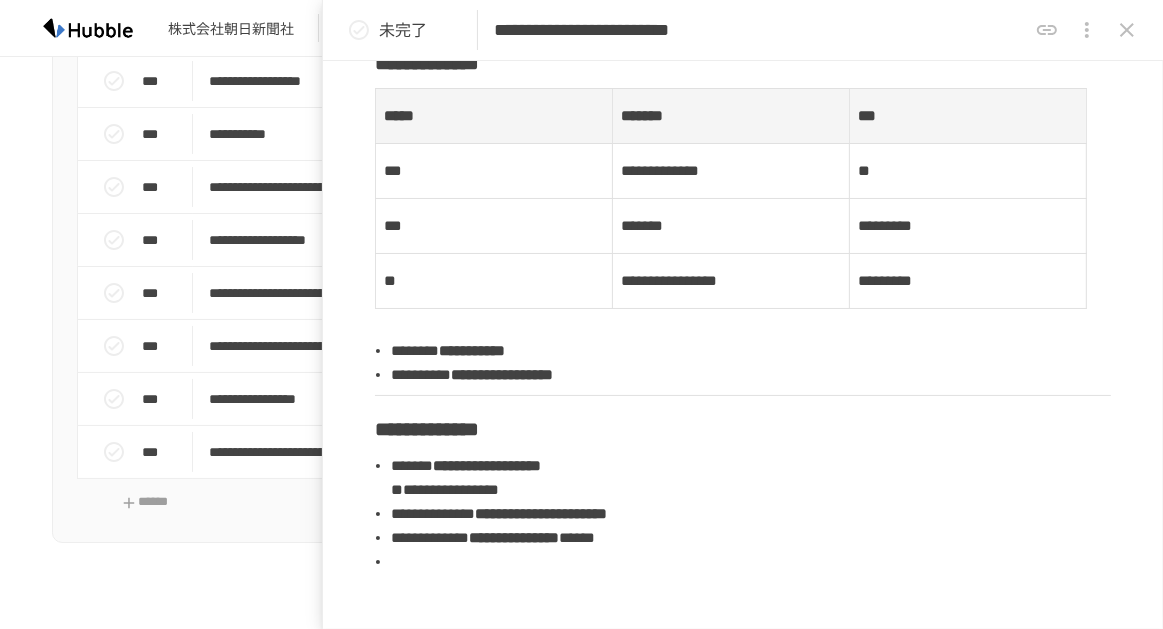 scroll, scrollTop: 1536, scrollLeft: 0, axis: vertical 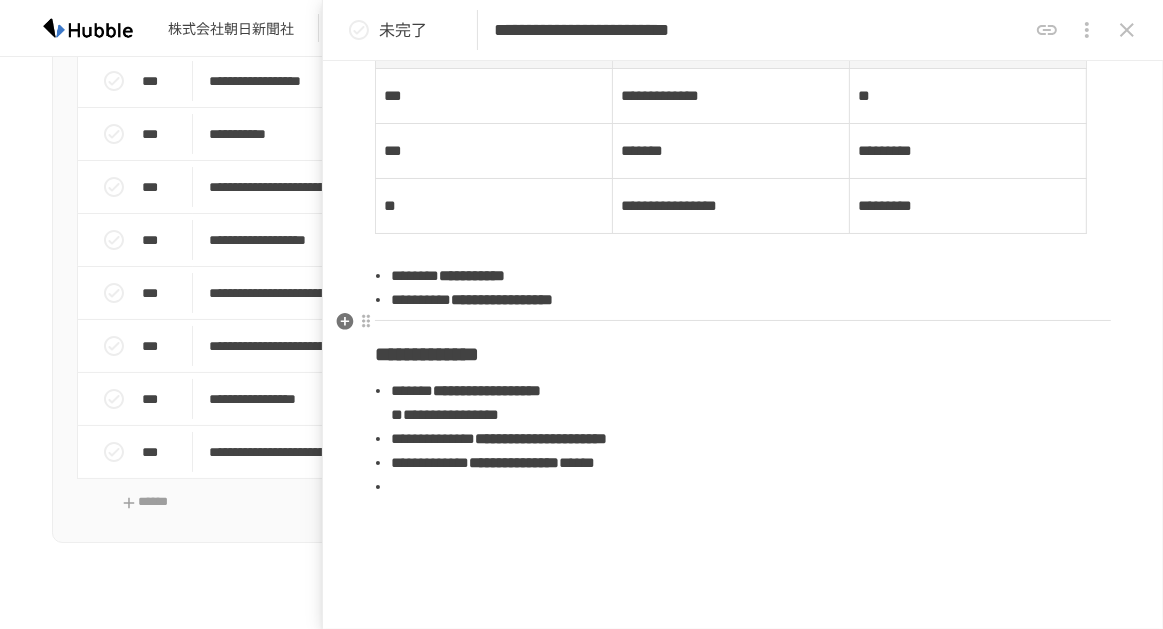 click on "**********" at bounding box center [751, 276] 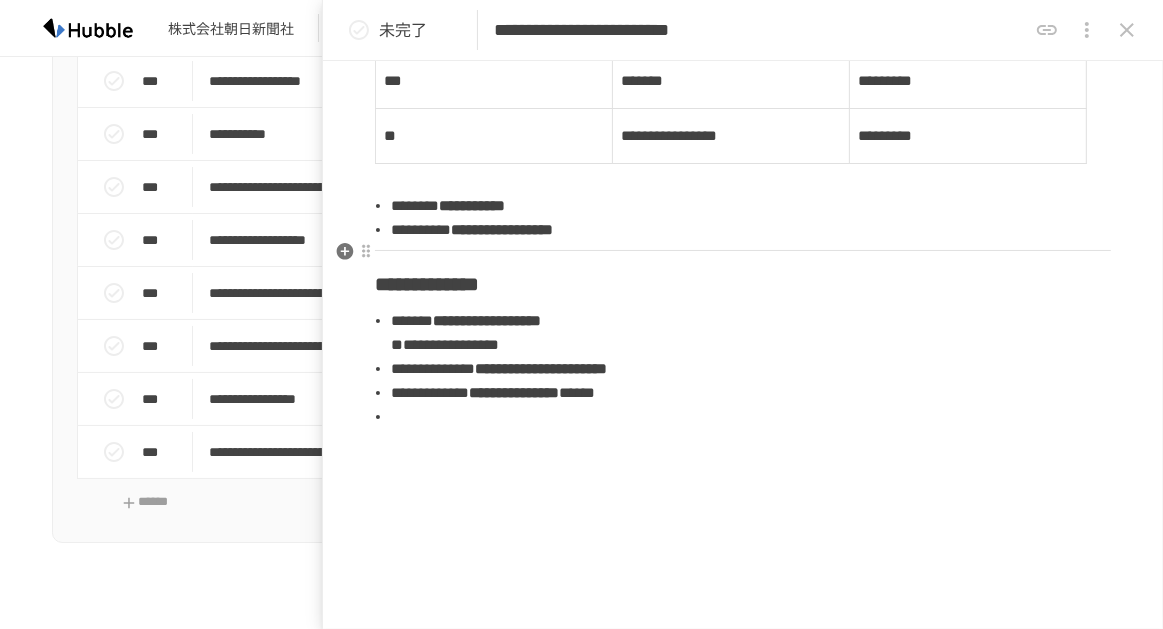 scroll, scrollTop: 1607, scrollLeft: 0, axis: vertical 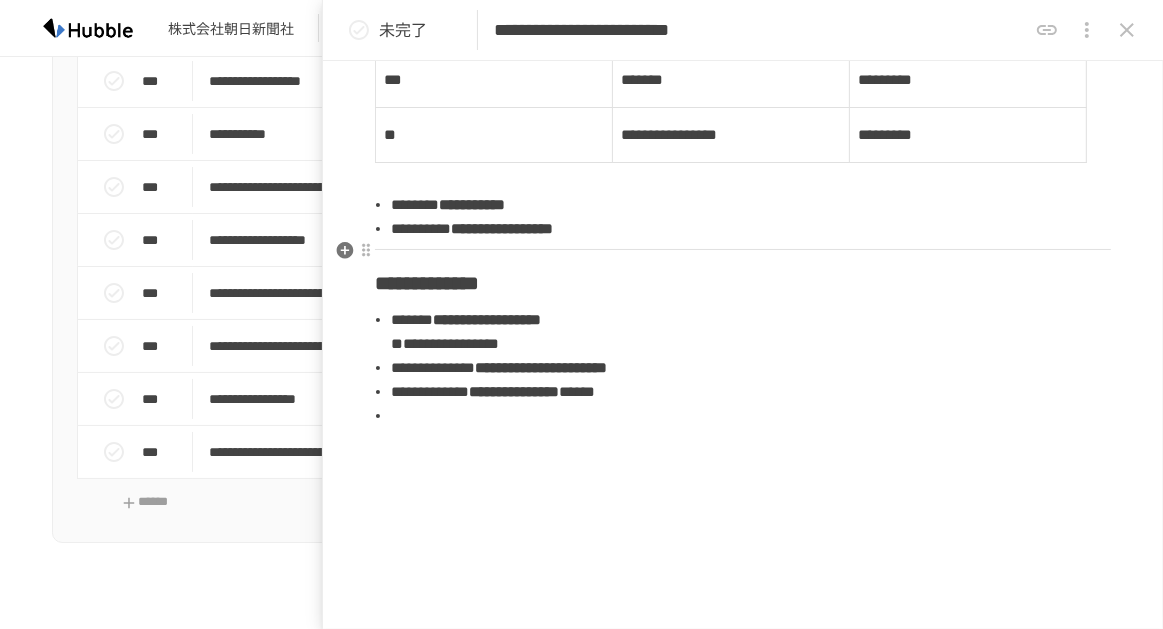 click on "**********" at bounding box center [751, 332] 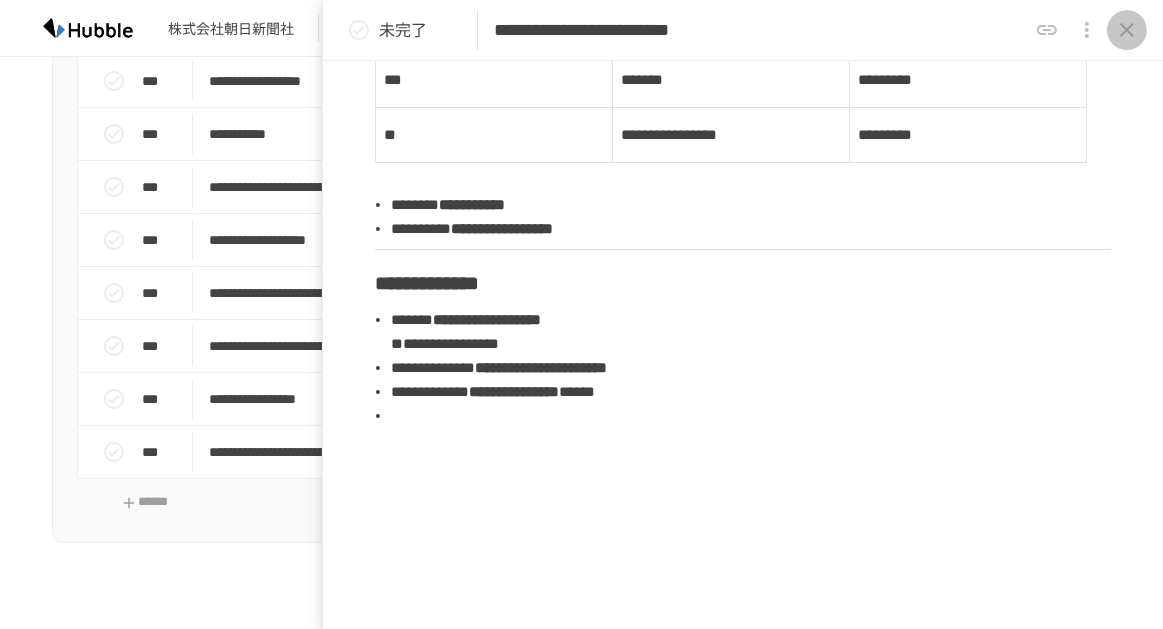 click 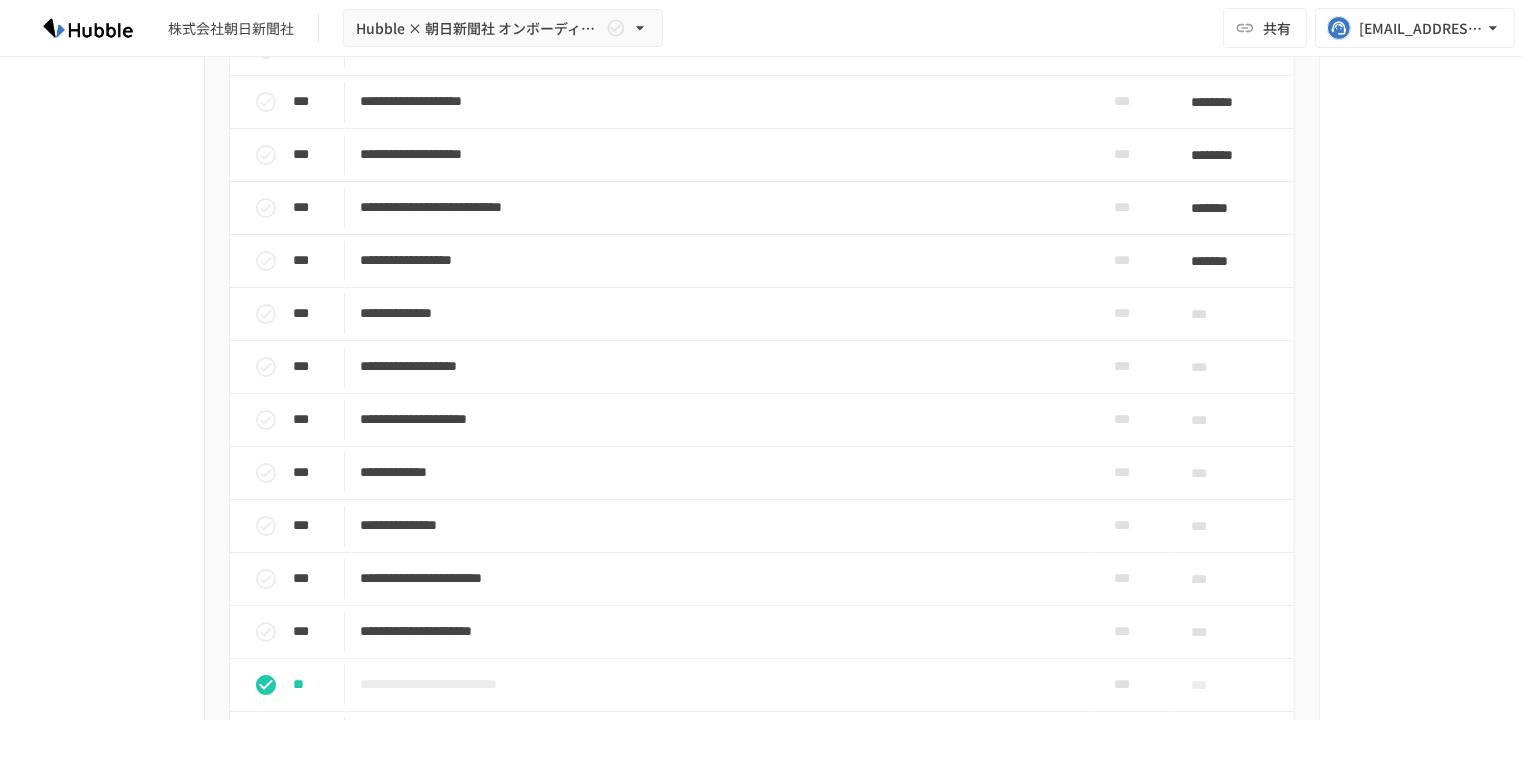 scroll, scrollTop: 1742, scrollLeft: 0, axis: vertical 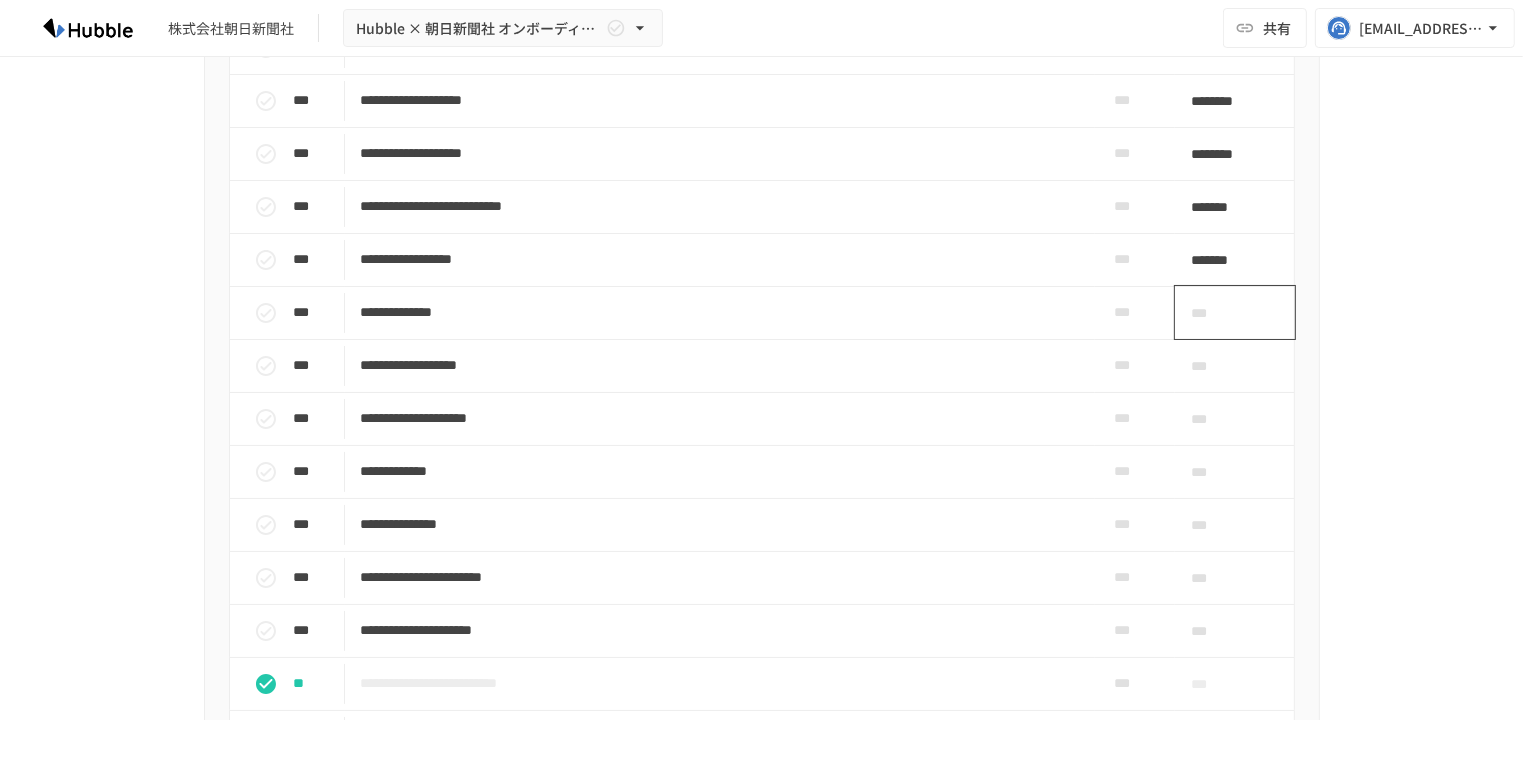click on "***" at bounding box center [1212, 313] 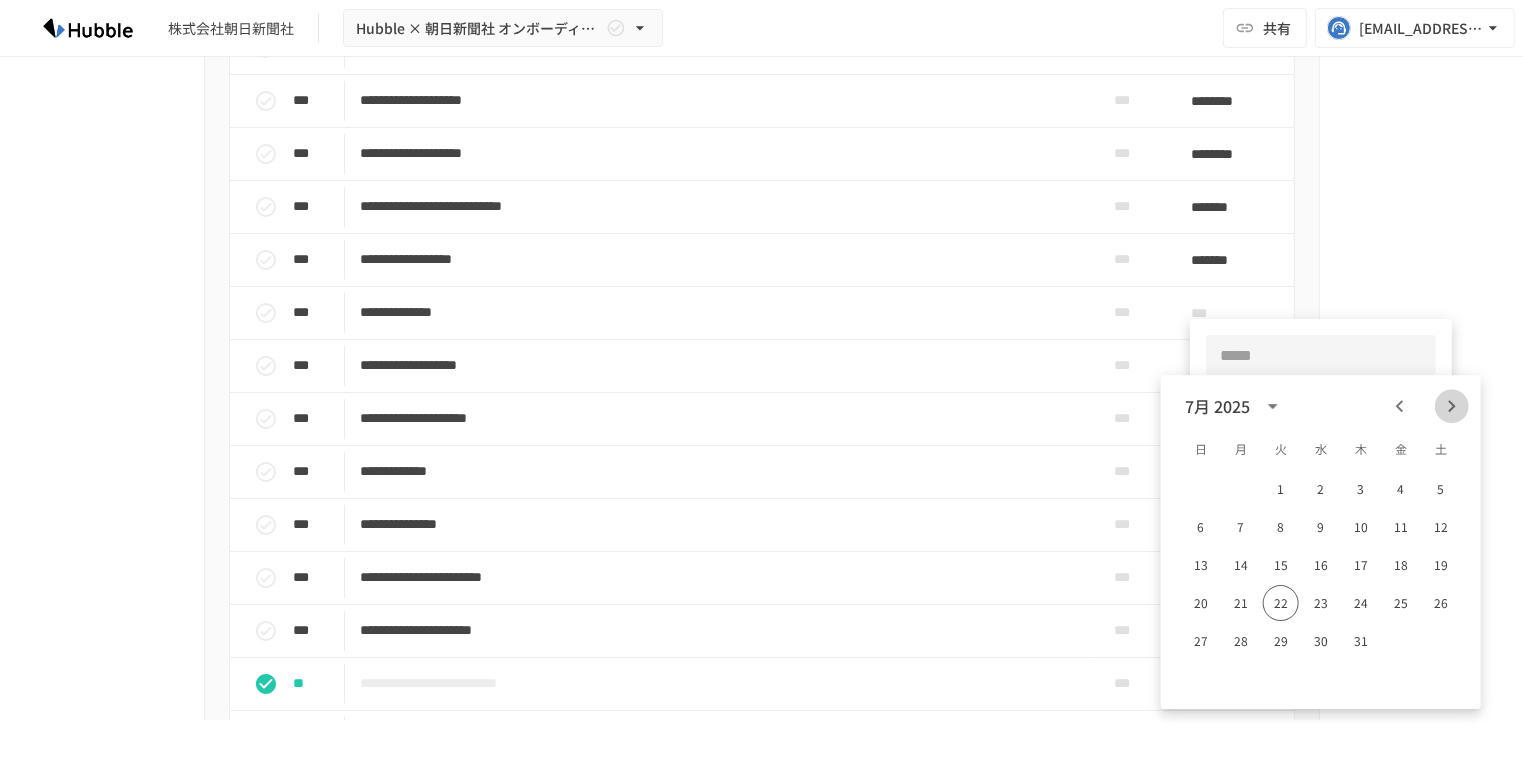 click 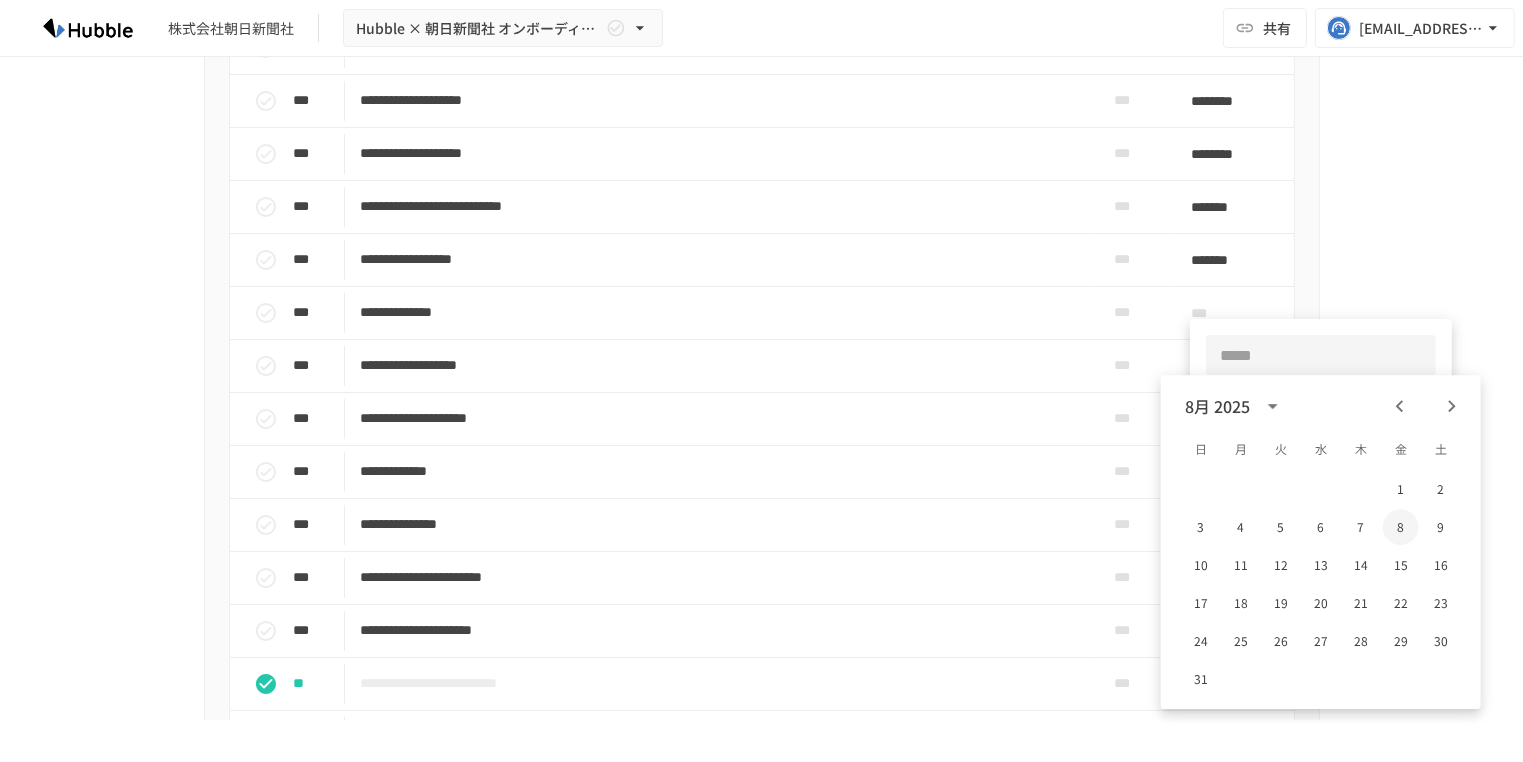 click on "8" at bounding box center (1401, 527) 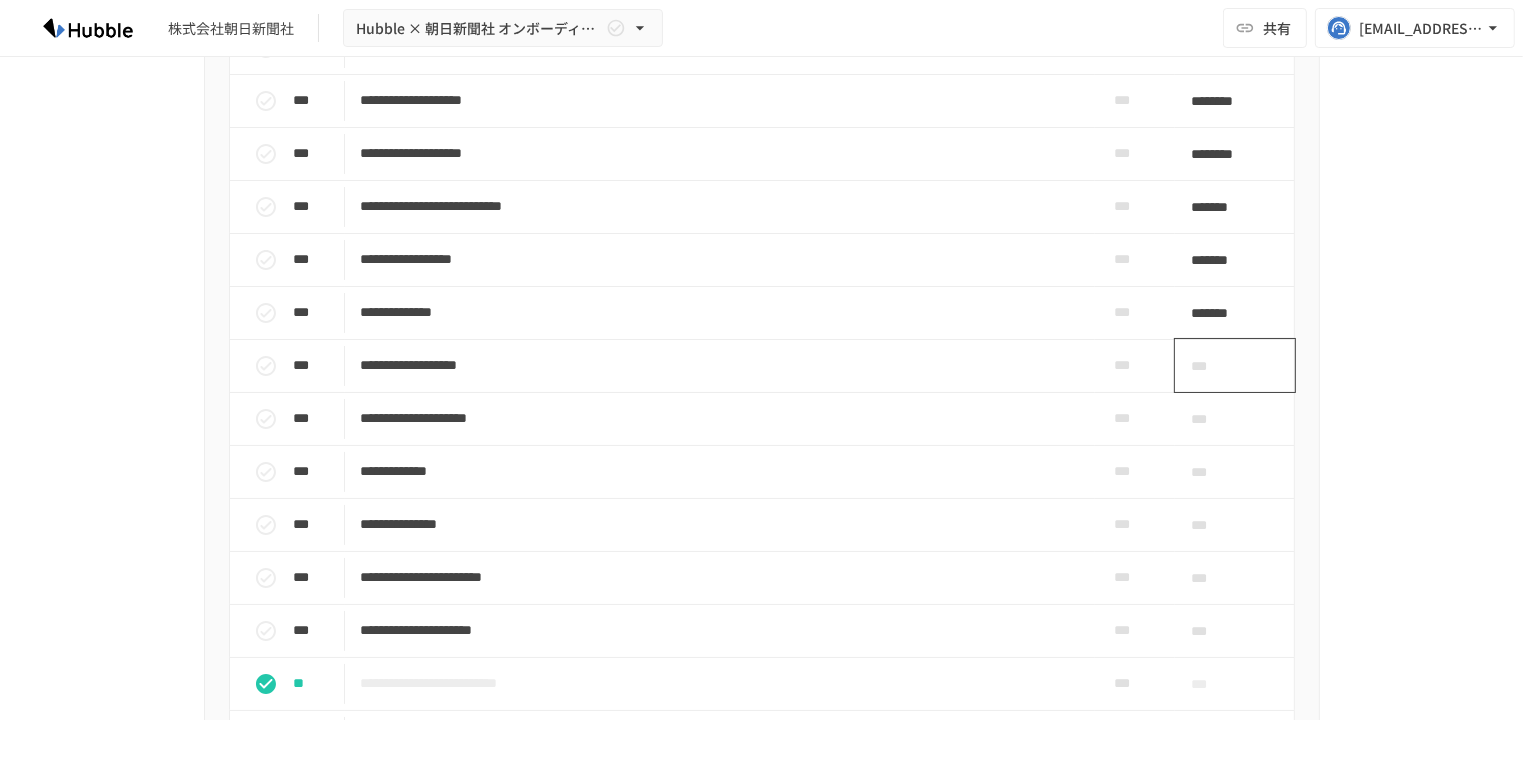 click on "***" at bounding box center (1212, 366) 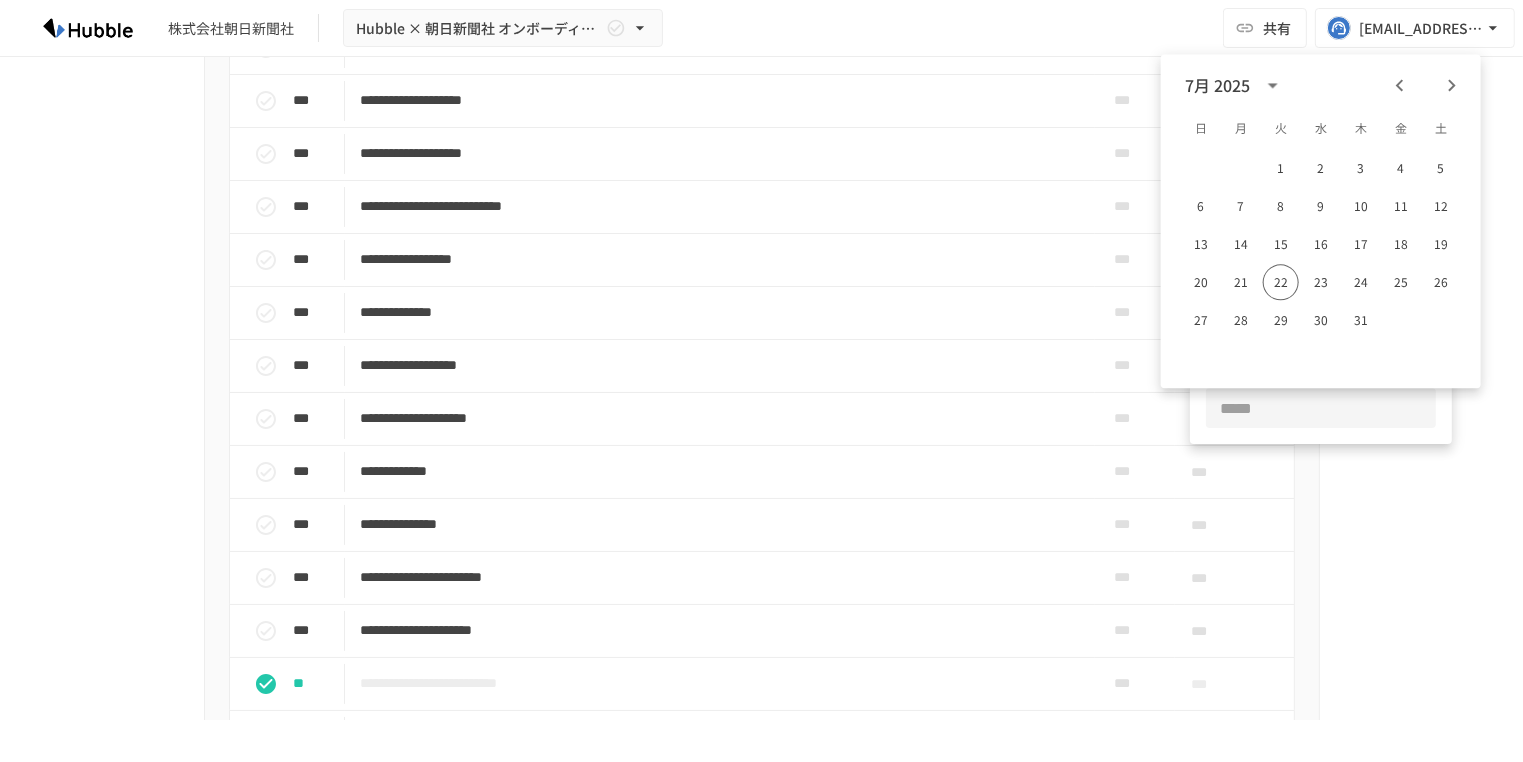 click 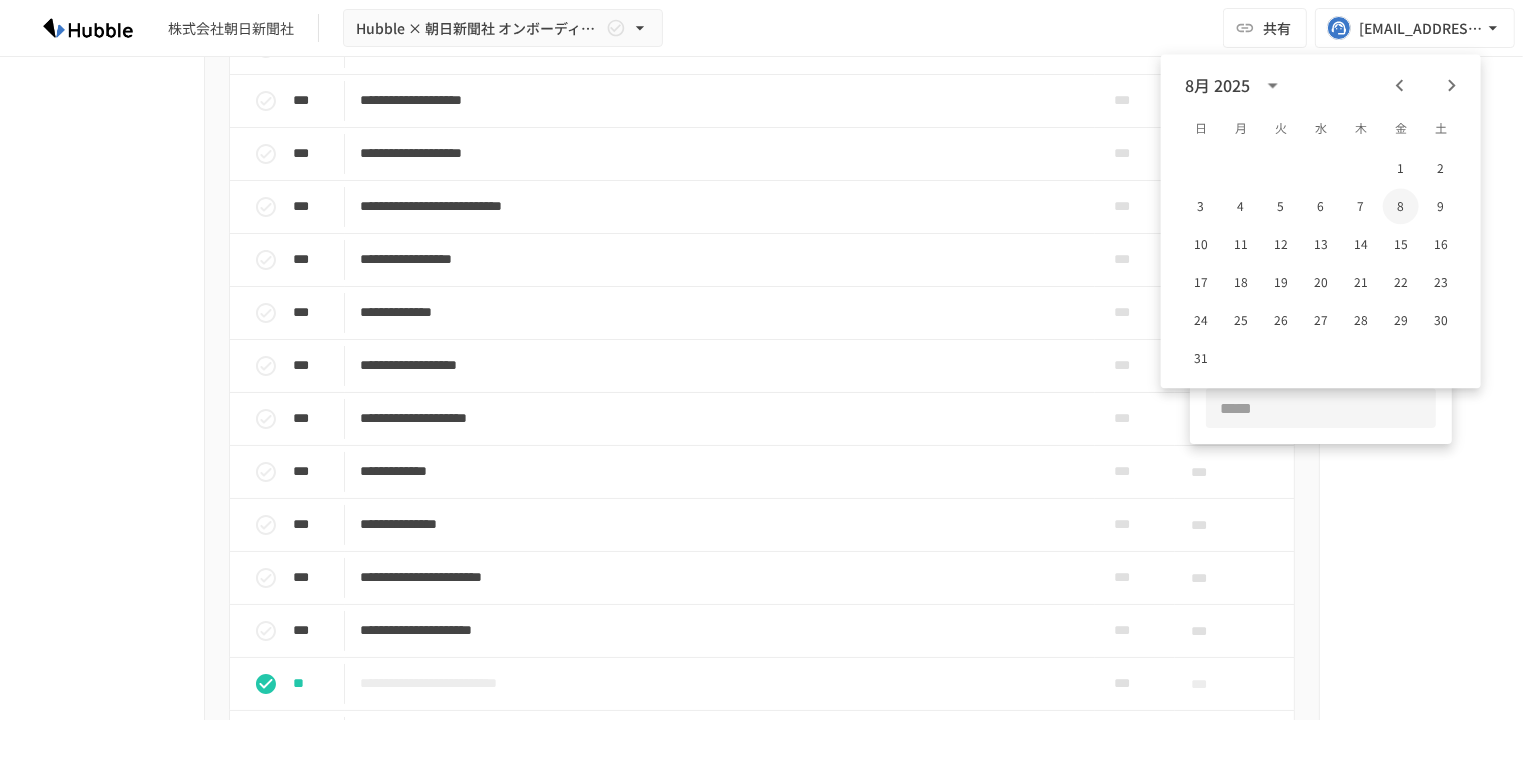 click on "8" at bounding box center [1401, 206] 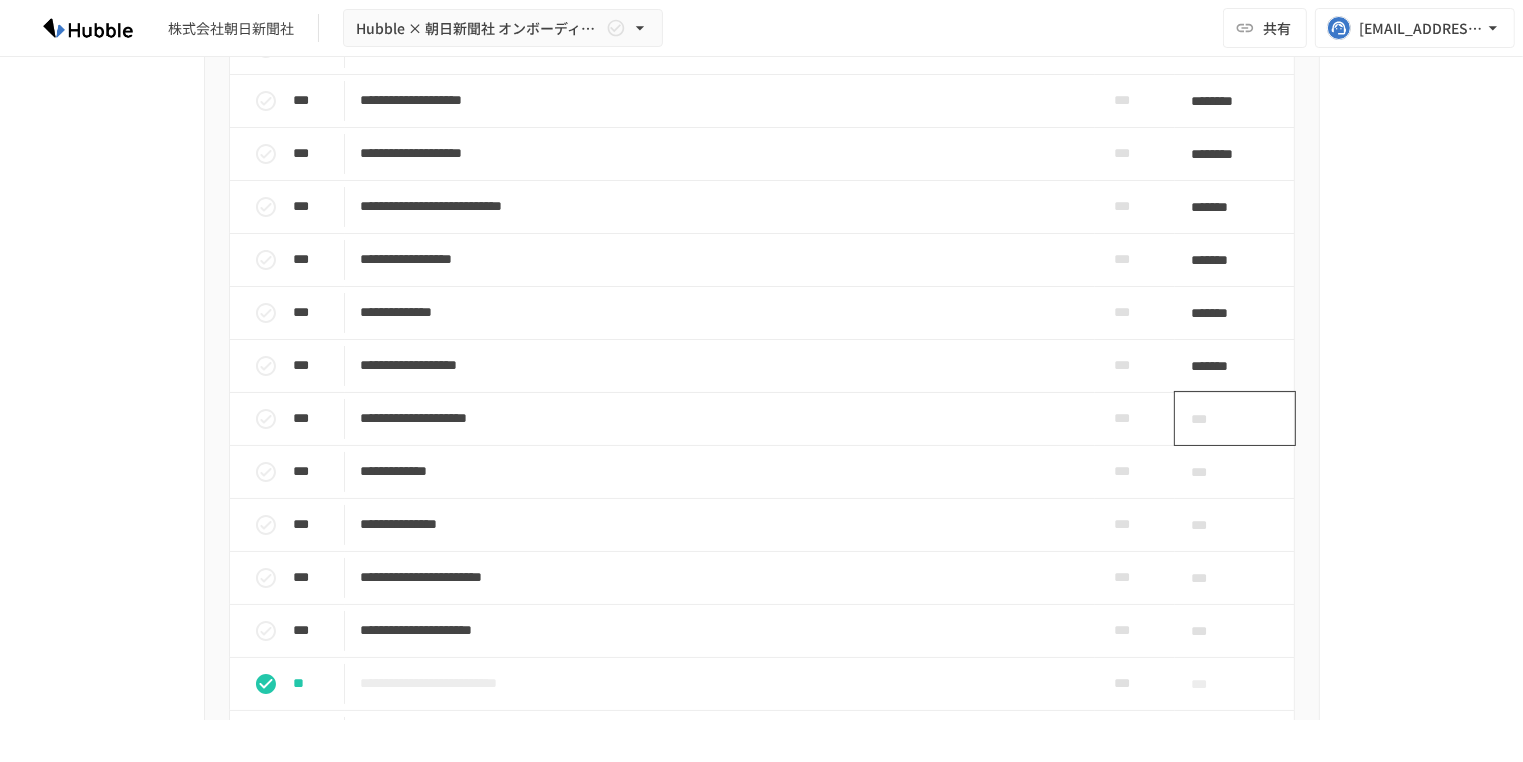 click on "***" at bounding box center (1212, 419) 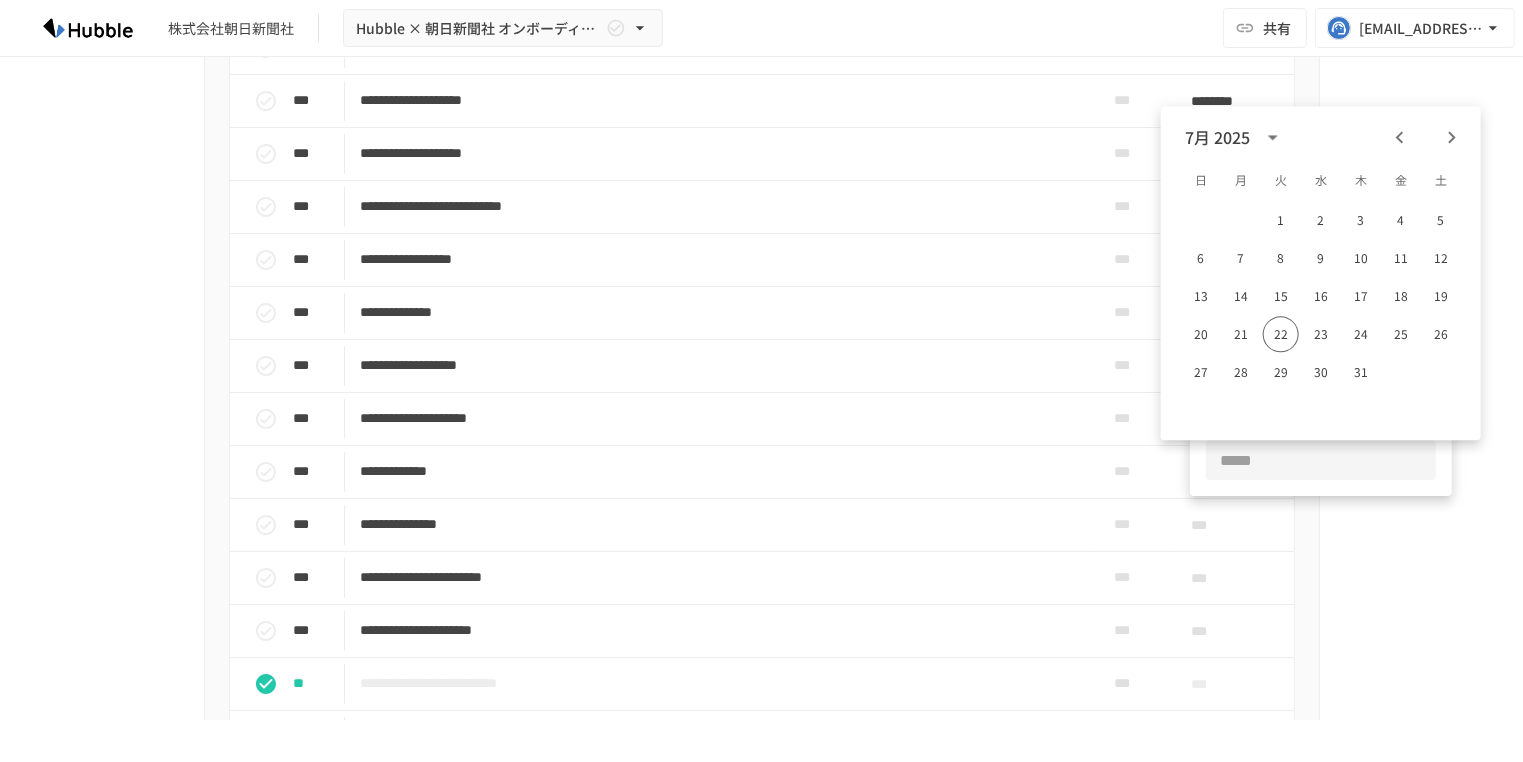 click 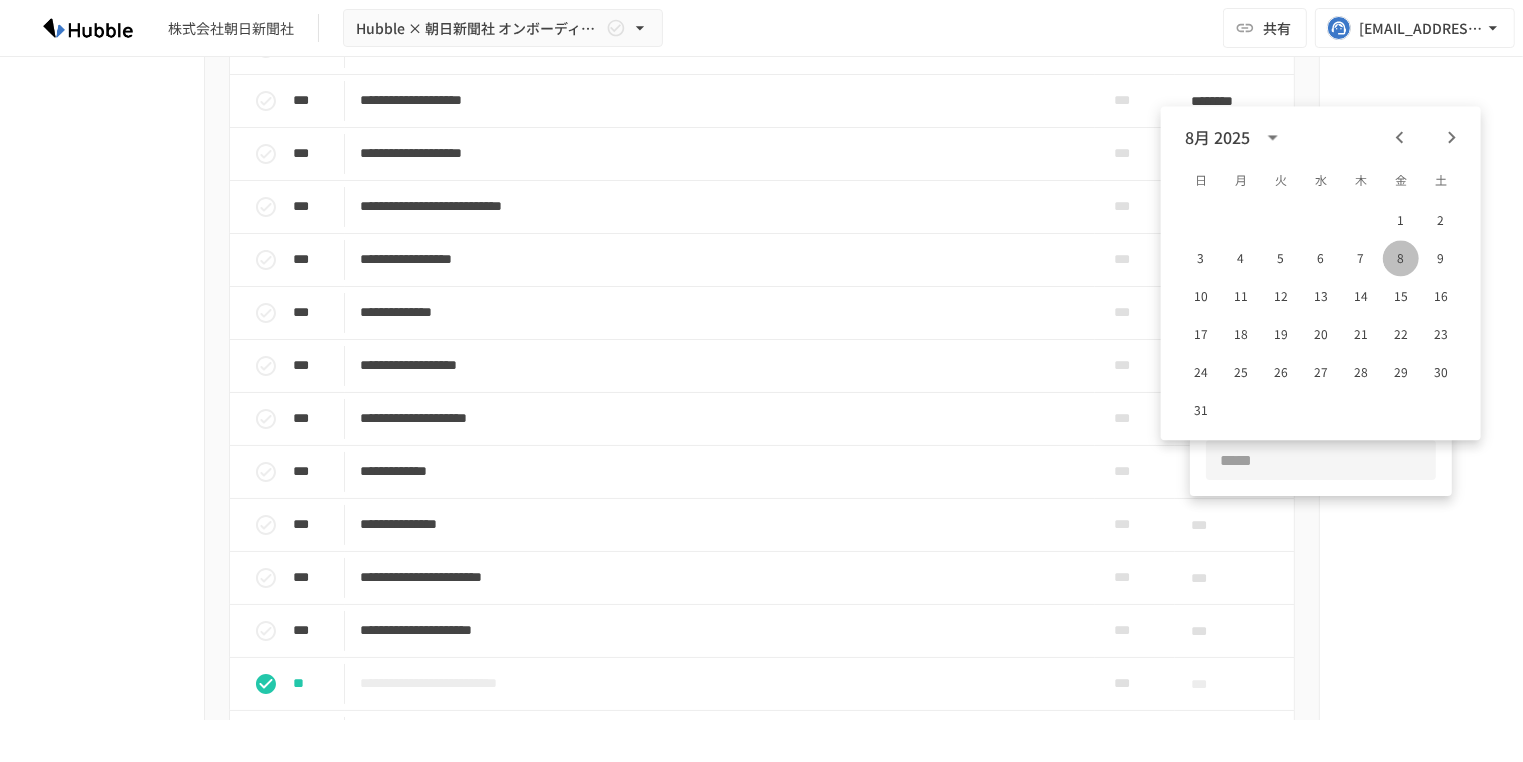 click on "8" at bounding box center (1401, 258) 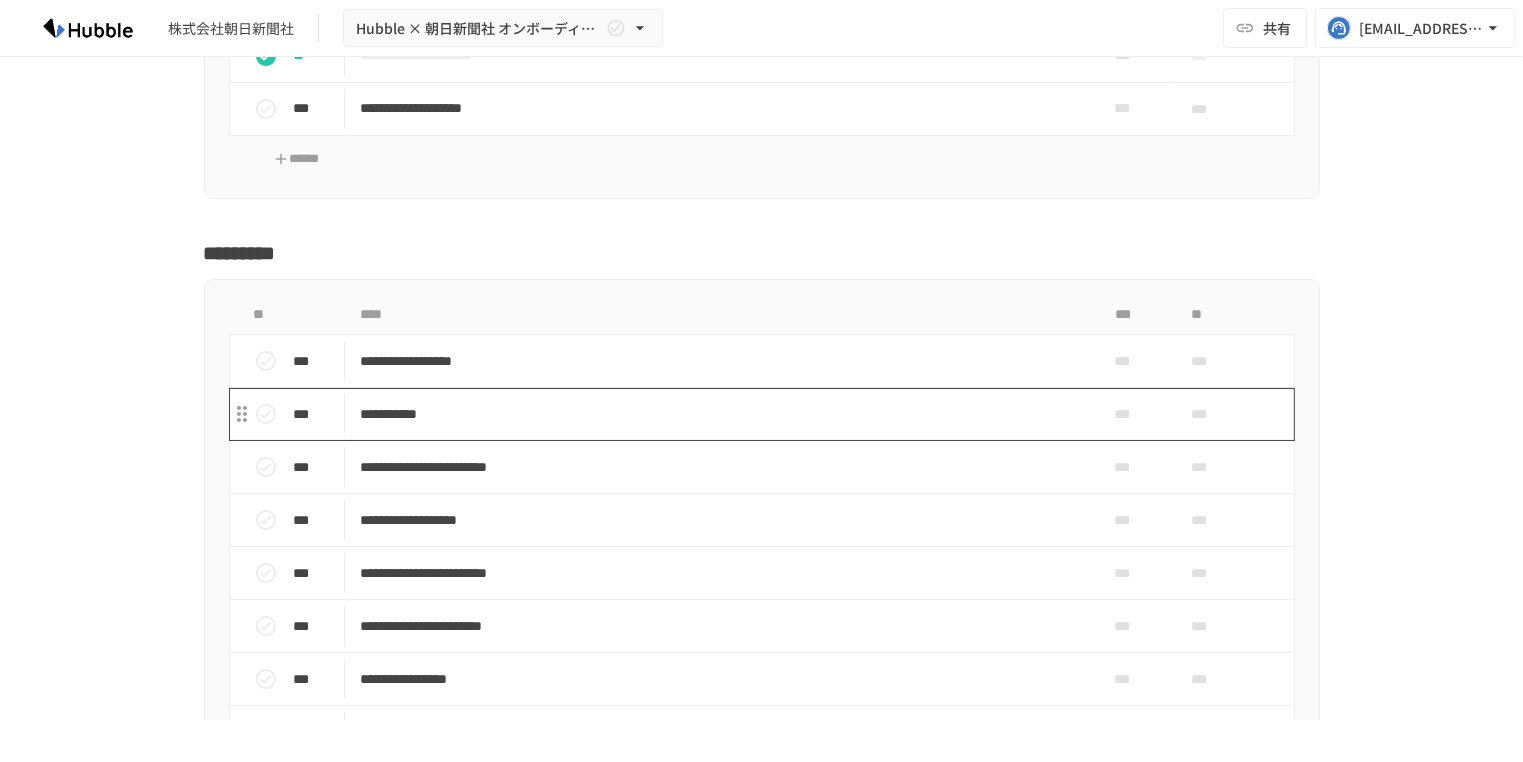 scroll, scrollTop: 2482, scrollLeft: 0, axis: vertical 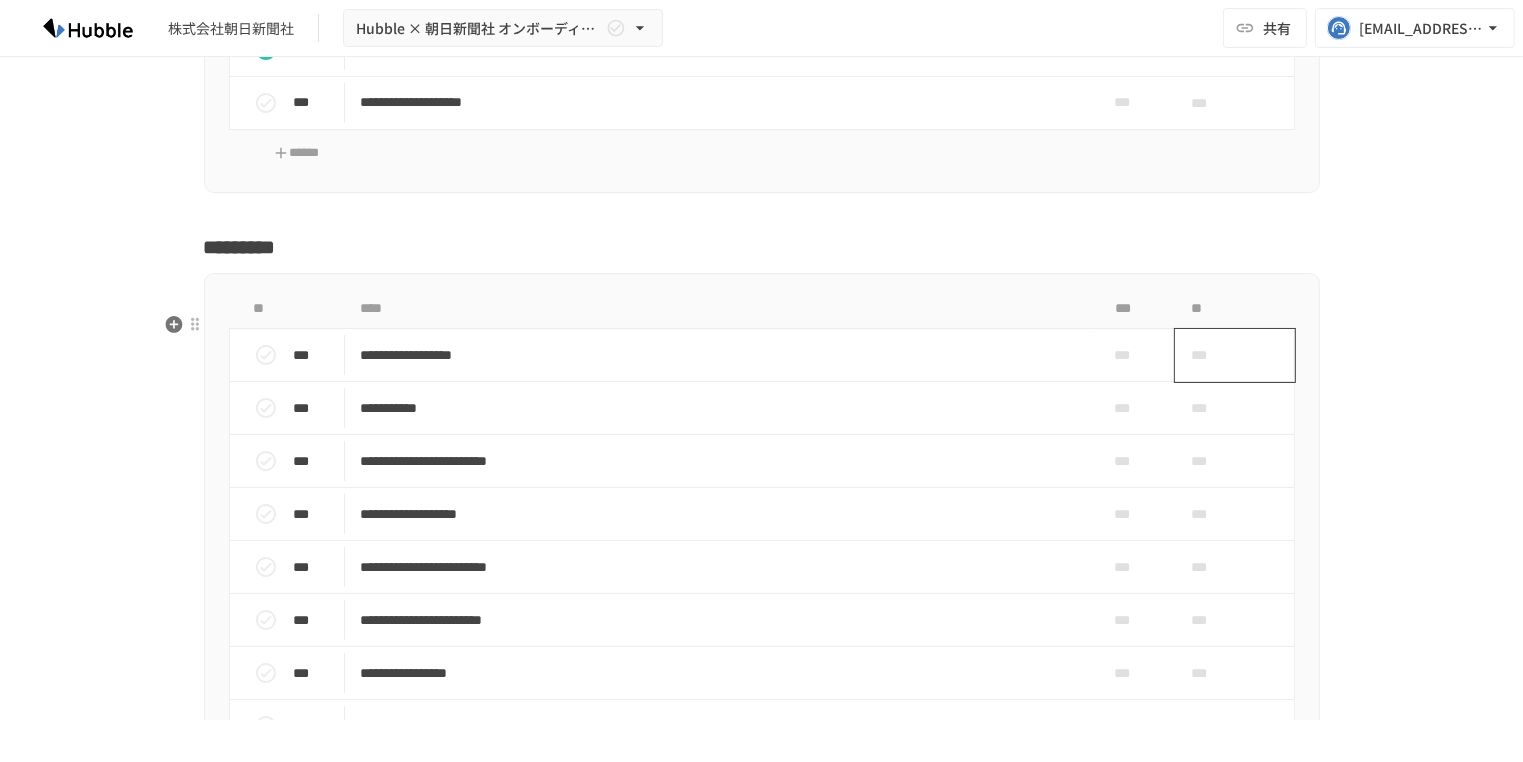 click on "***" at bounding box center (1212, 355) 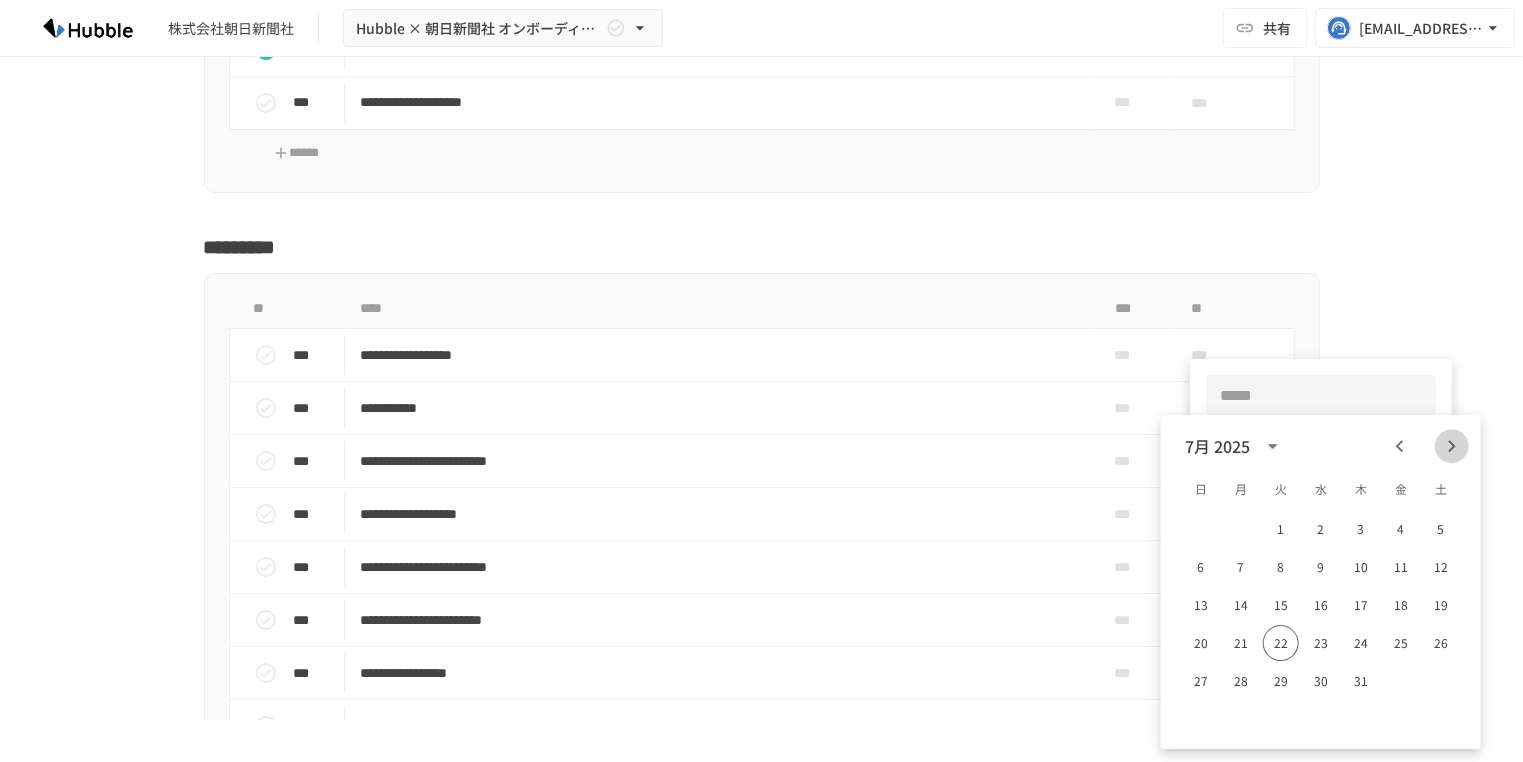 click at bounding box center (1452, 446) 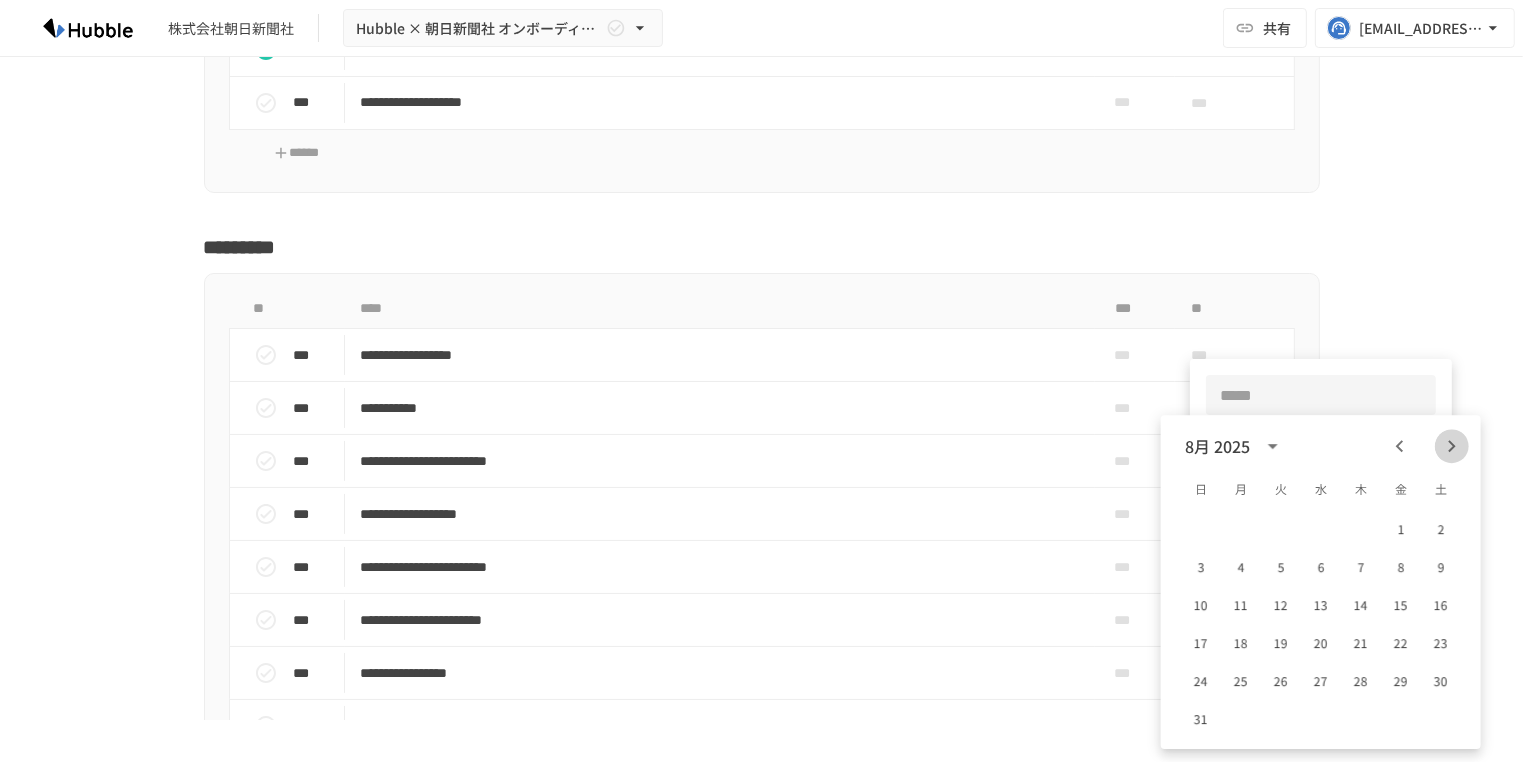 click at bounding box center (1452, 446) 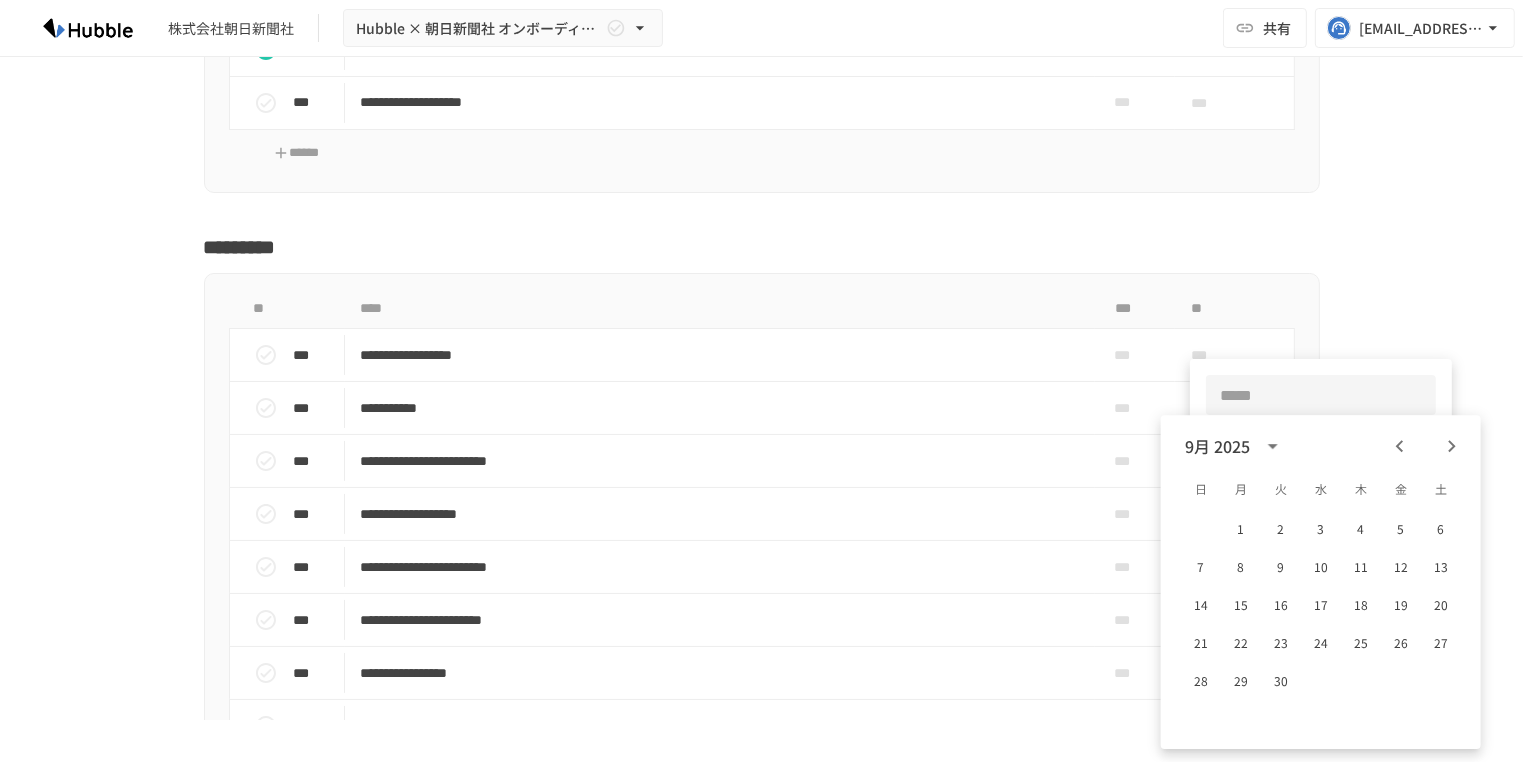 click 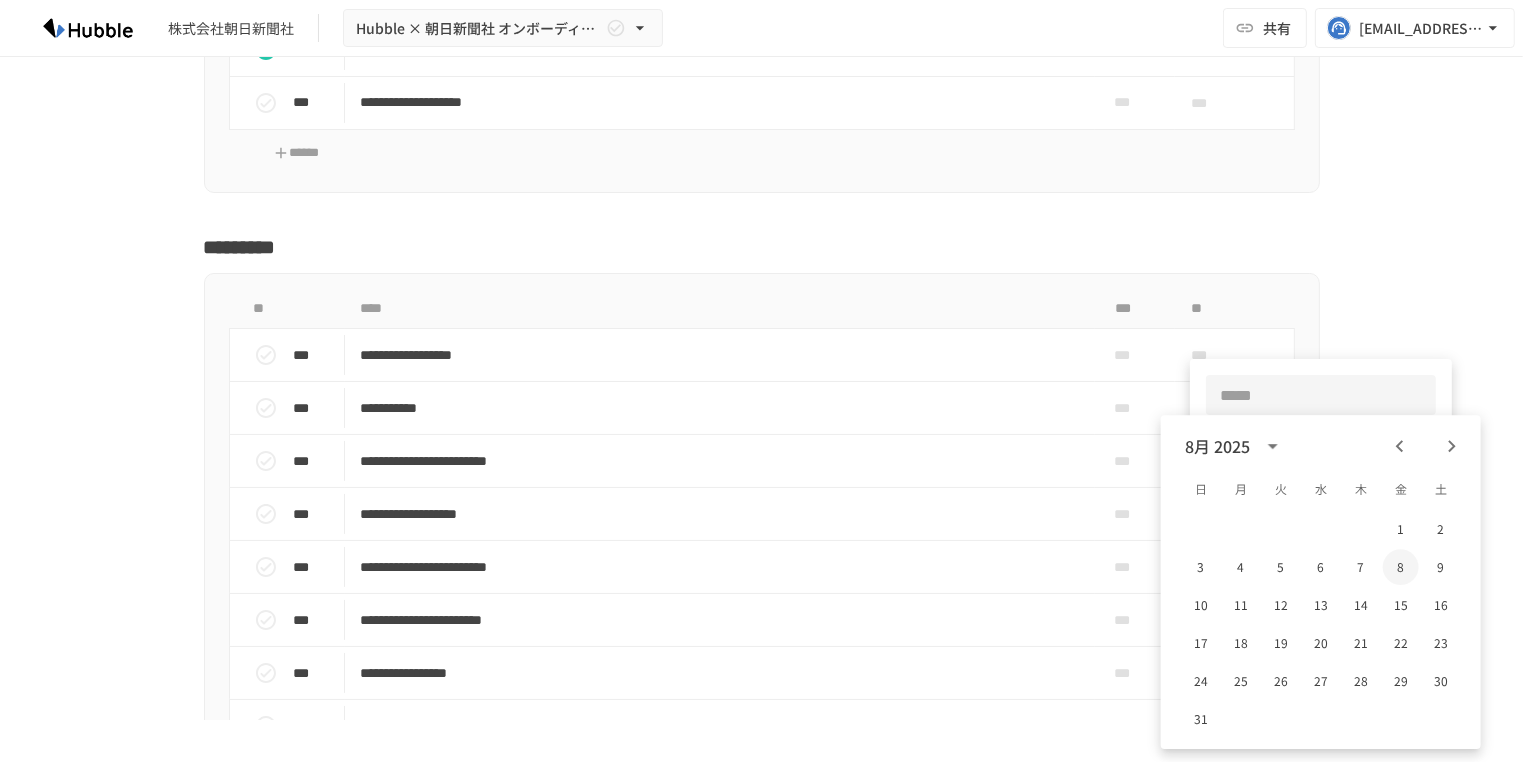 click on "8" at bounding box center [1401, 567] 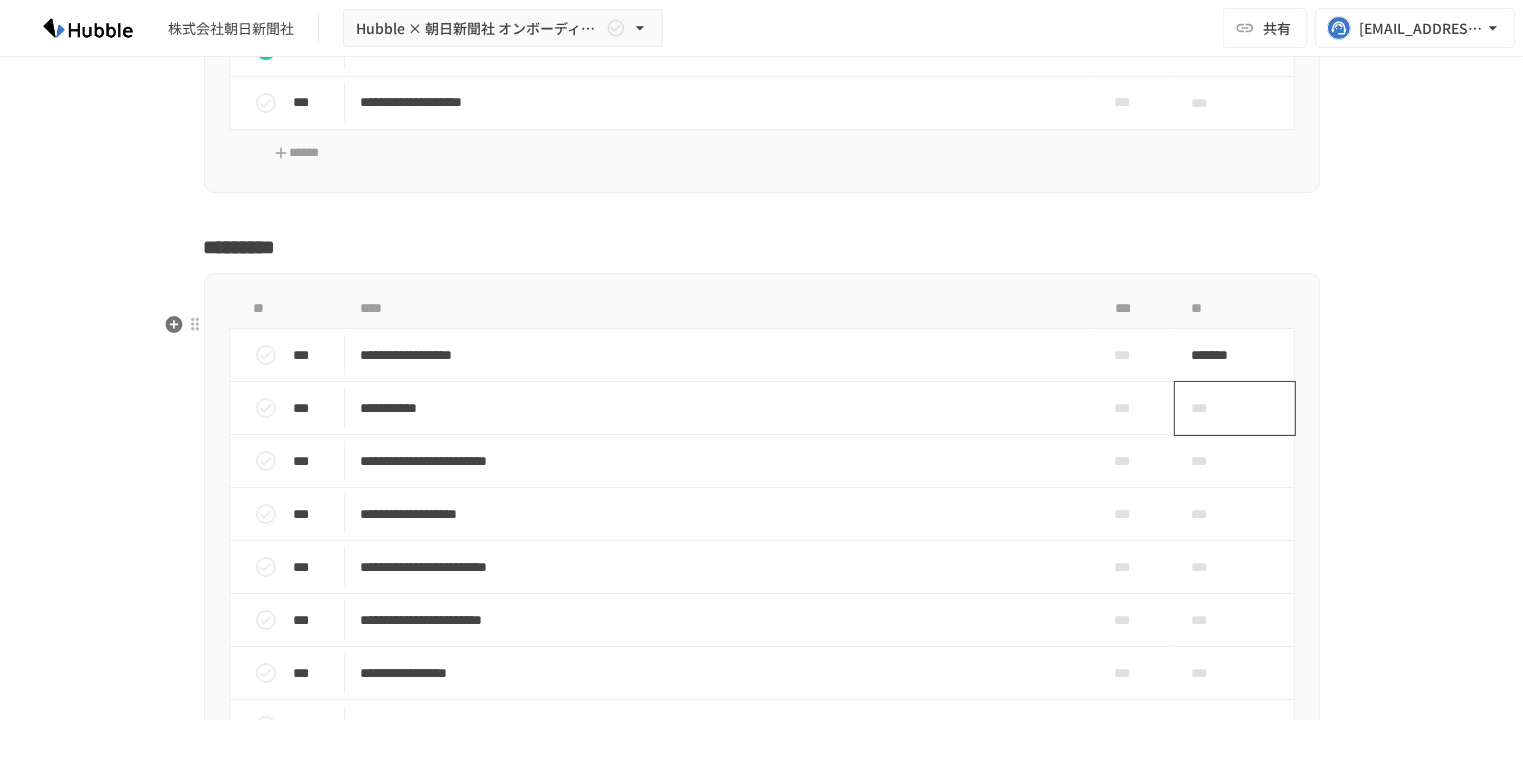 click on "***" at bounding box center [1212, 408] 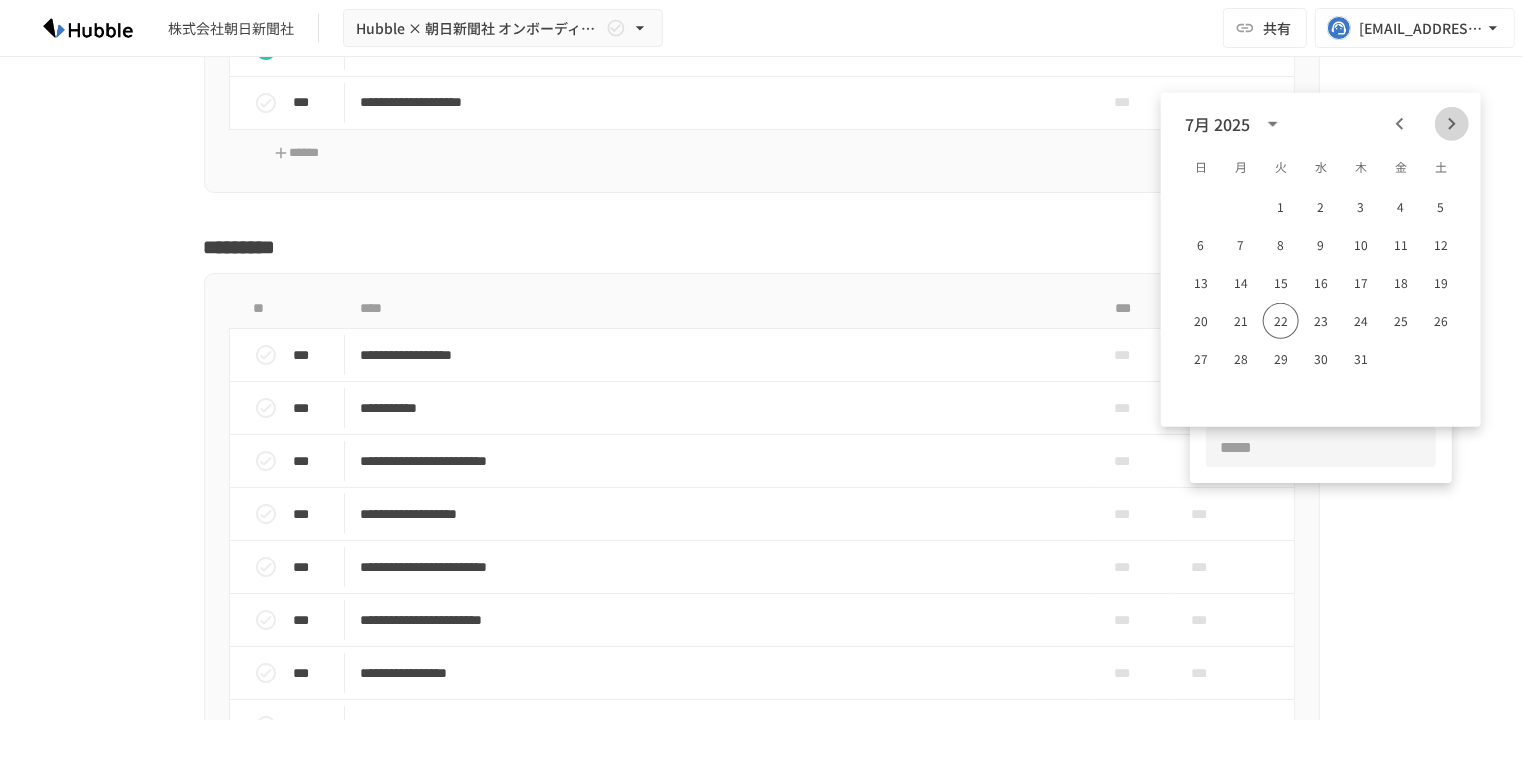 click 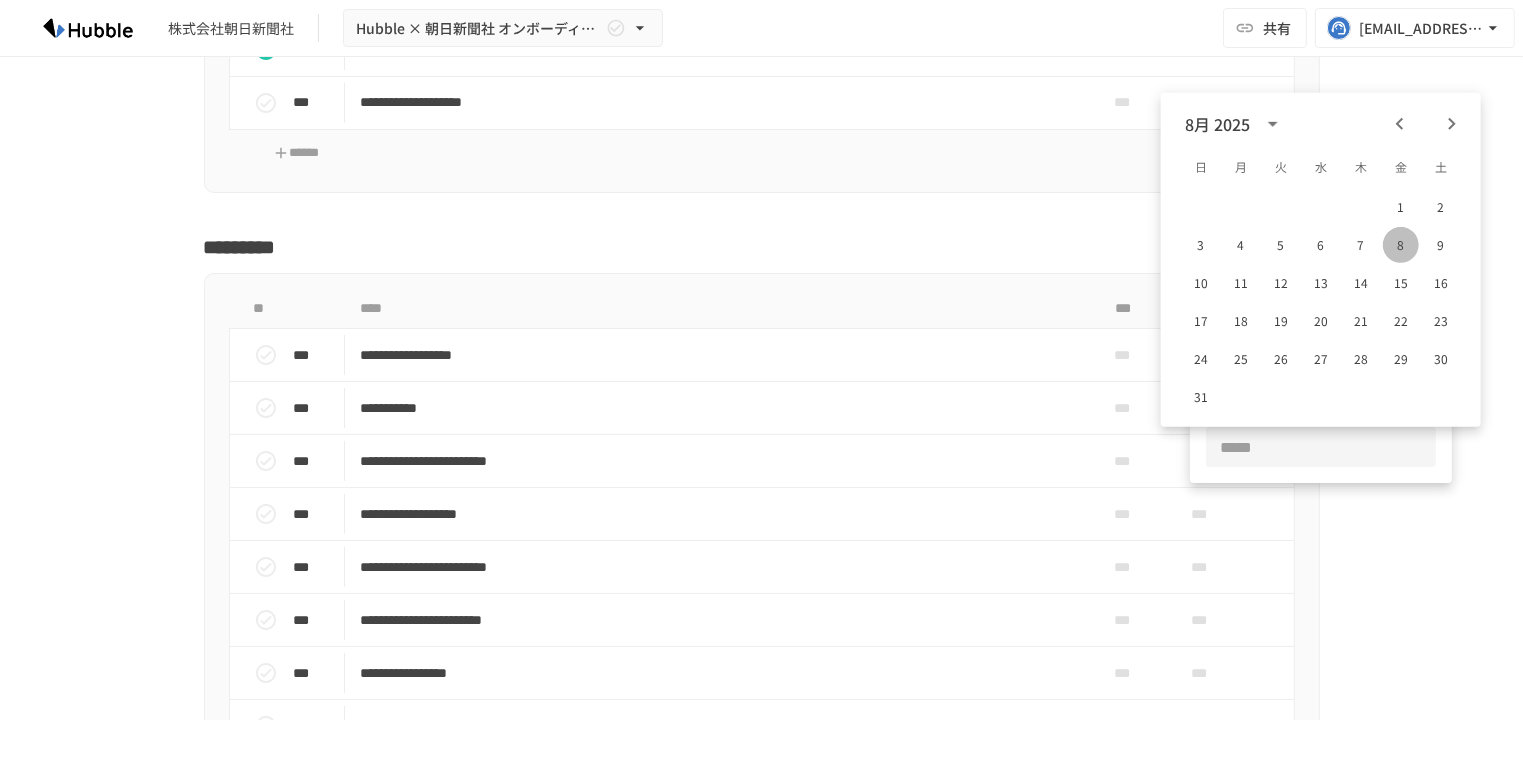 click on "8" at bounding box center [1401, 245] 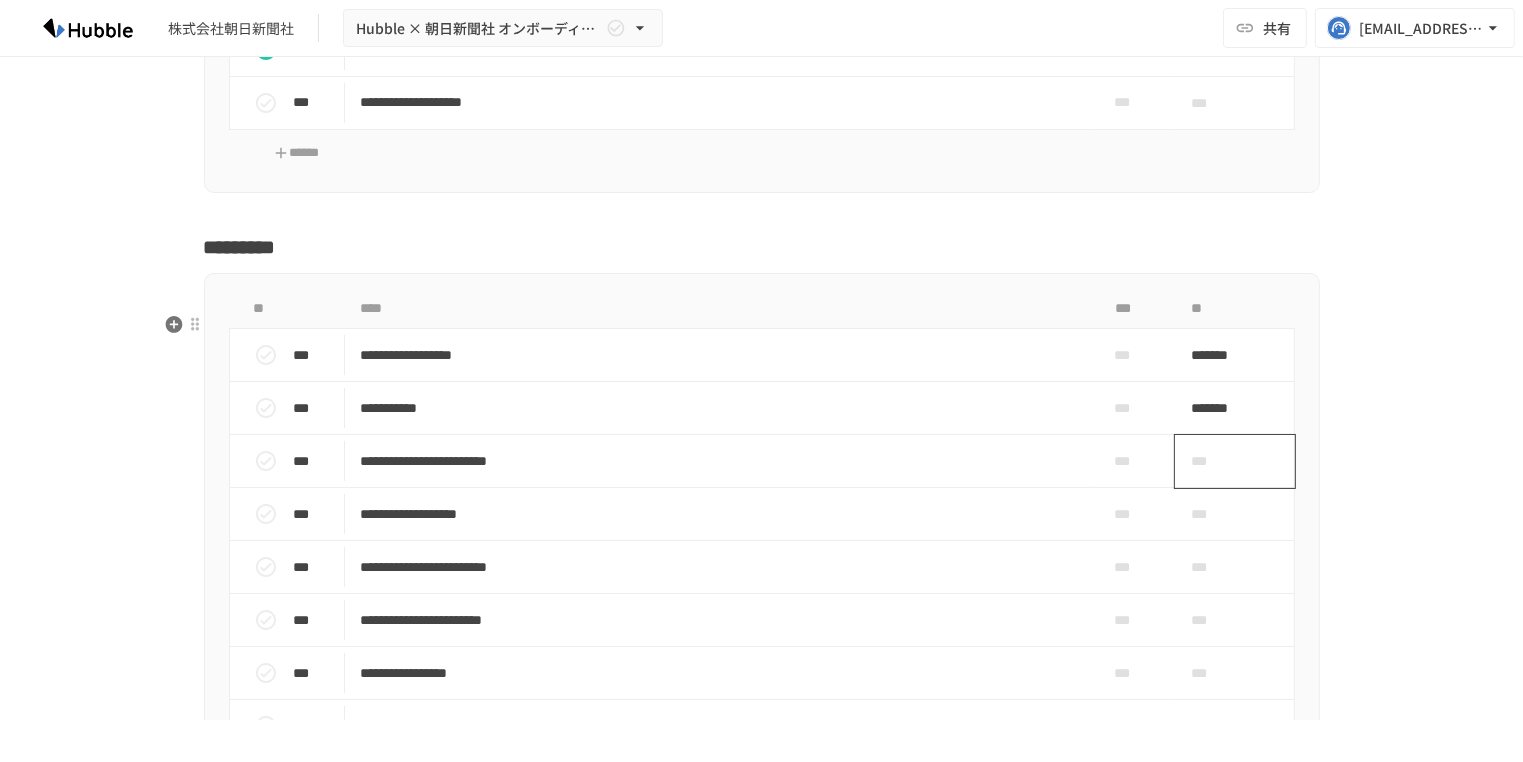 click on "***" at bounding box center (1212, 461) 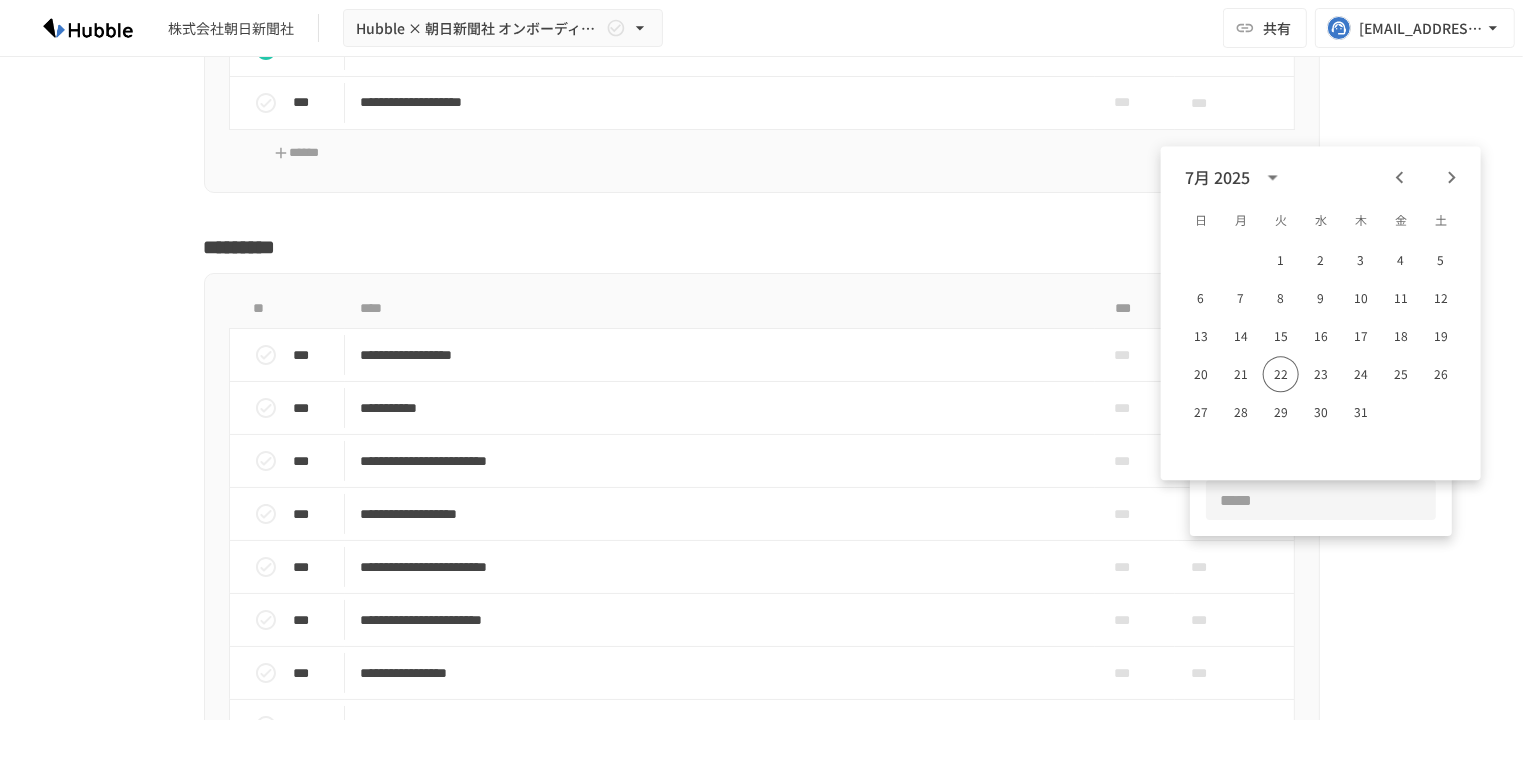 click 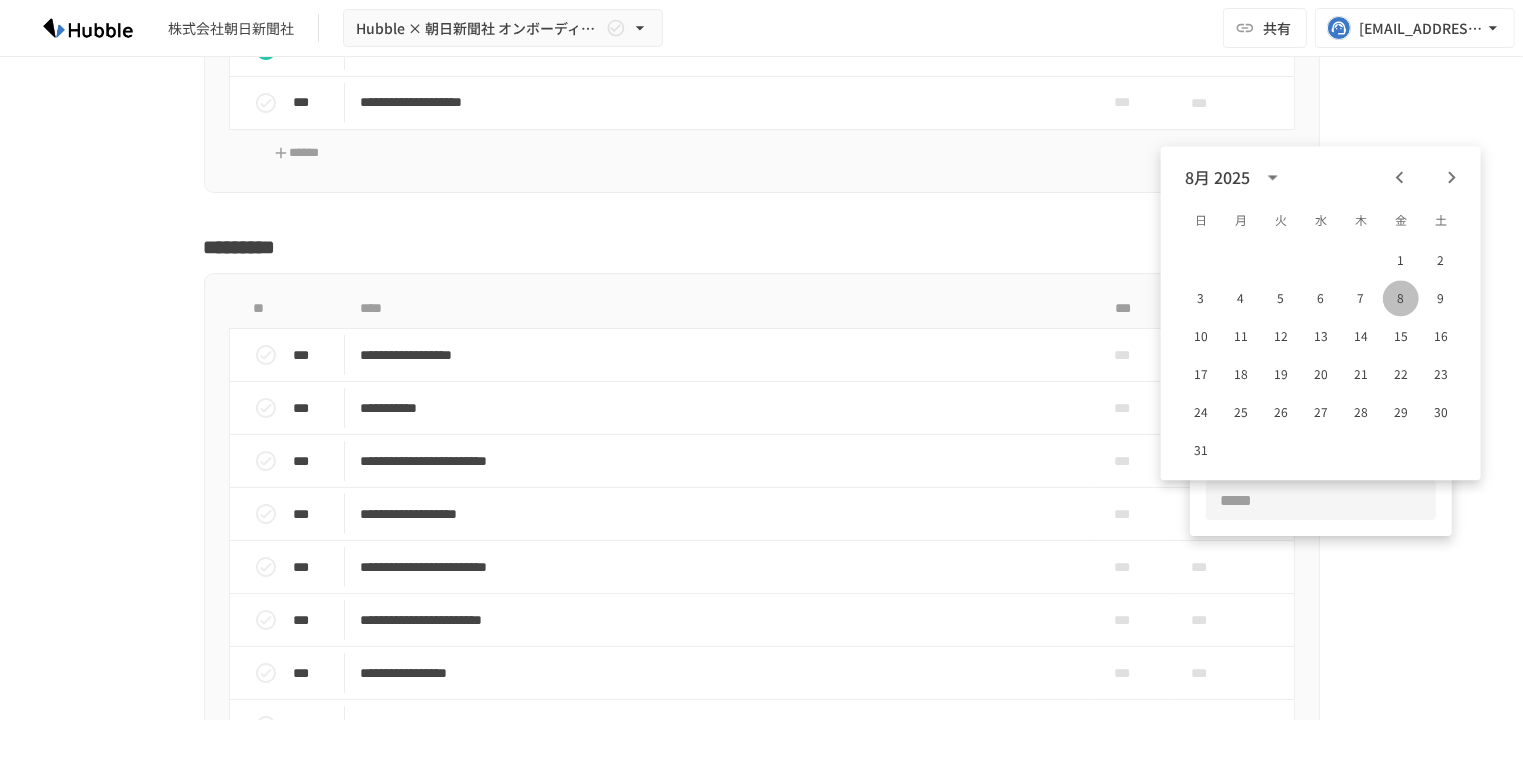 click on "8" at bounding box center [1401, 298] 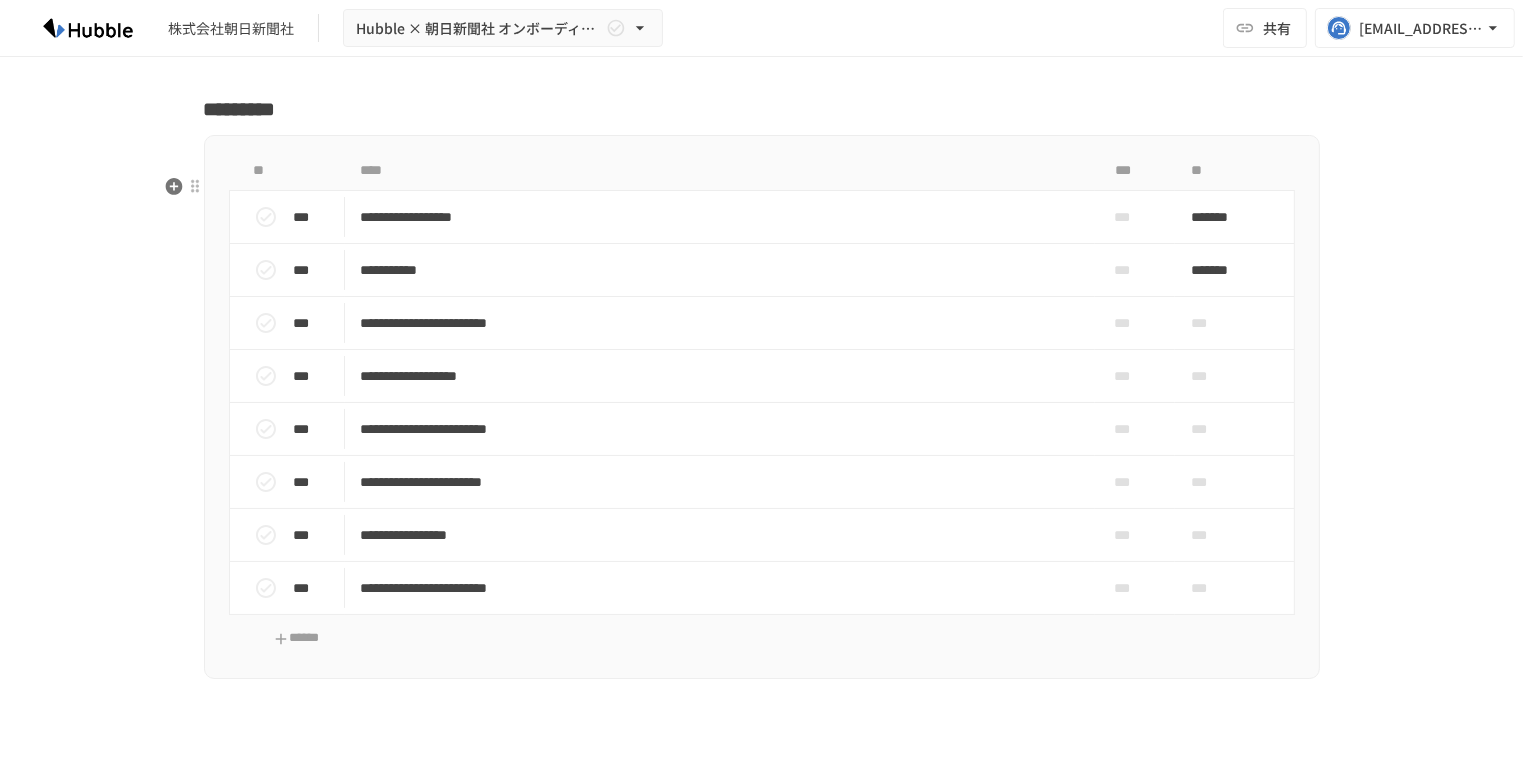 scroll, scrollTop: 2704, scrollLeft: 0, axis: vertical 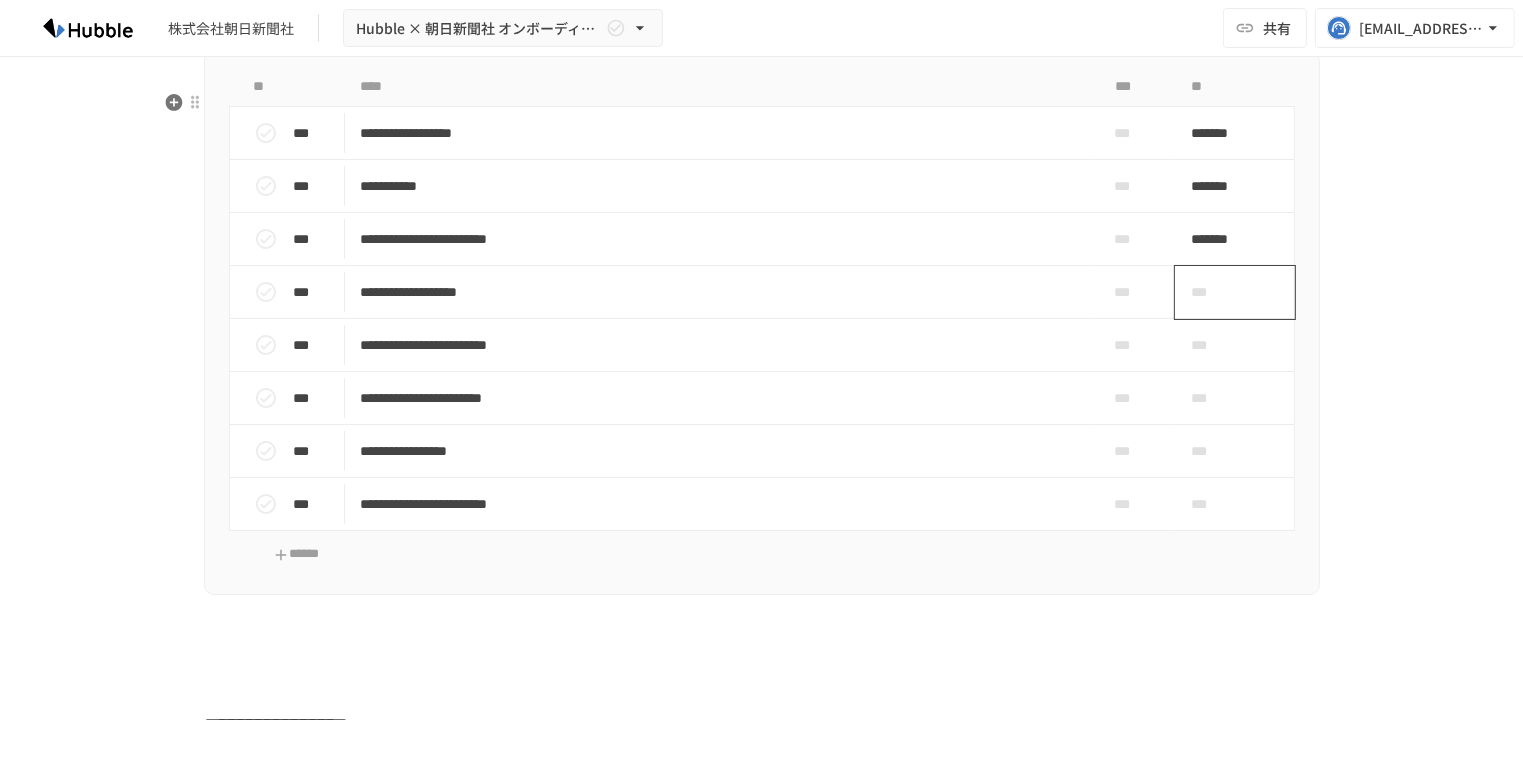 click on "***" at bounding box center [1212, 292] 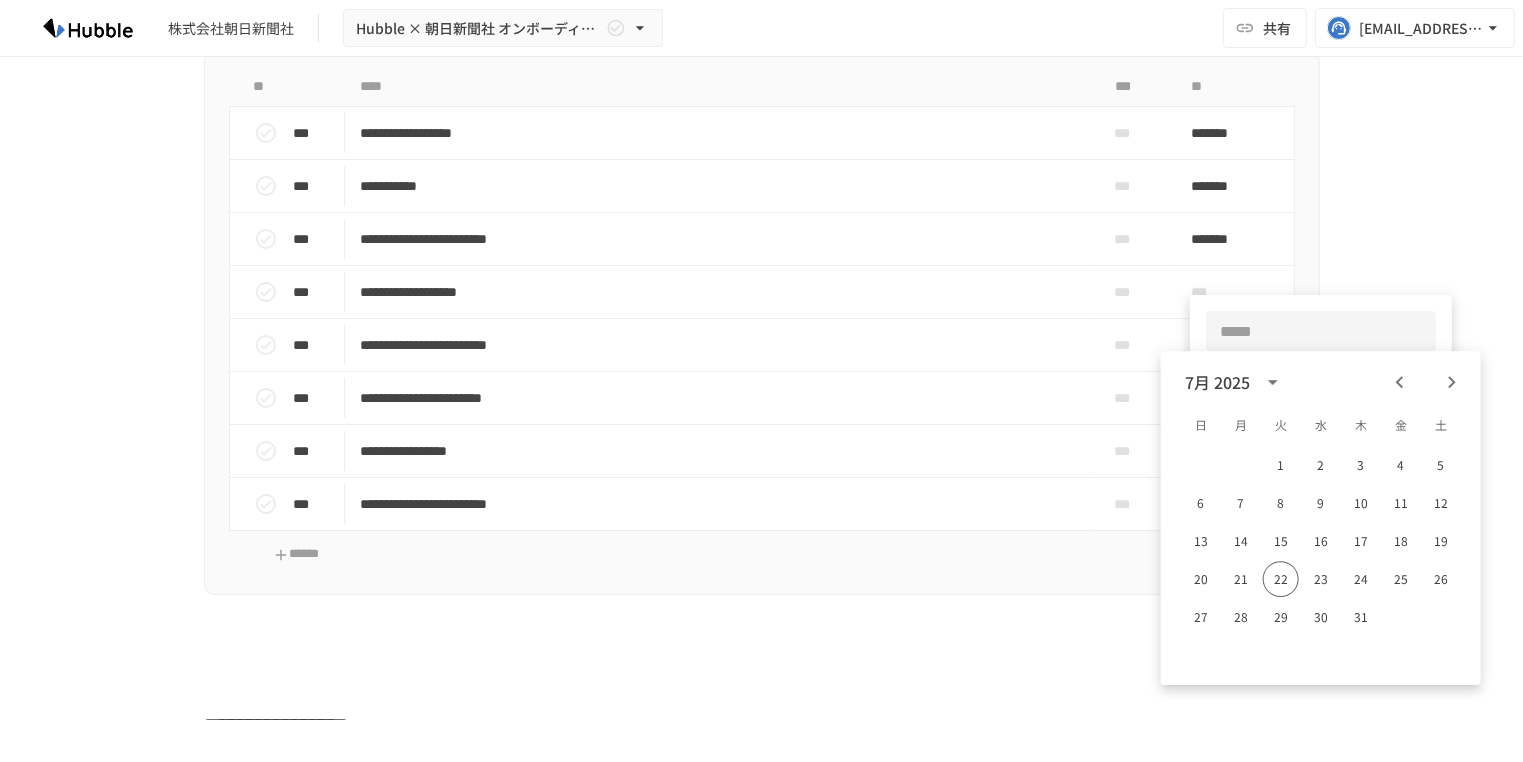 click 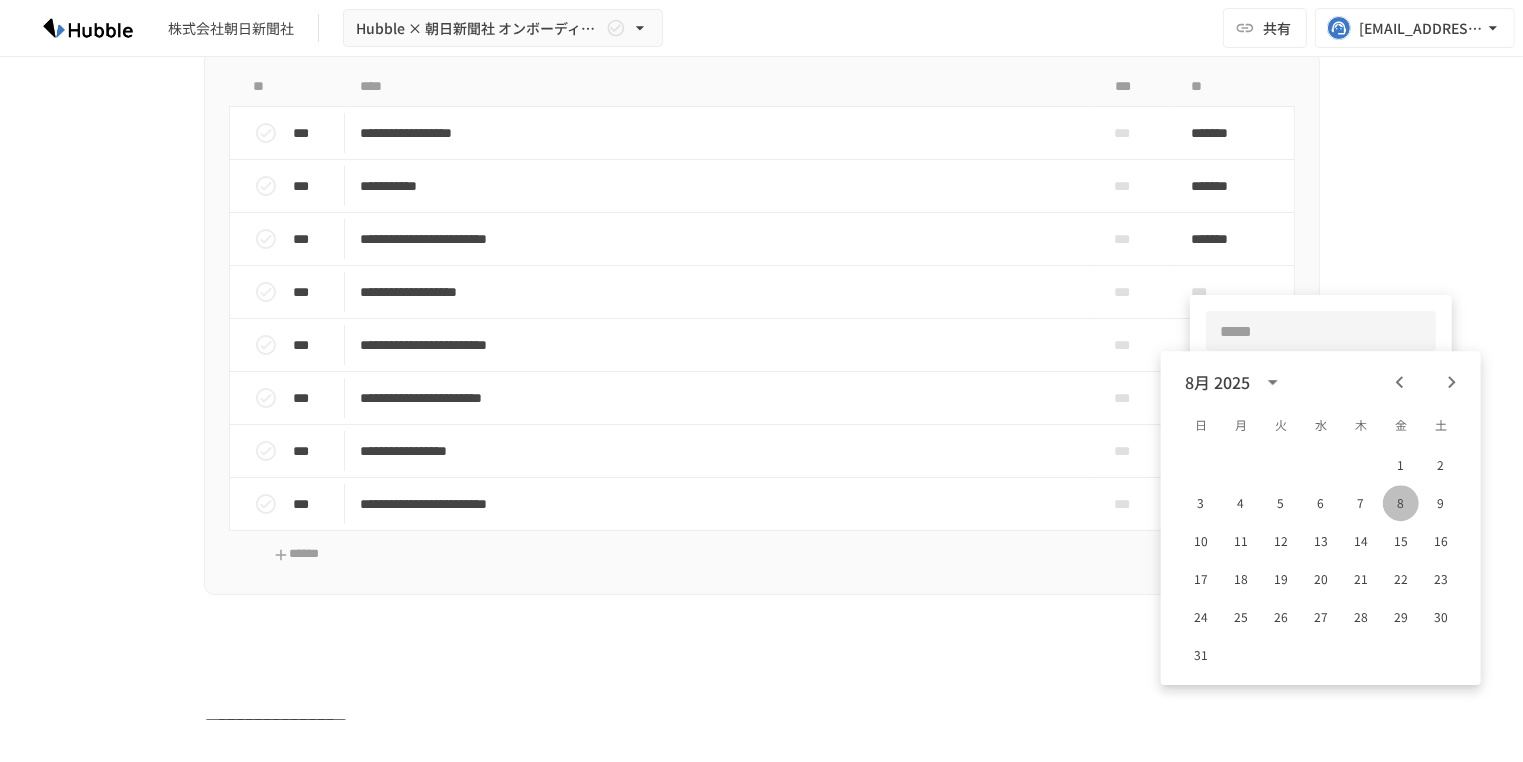 click on "8" at bounding box center (1401, 503) 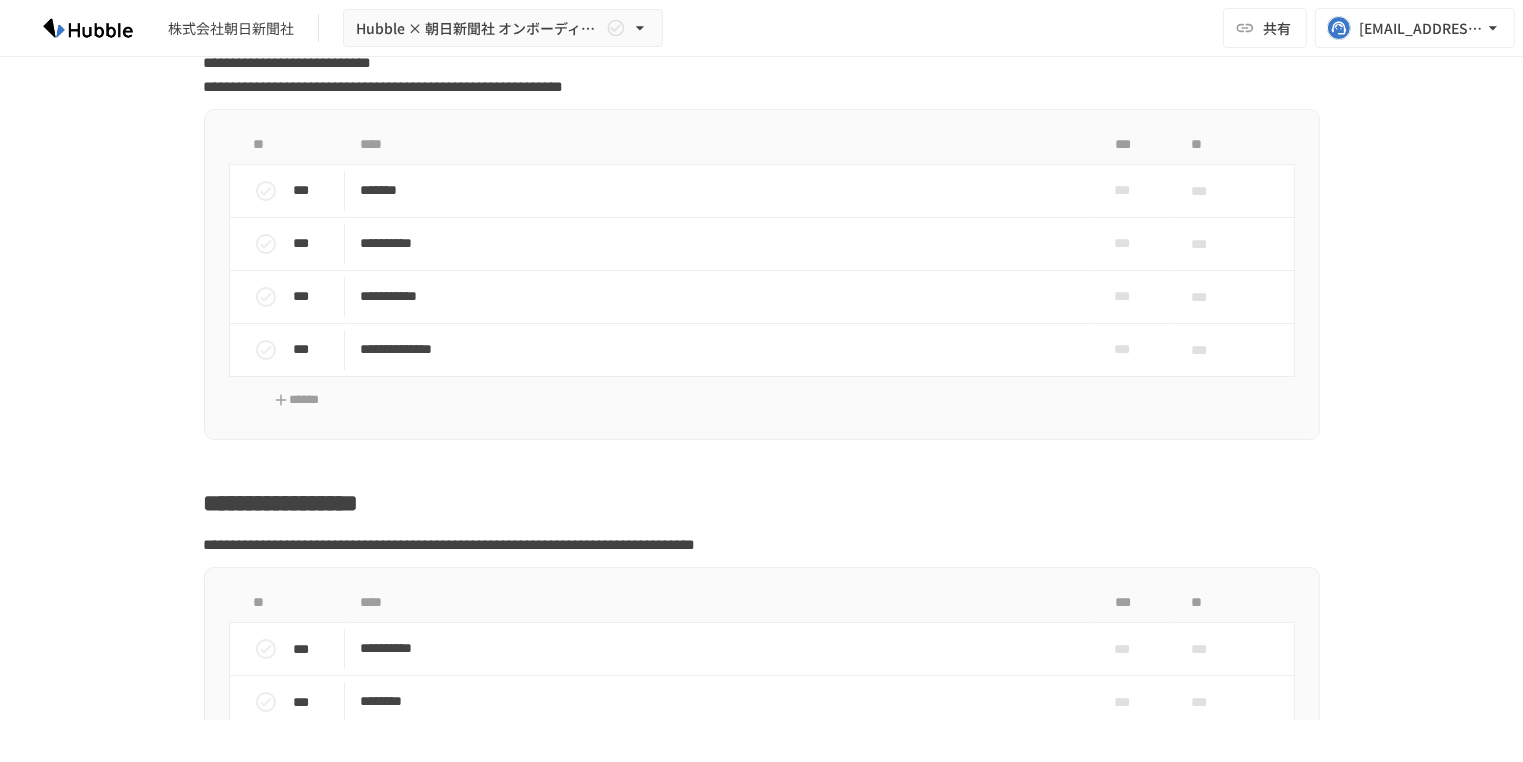 scroll, scrollTop: 3284, scrollLeft: 0, axis: vertical 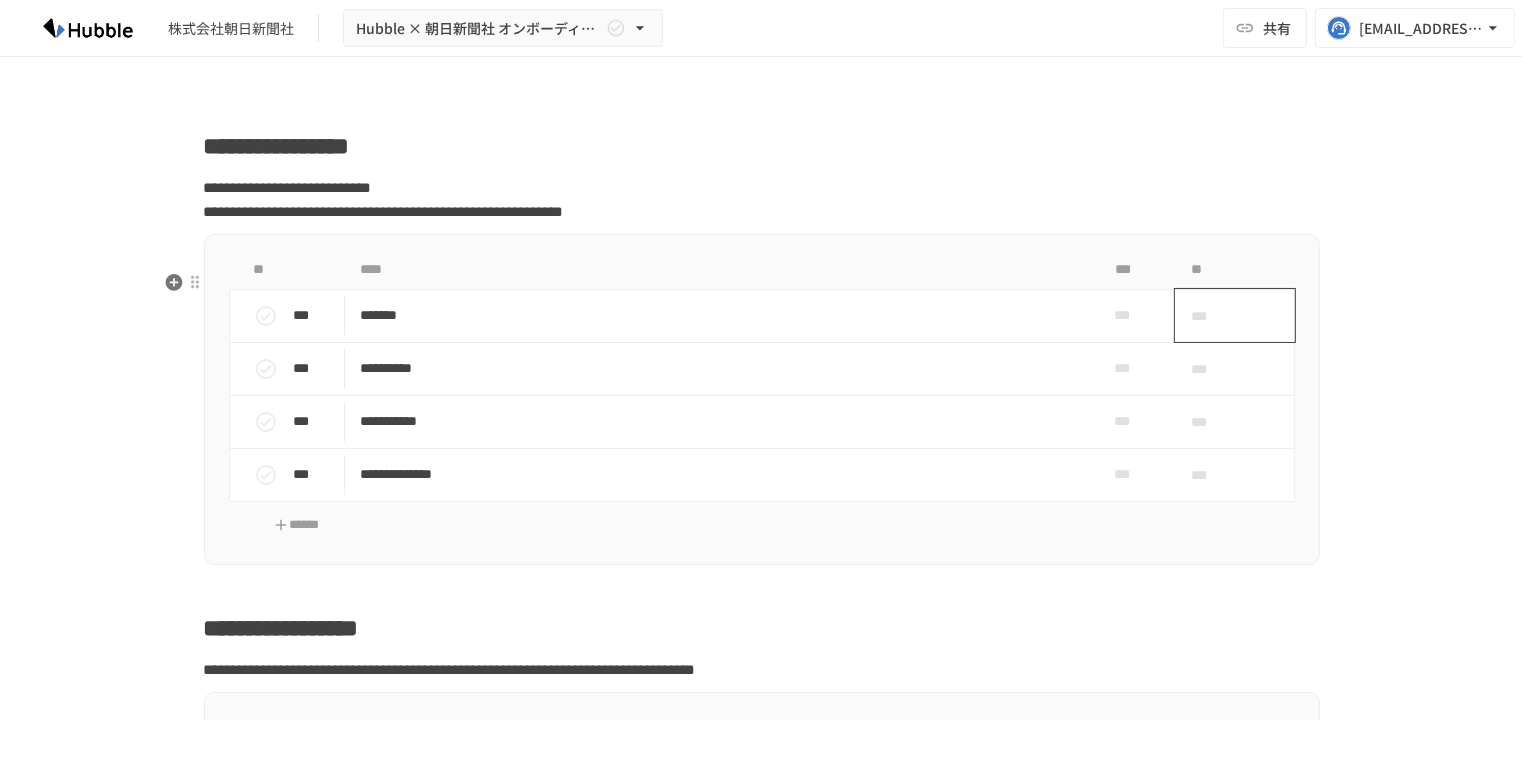 click on "***" at bounding box center (1212, 316) 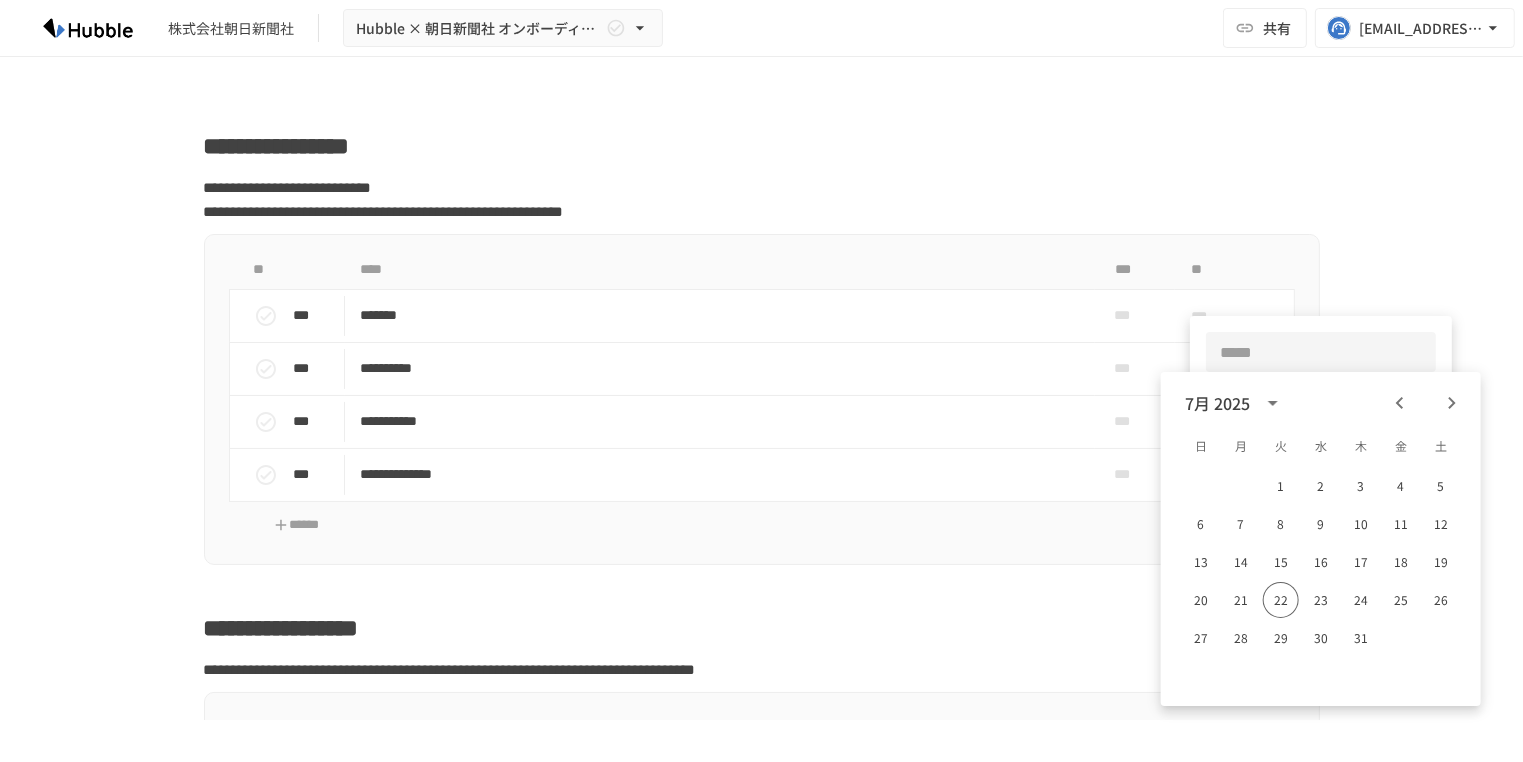 click 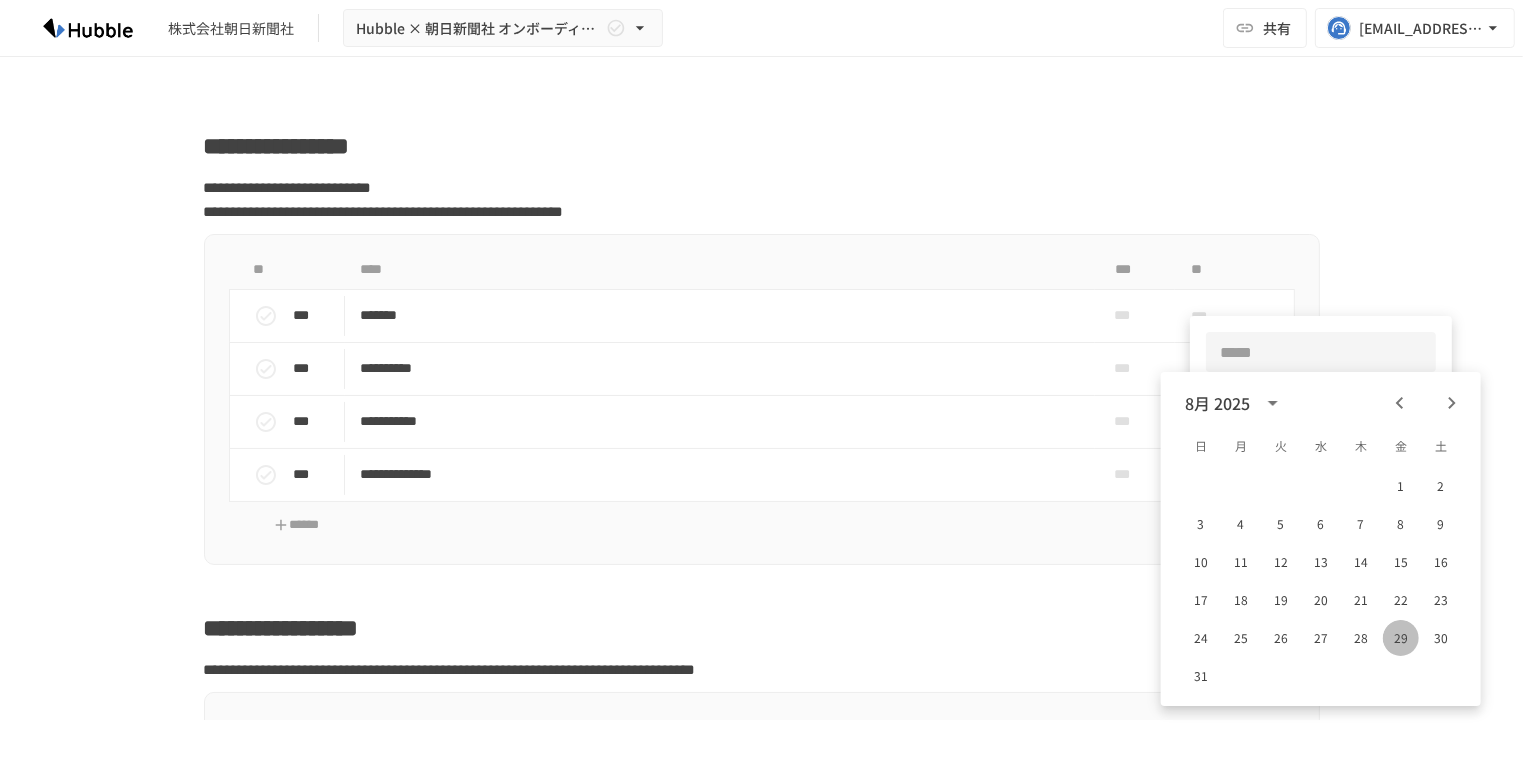 click on "29" at bounding box center [1401, 638] 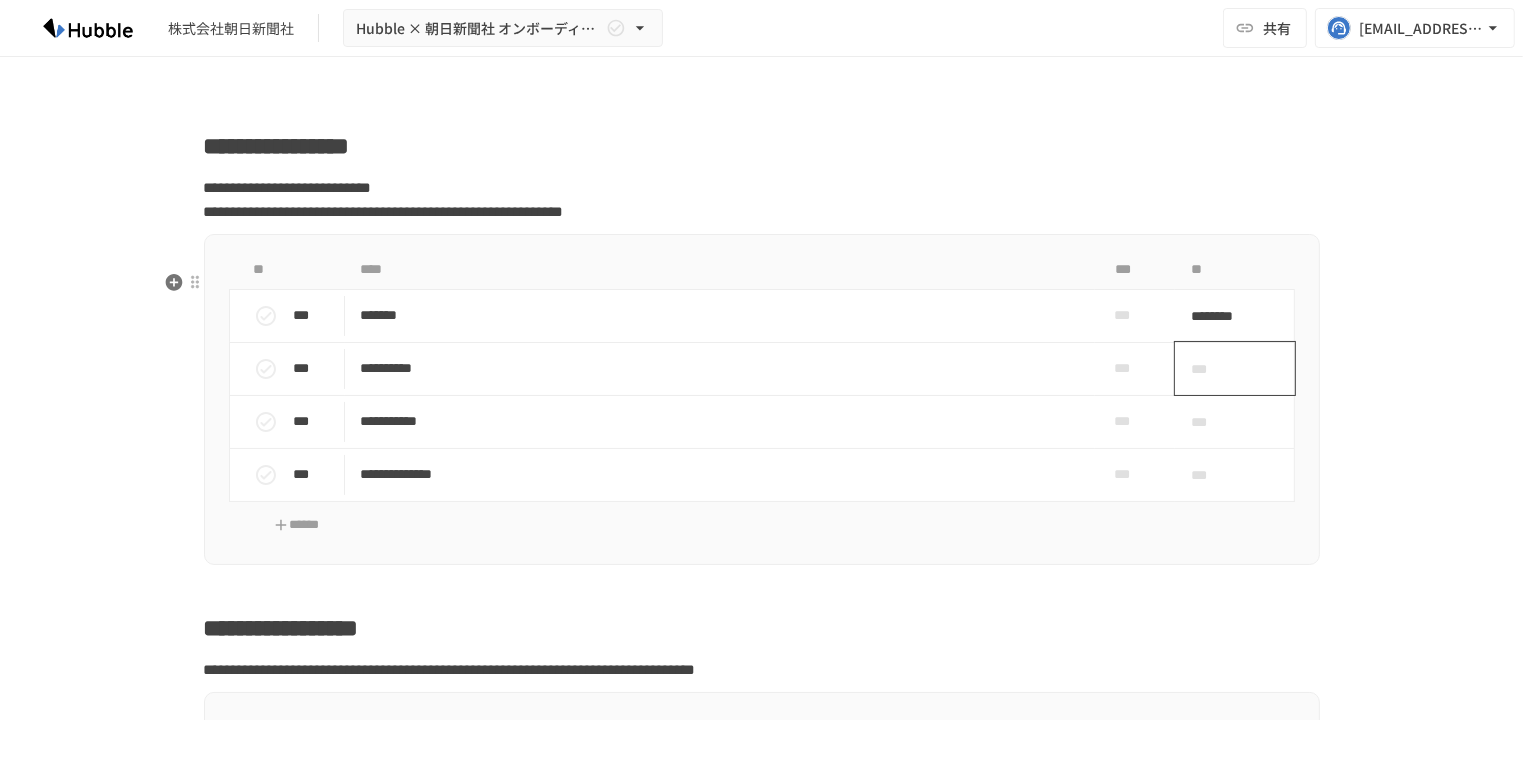 click on "***" at bounding box center (1212, 369) 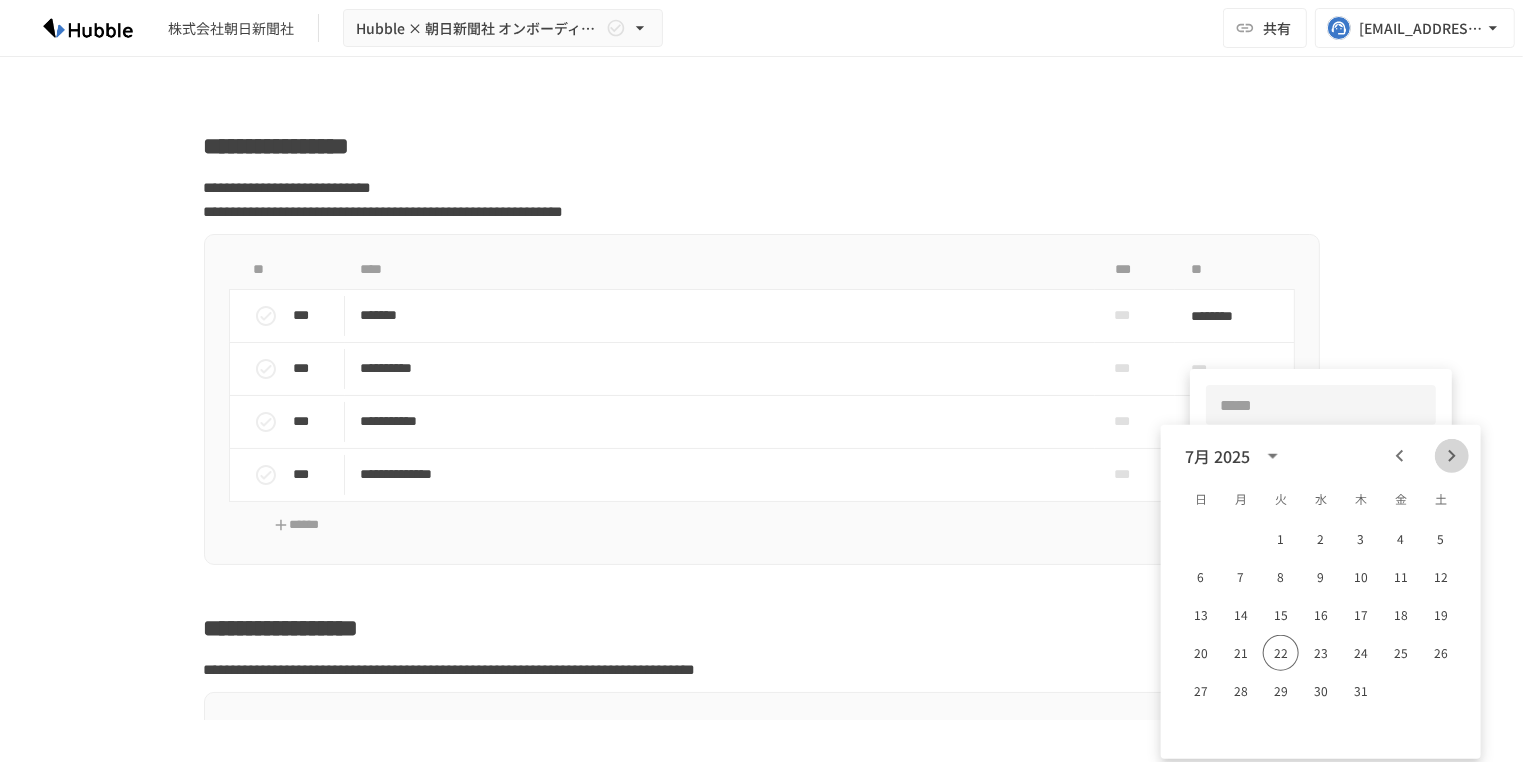 click 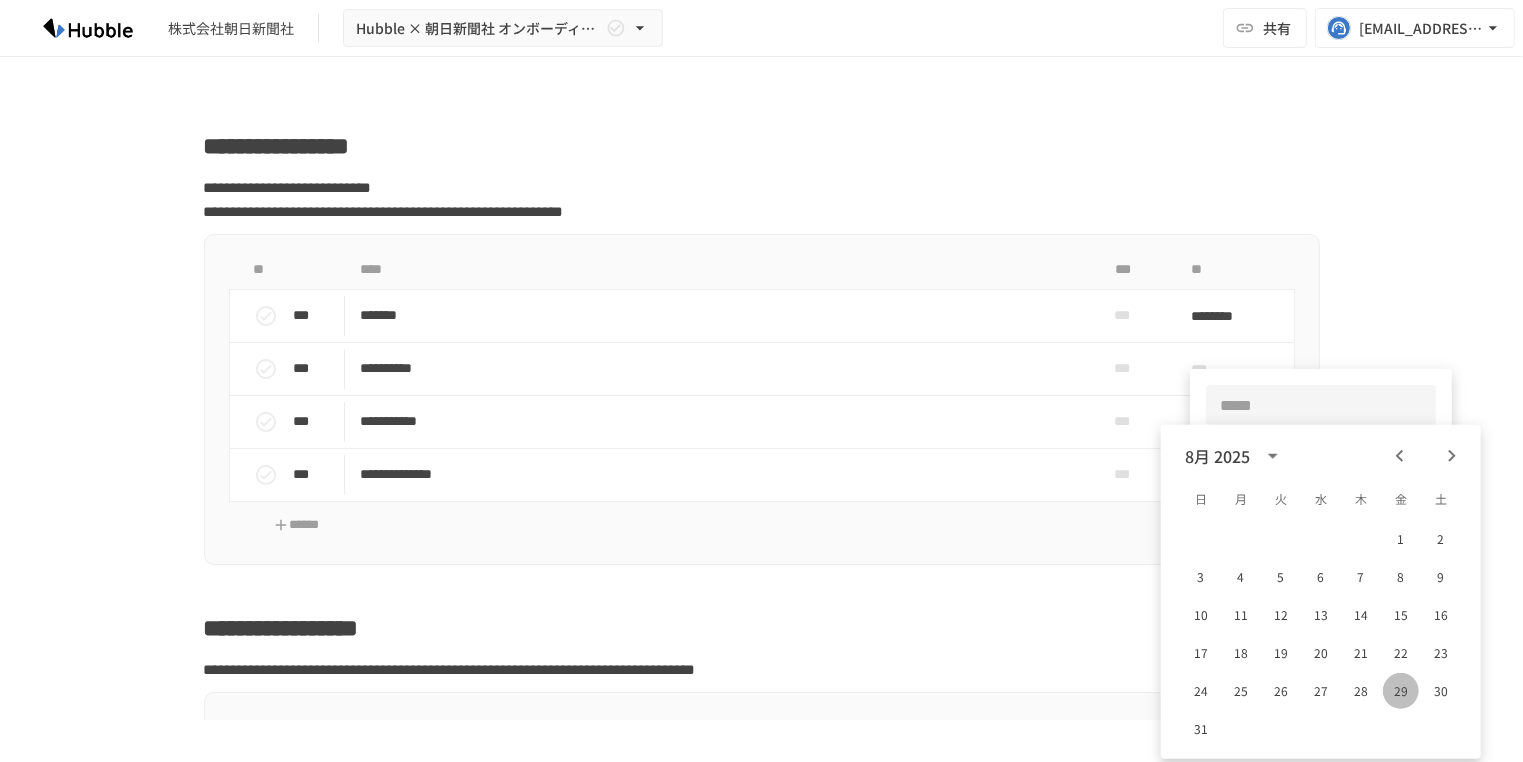 click on "29" at bounding box center [1401, 691] 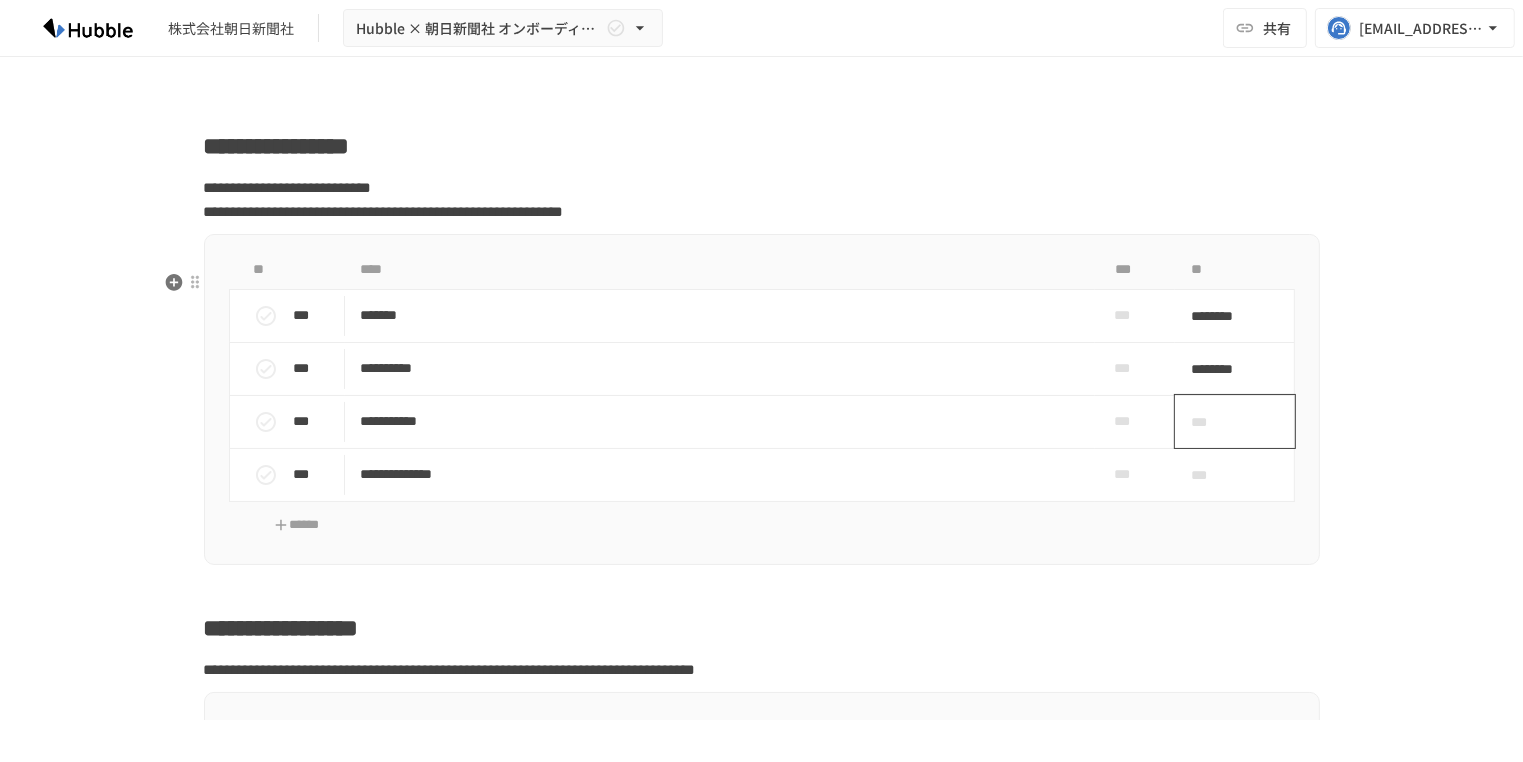 click on "***" at bounding box center [1212, 422] 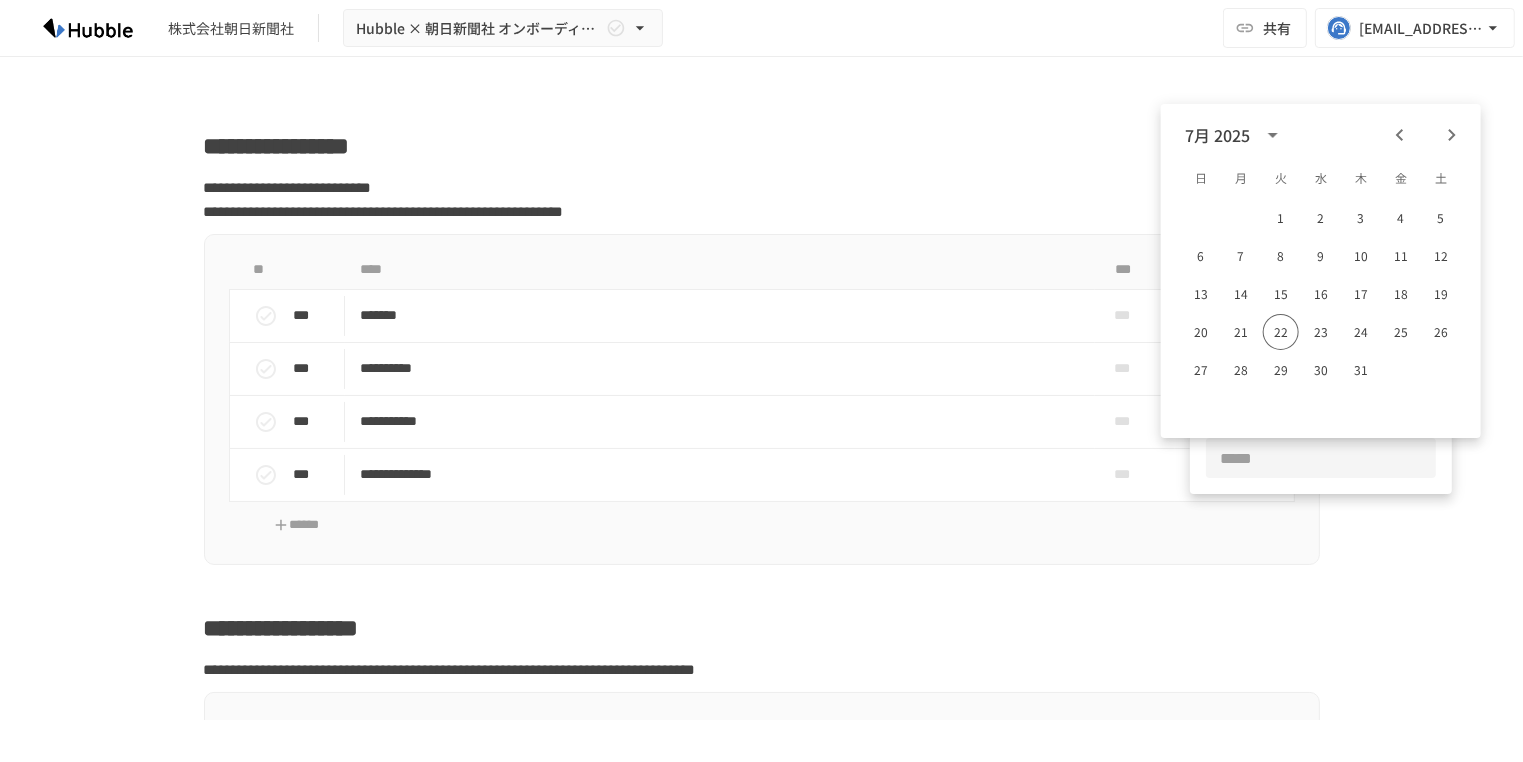 click 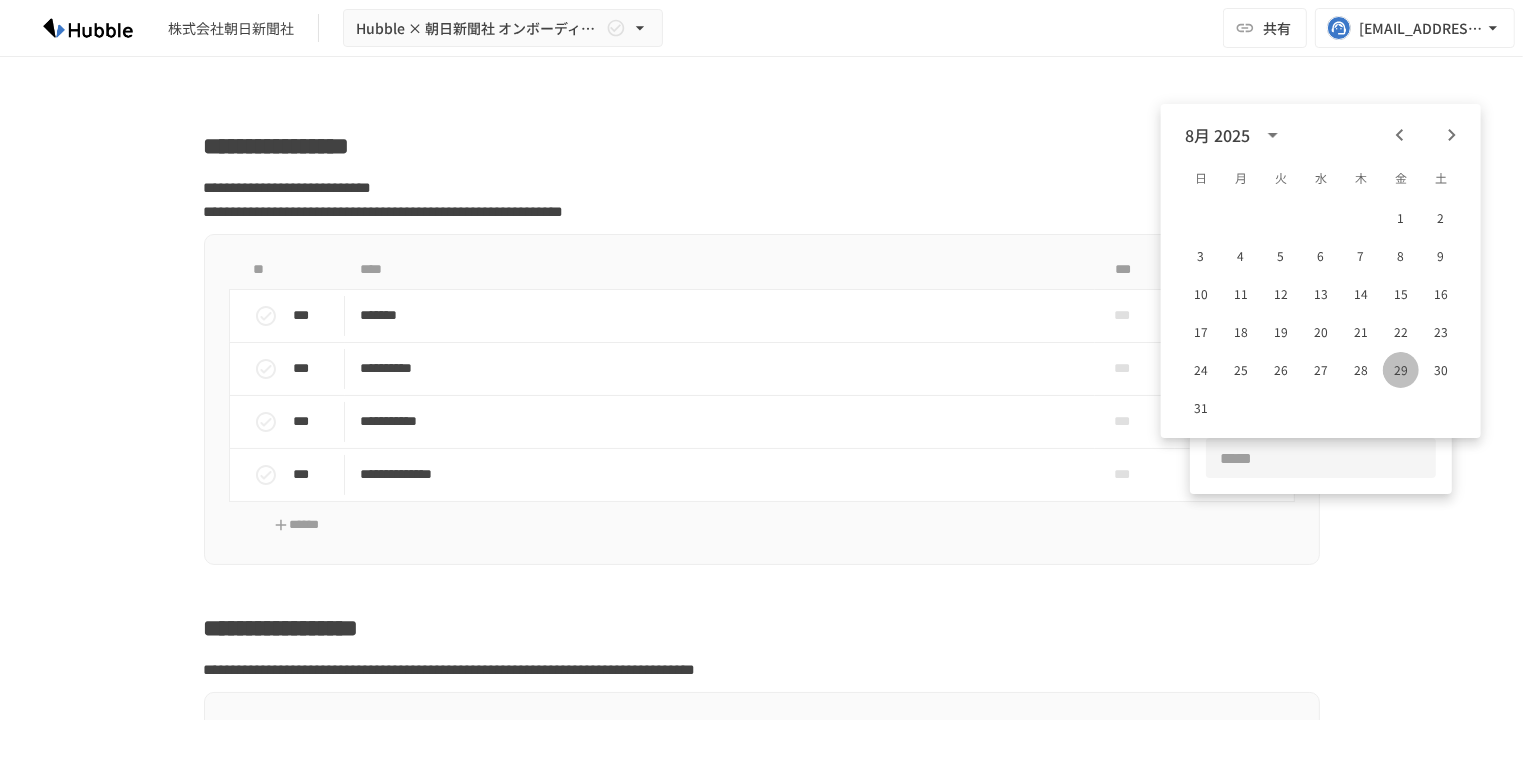 click on "29" at bounding box center (1401, 370) 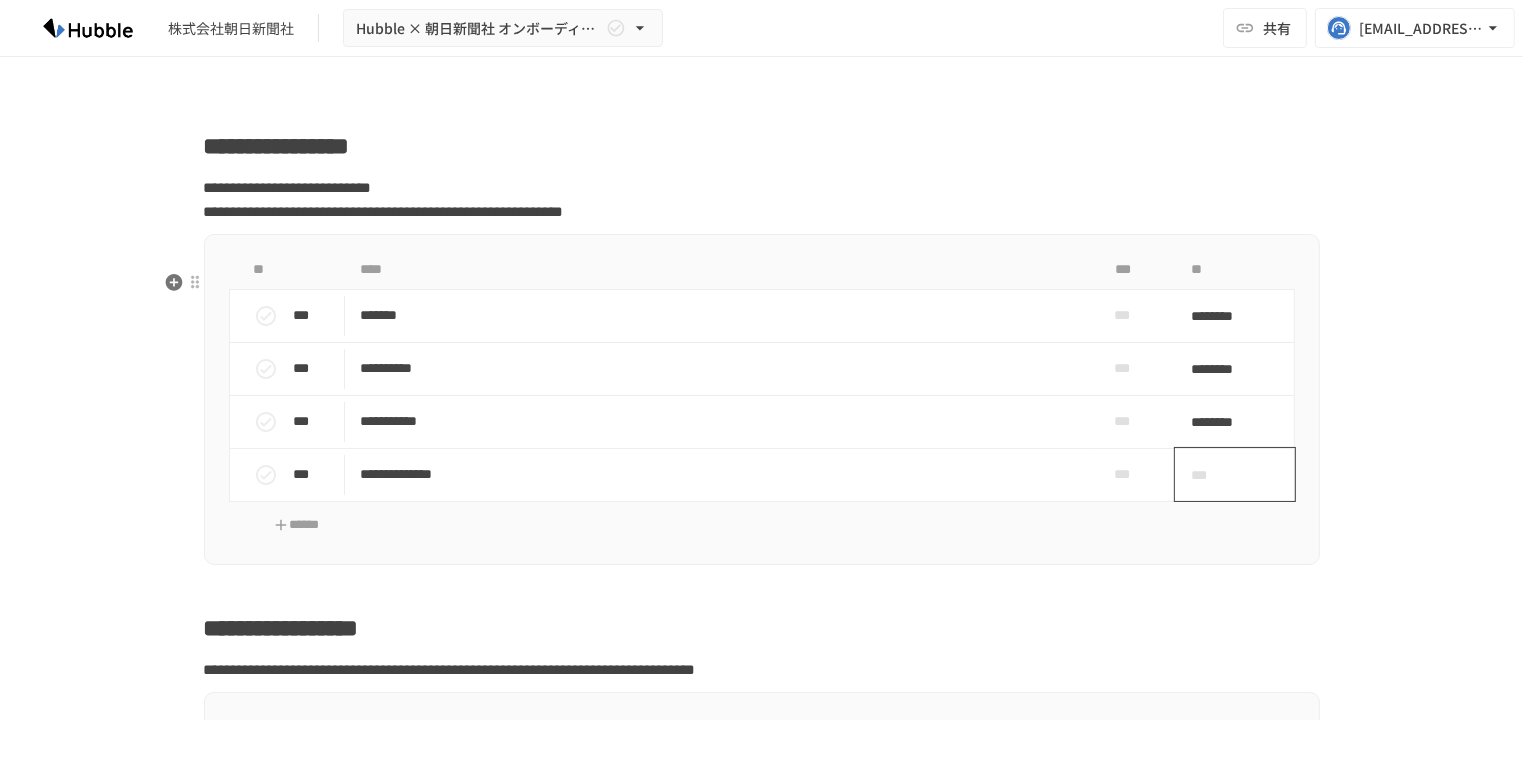 click on "***" at bounding box center [1235, 474] 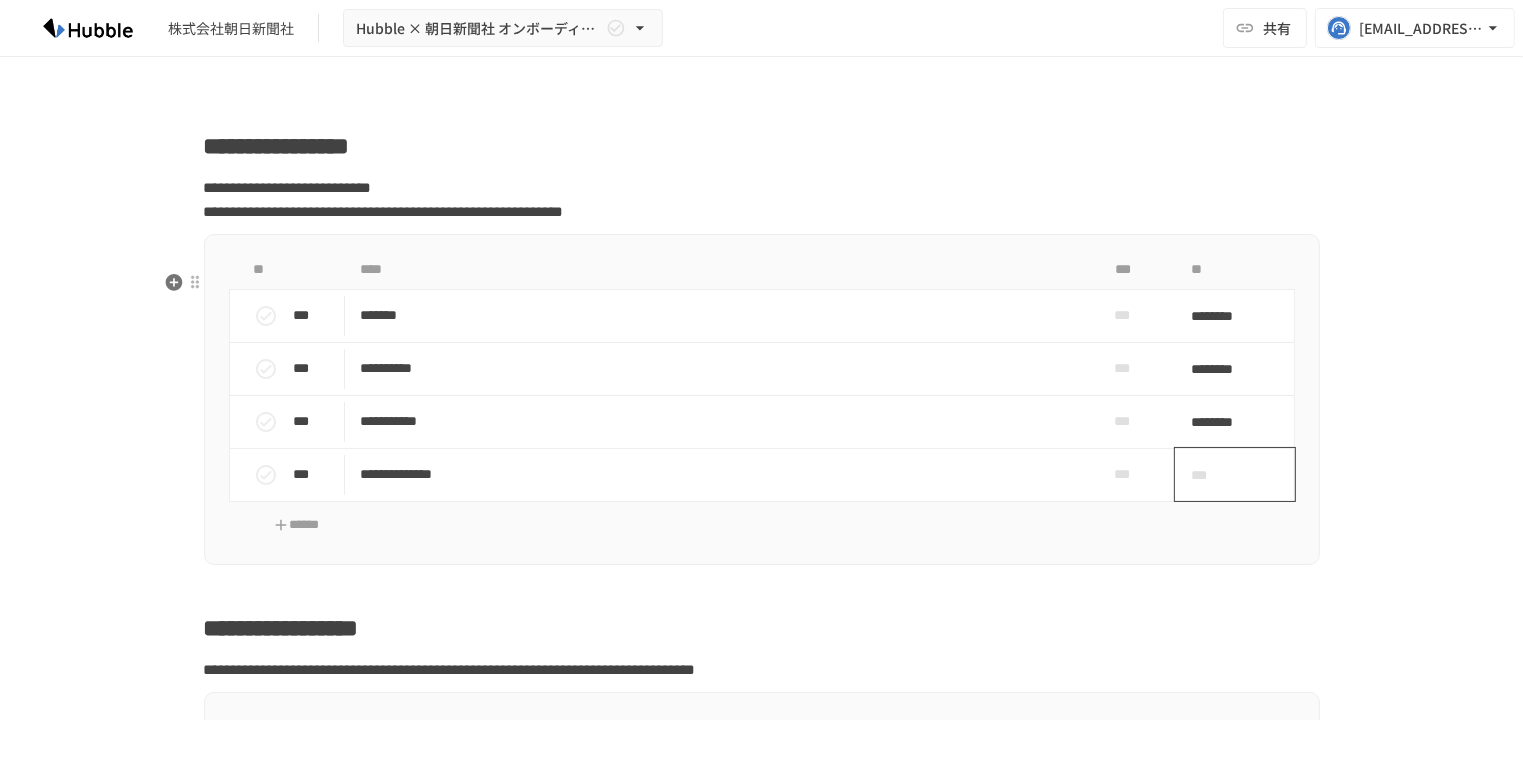 click on "***" at bounding box center [1235, 474] 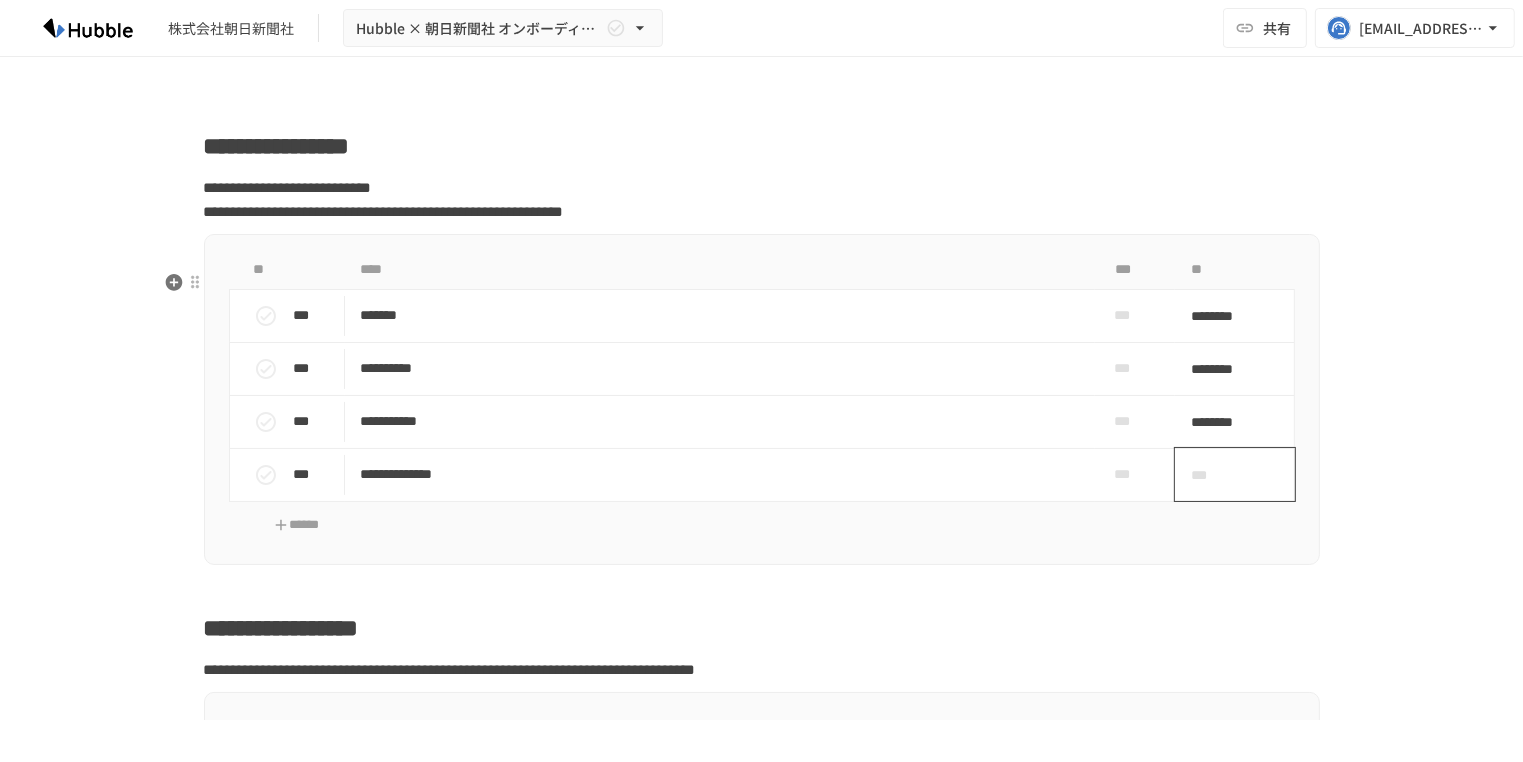 click on "***" at bounding box center (1212, 475) 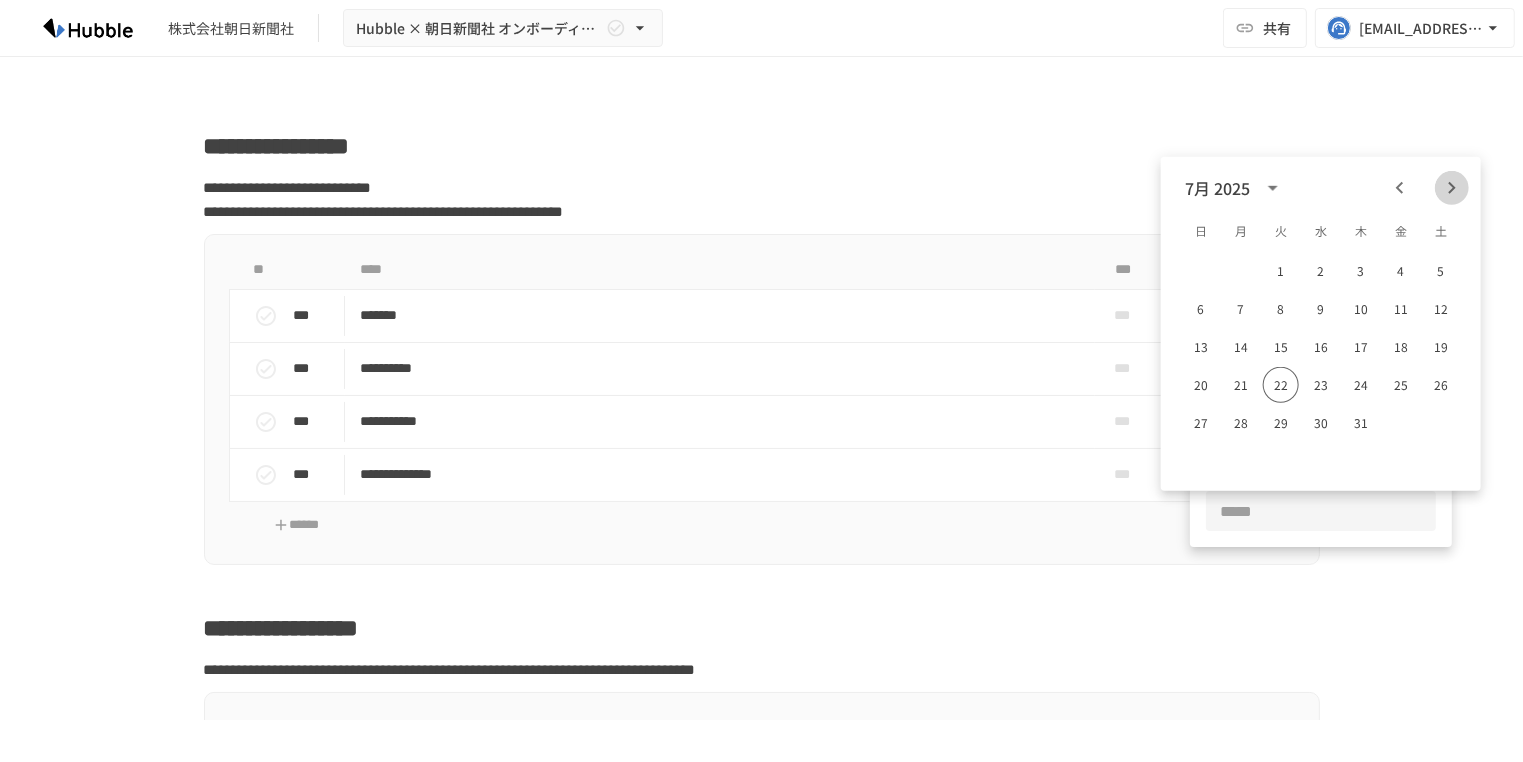 click 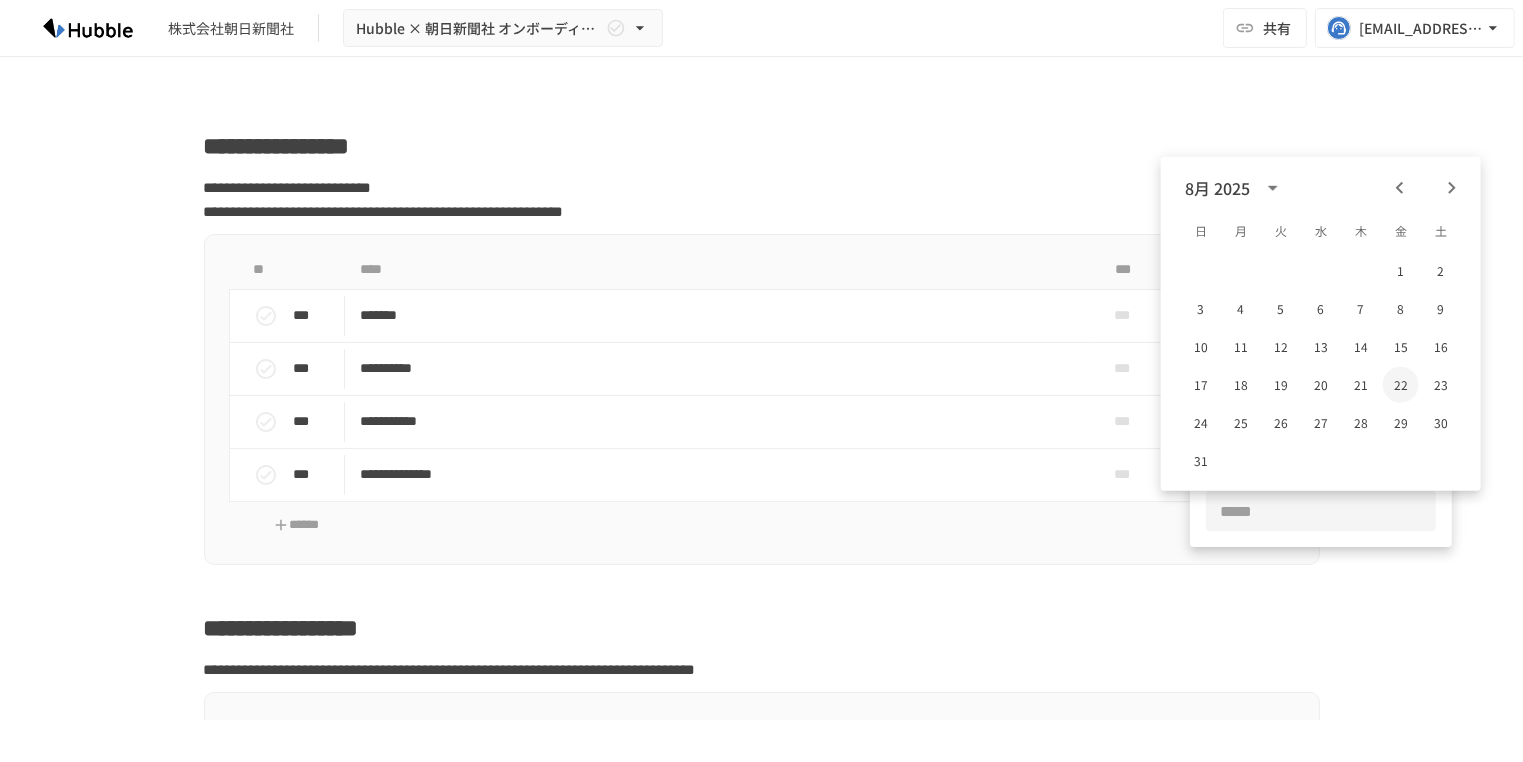 click on "22" at bounding box center (1401, 385) 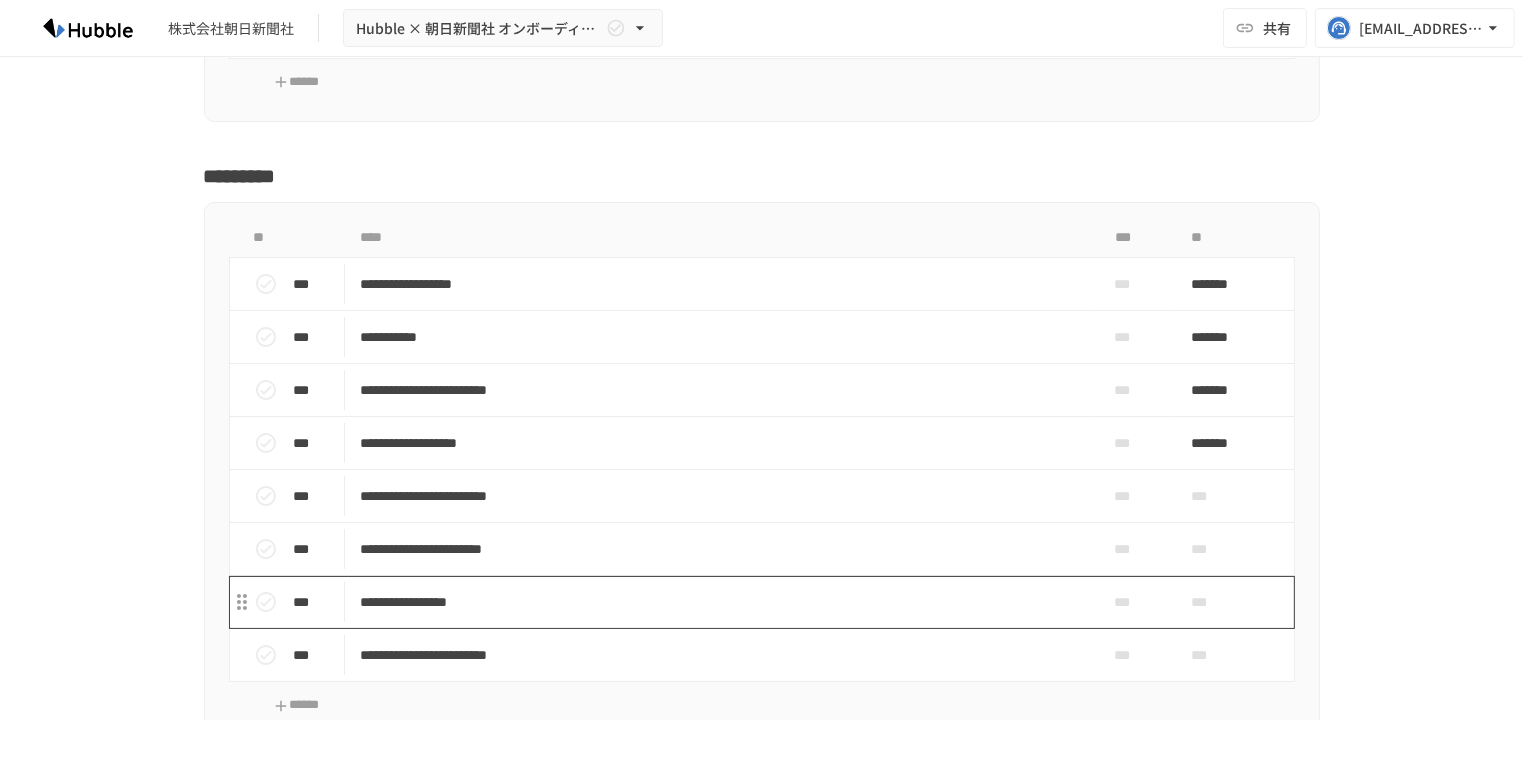 scroll, scrollTop: 2547, scrollLeft: 0, axis: vertical 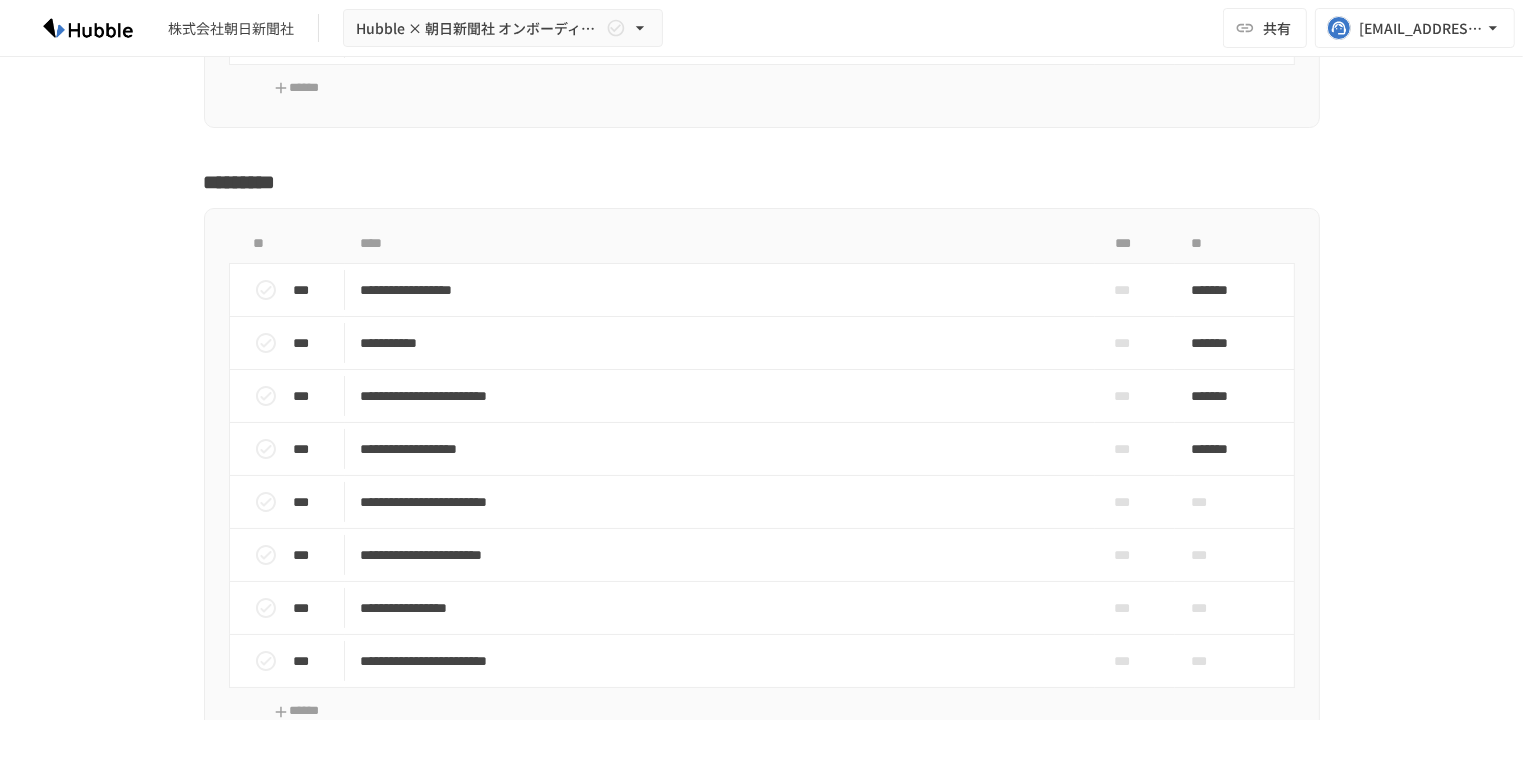 drag, startPoint x: 231, startPoint y: 409, endPoint x: 37, endPoint y: 407, distance: 194.01031 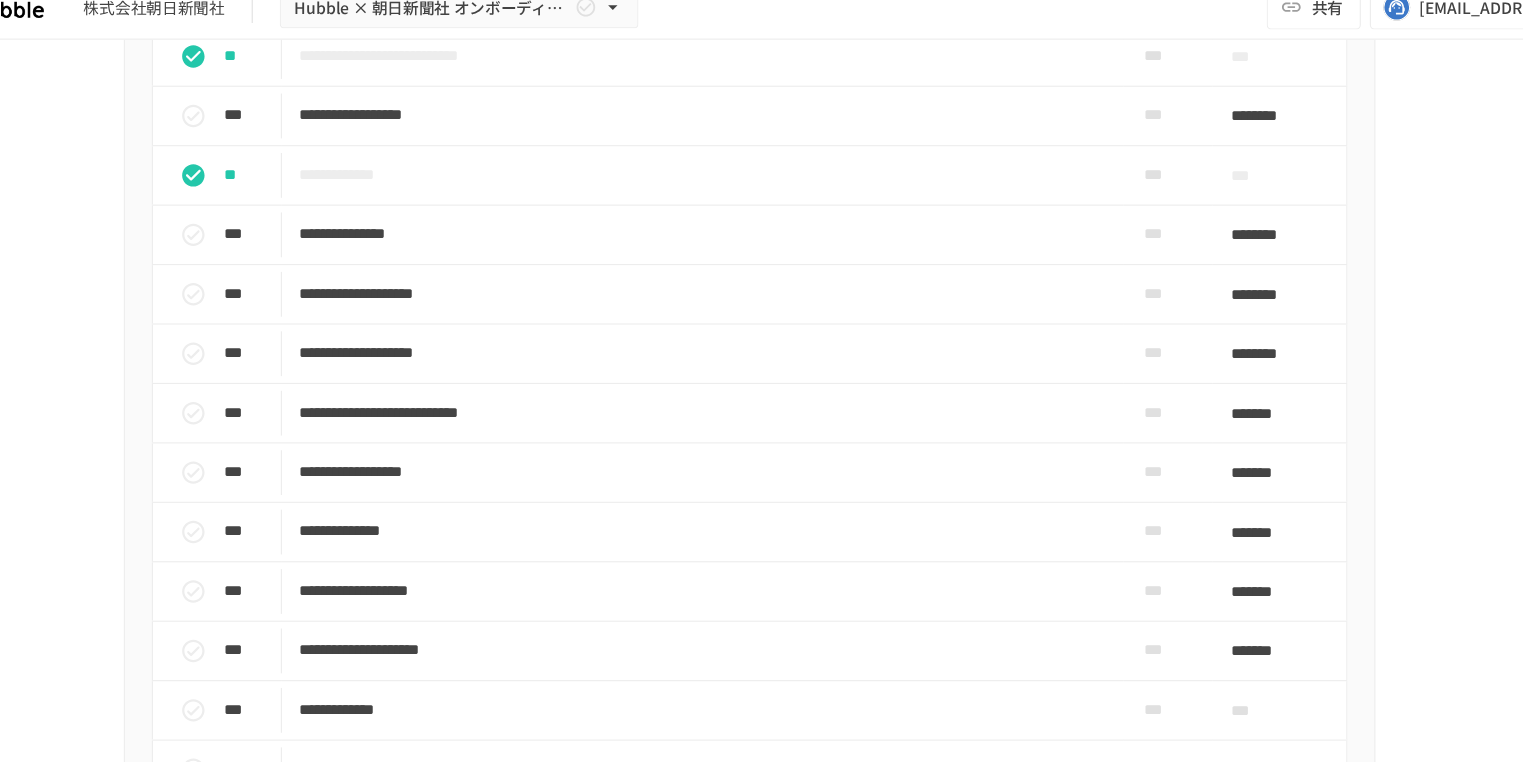 scroll, scrollTop: 1561, scrollLeft: 0, axis: vertical 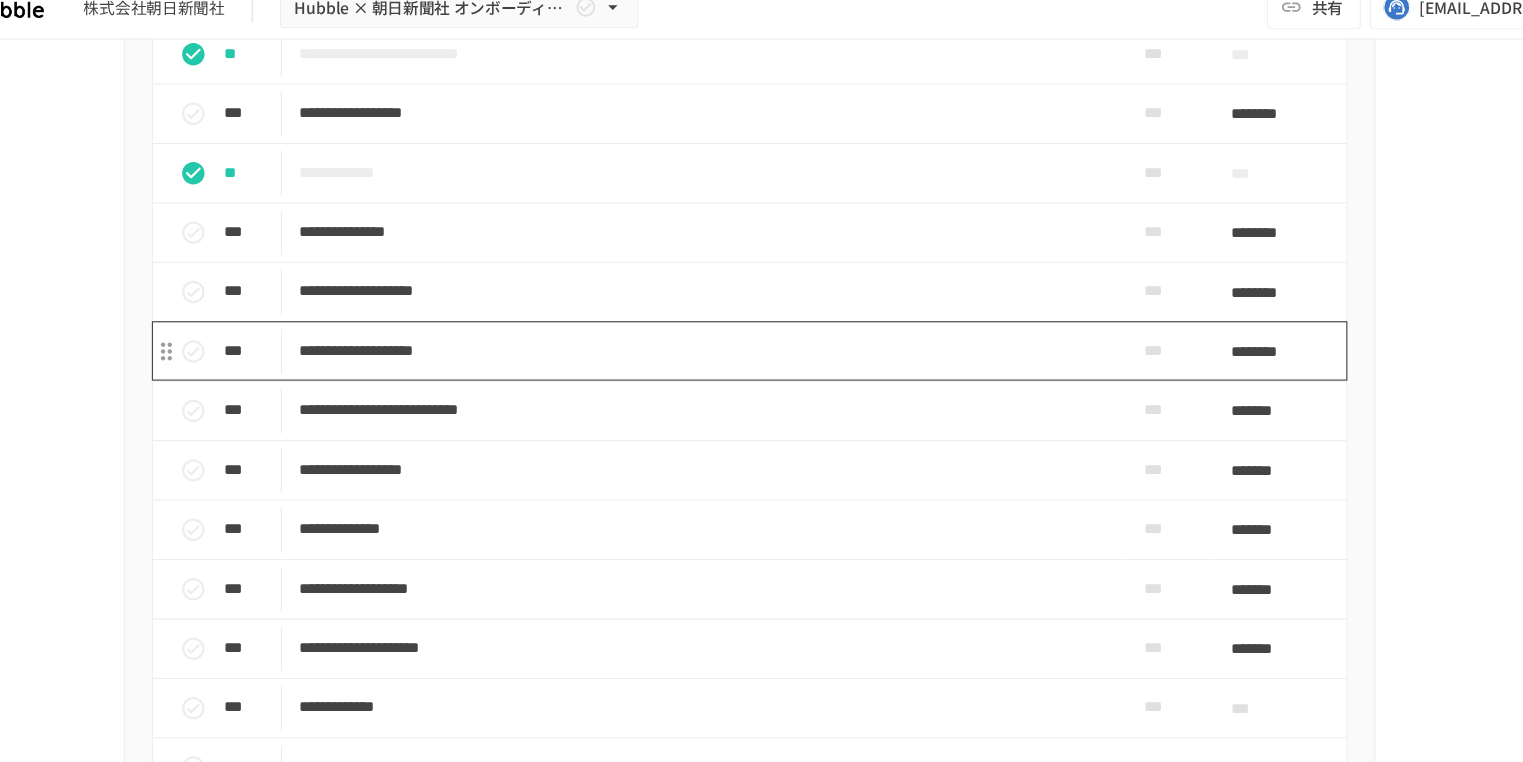 click on "**********" at bounding box center (720, 334) 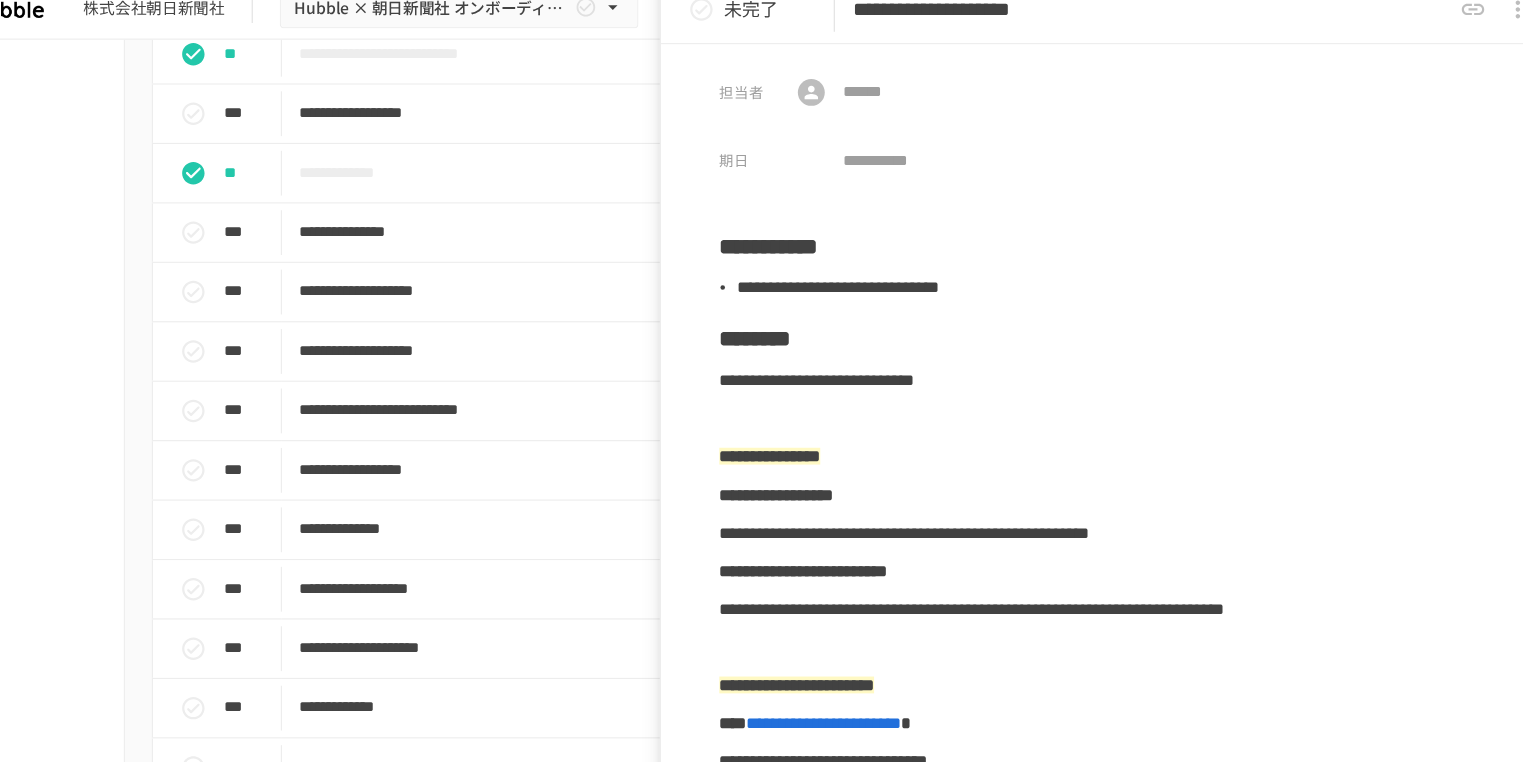 click on "**********" at bounding box center [1120, 30] 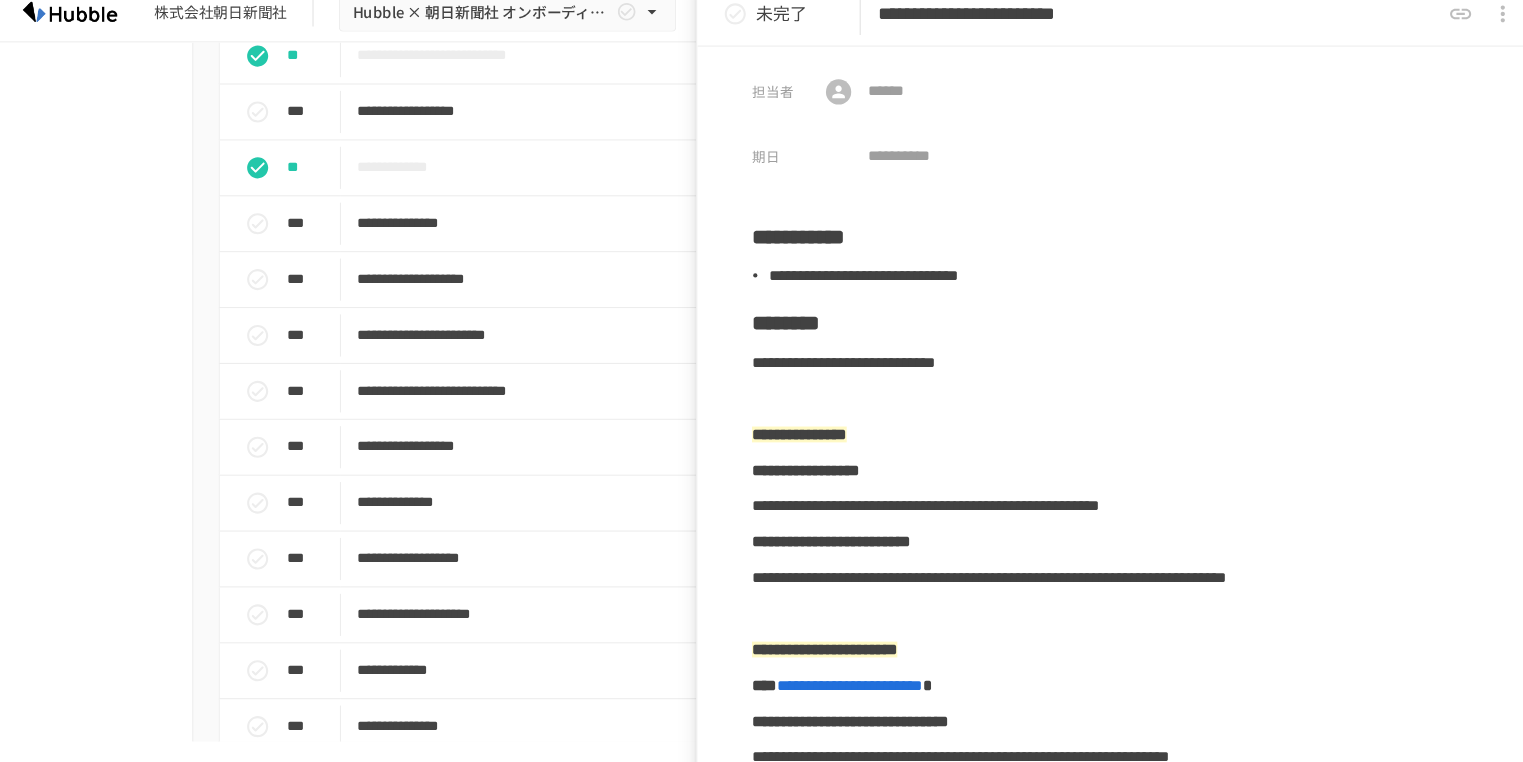 scroll, scrollTop: 0, scrollLeft: 0, axis: both 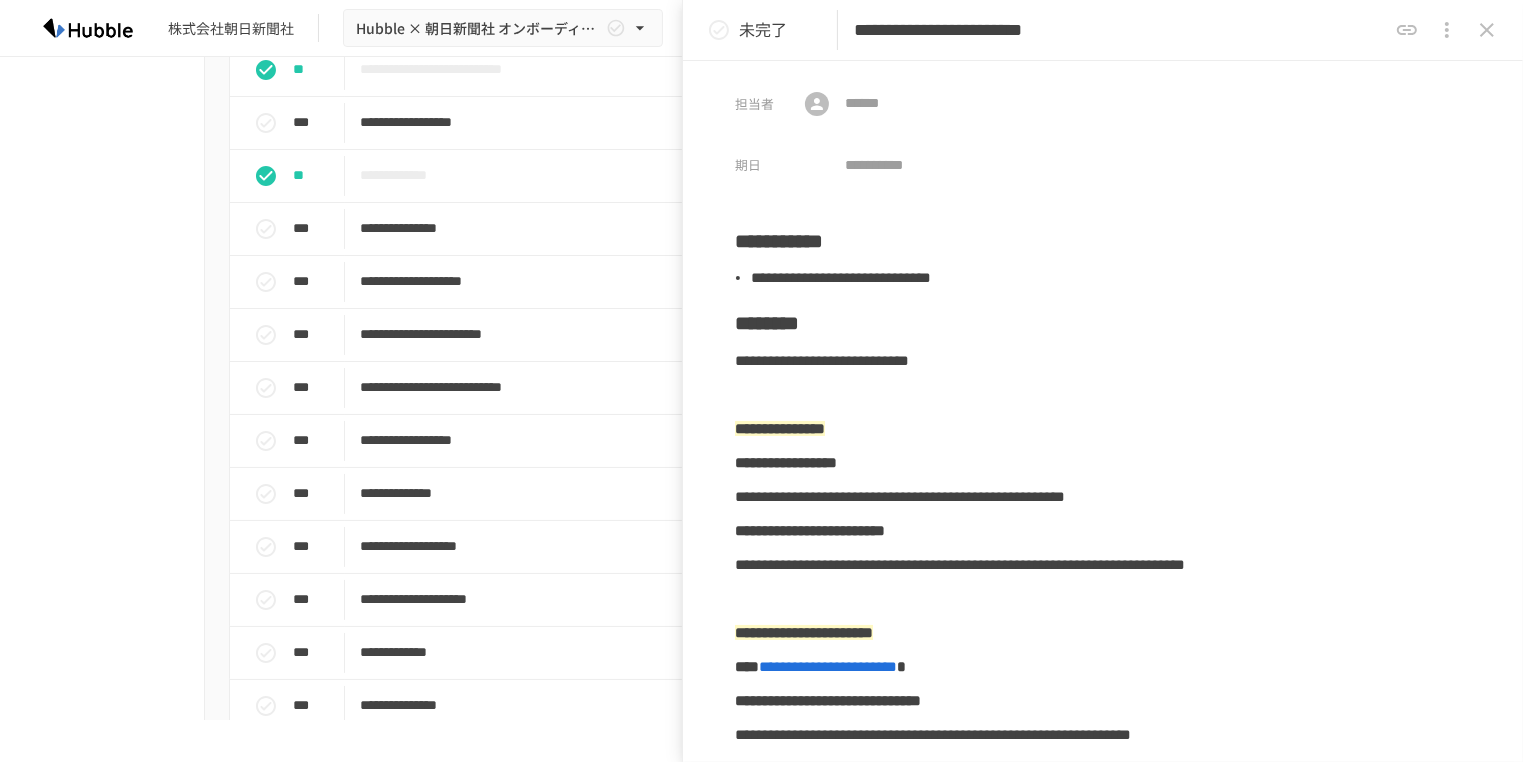 type on "**********" 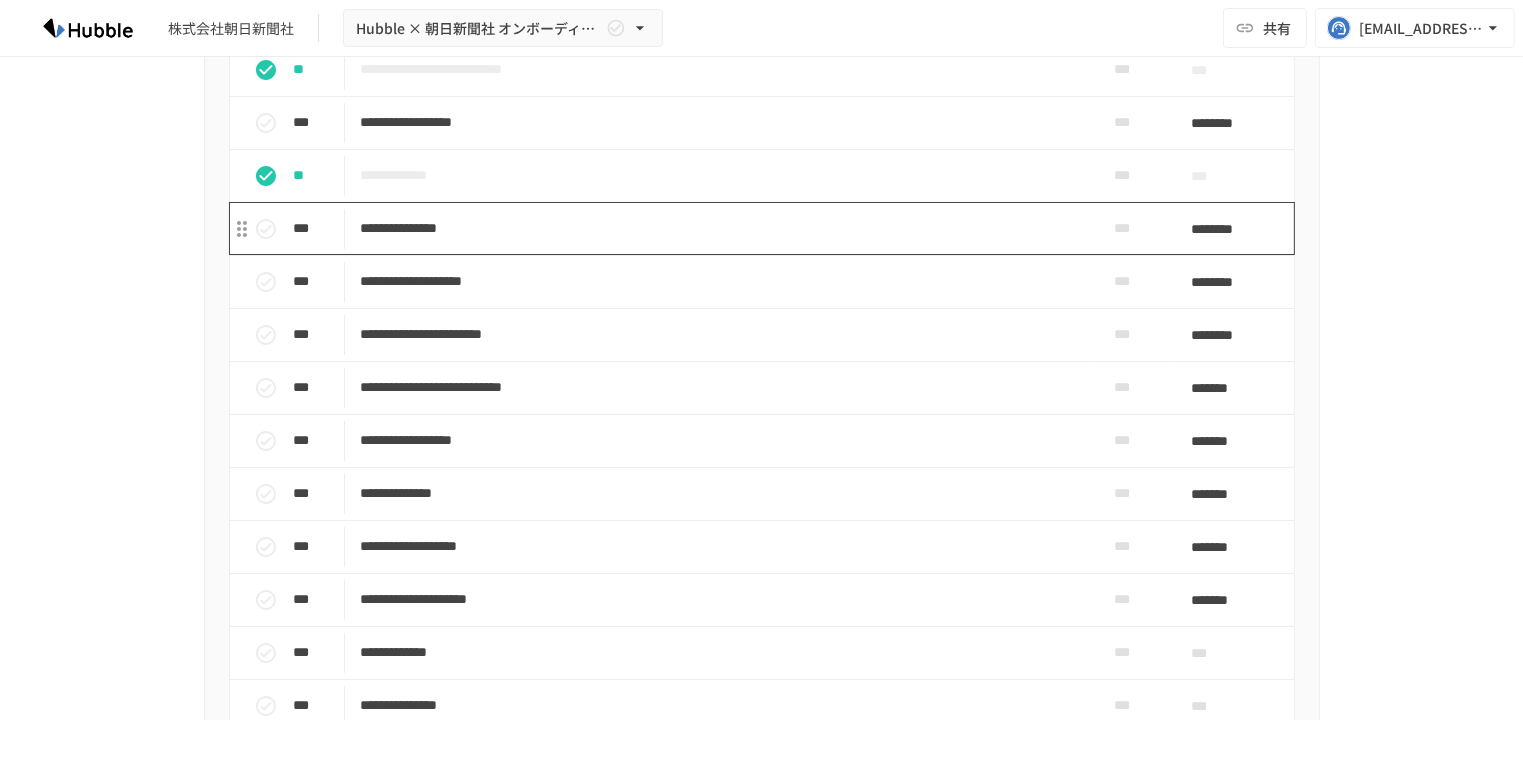 click on "**********" at bounding box center [720, 228] 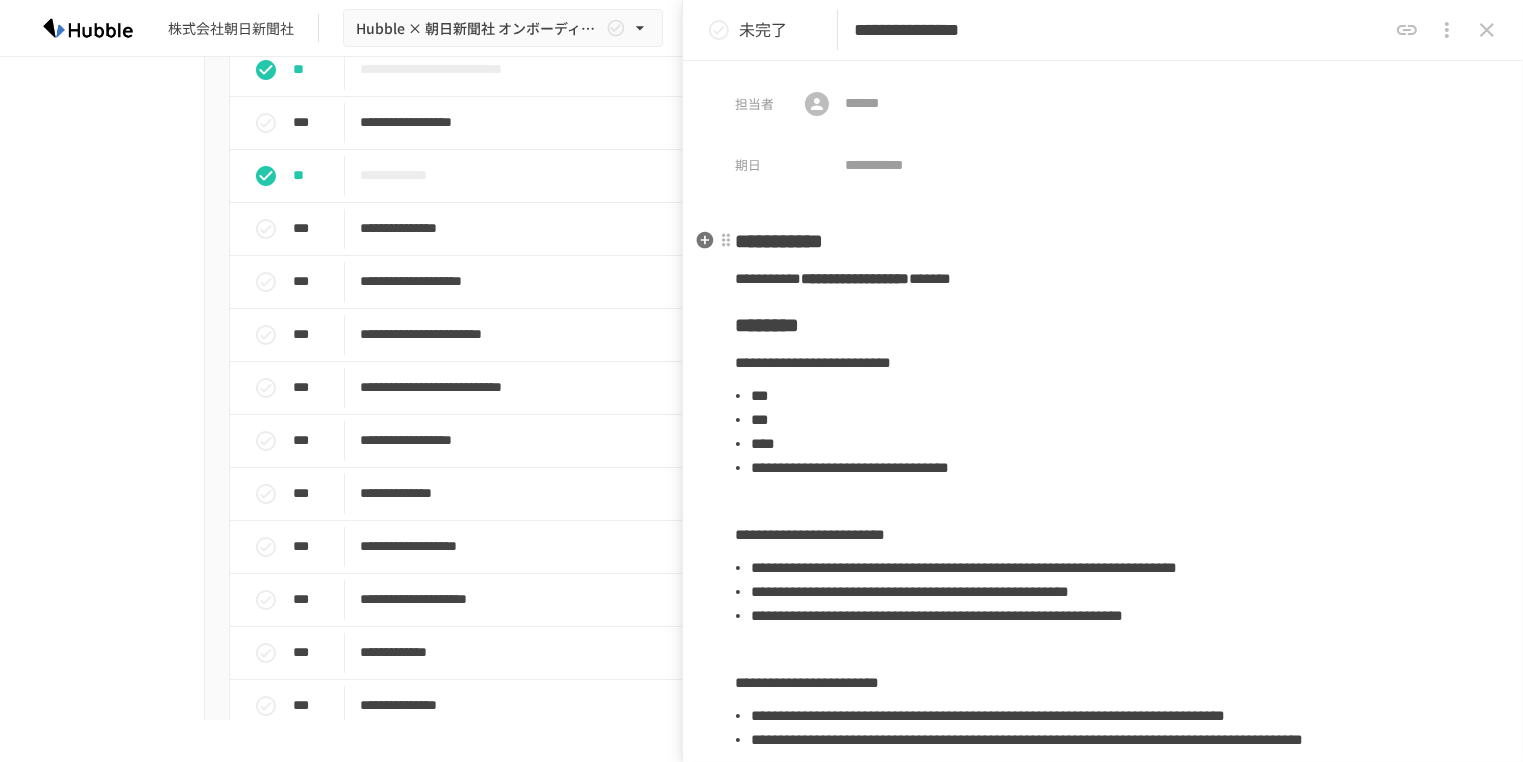 click on "**********" at bounding box center (779, 241) 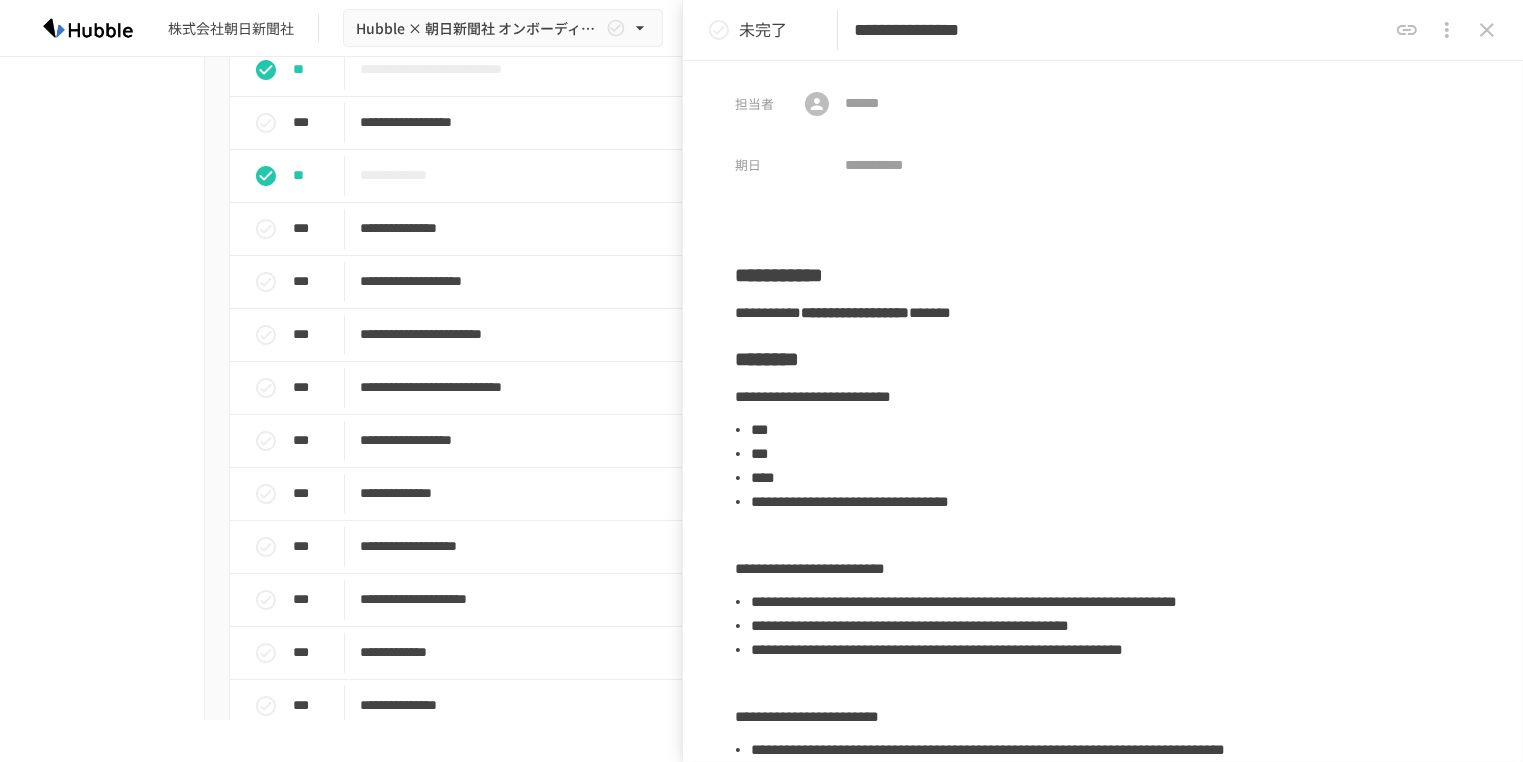 type 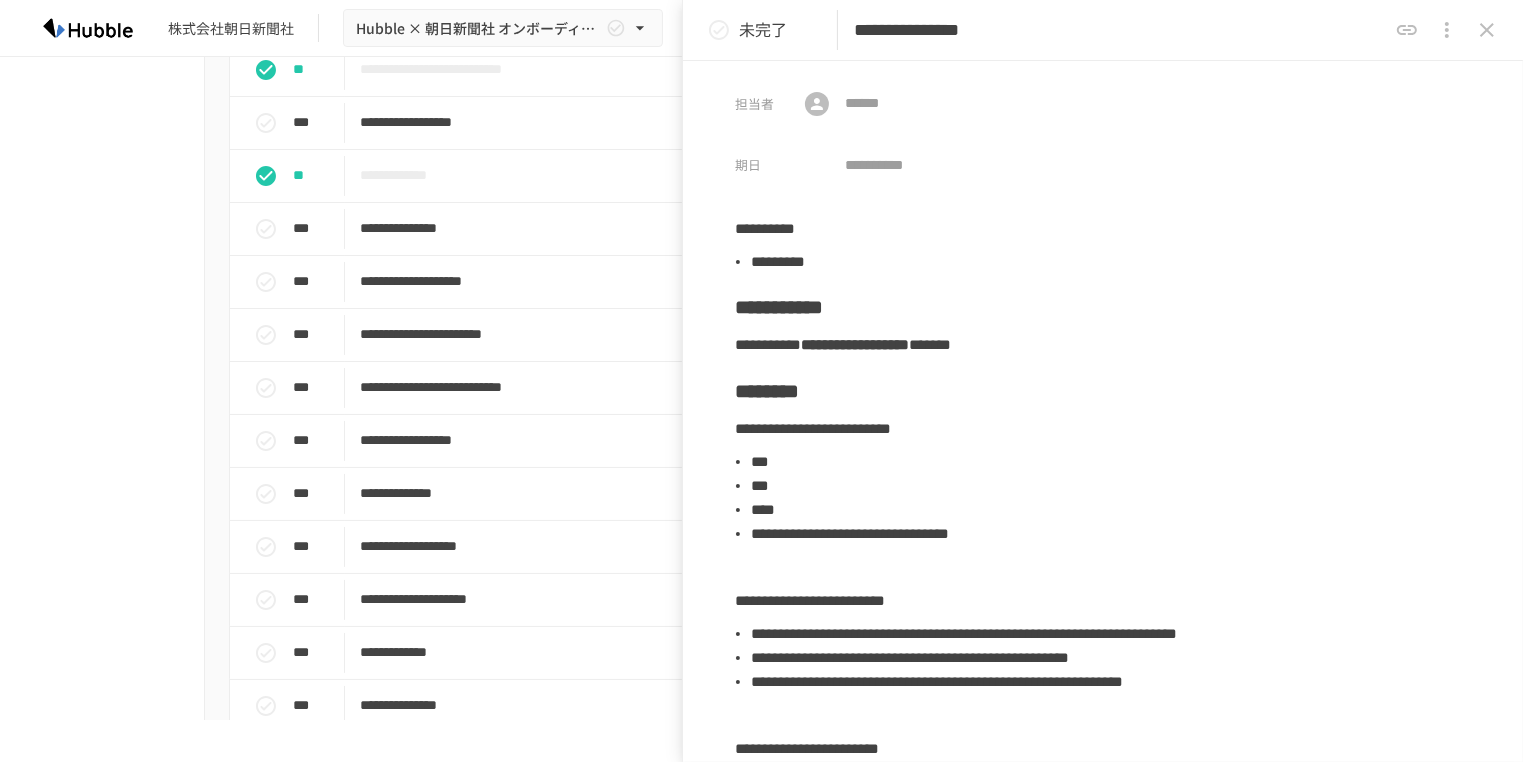click 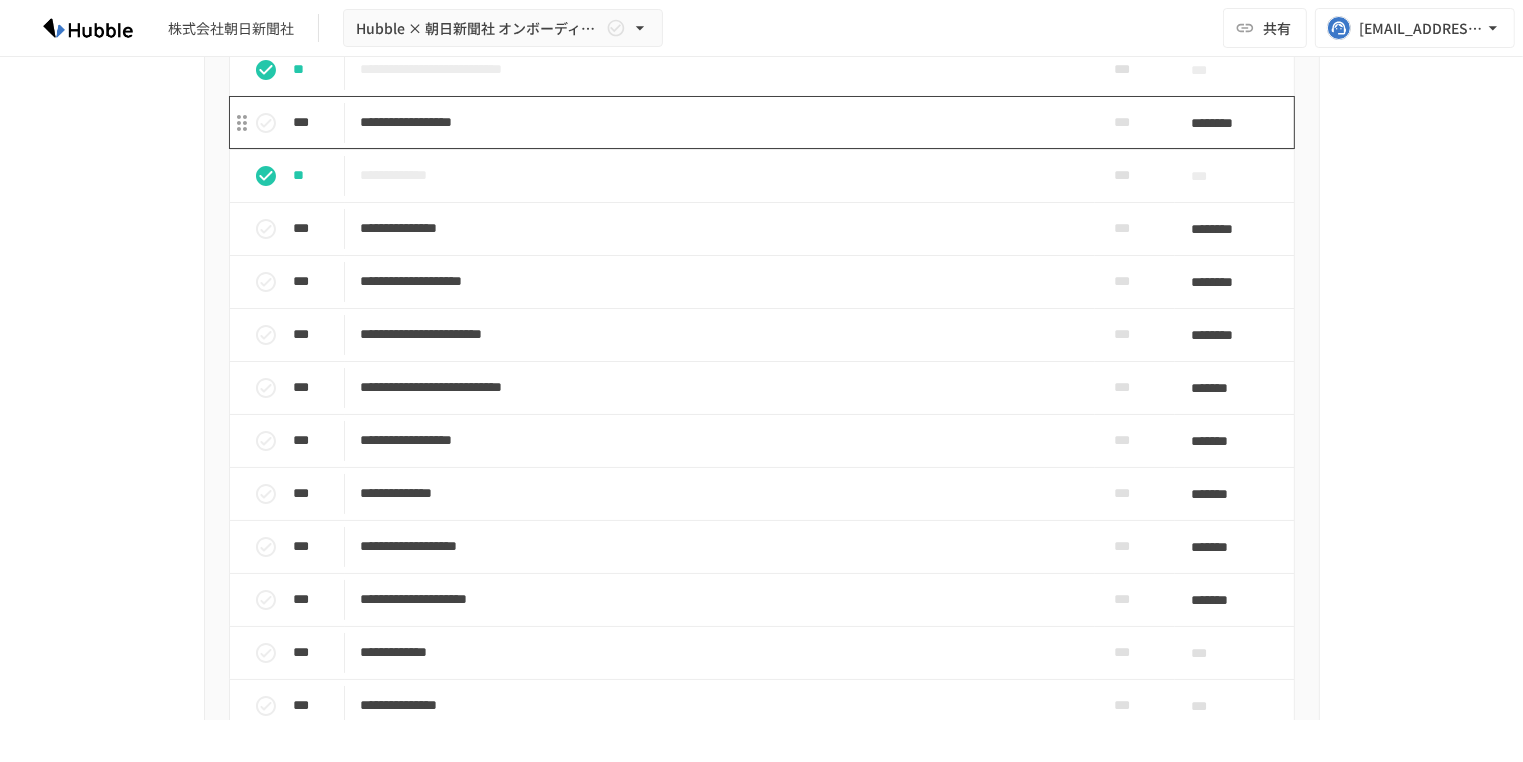 click on "**********" at bounding box center [720, 122] 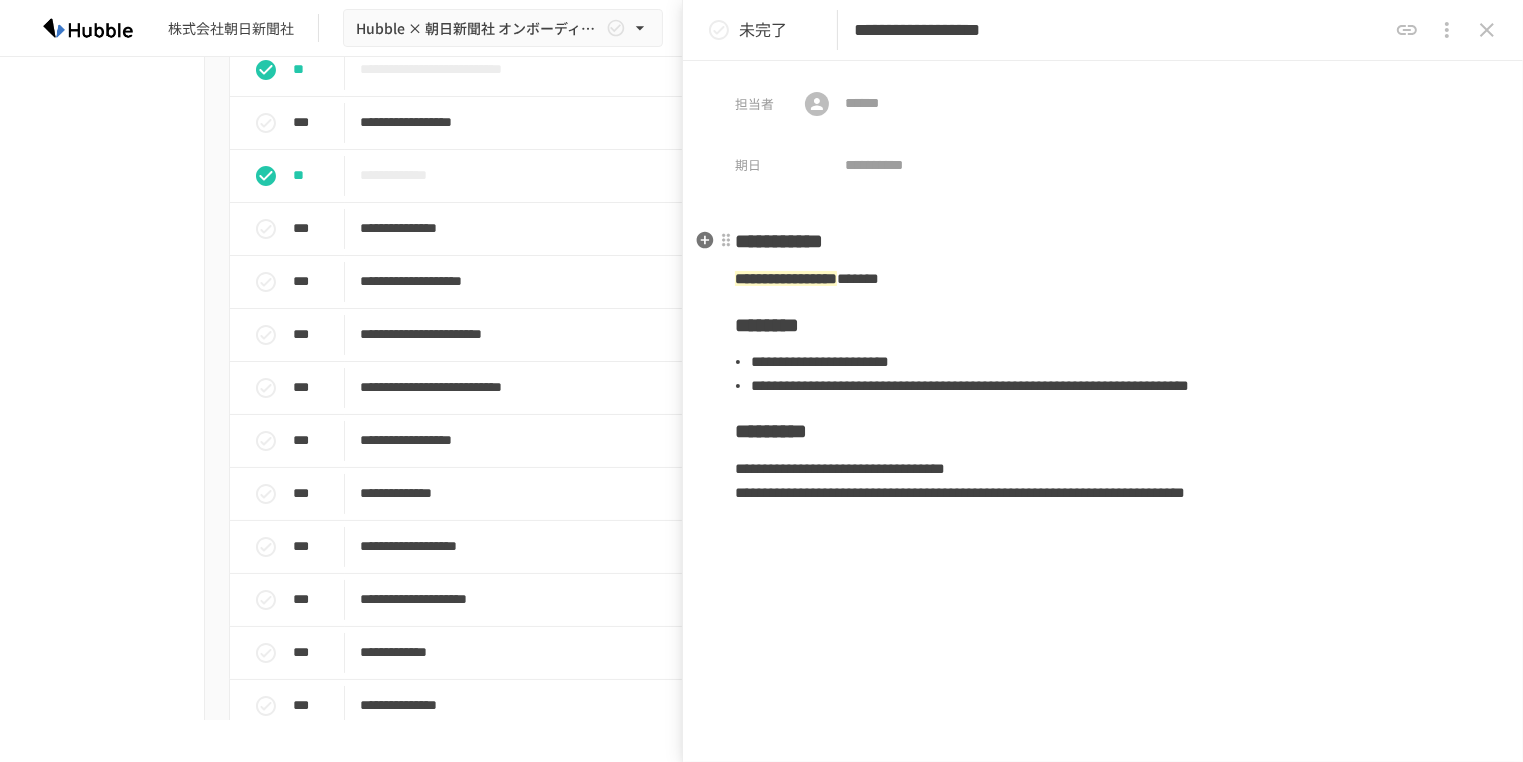 click on "**********" at bounding box center (779, 241) 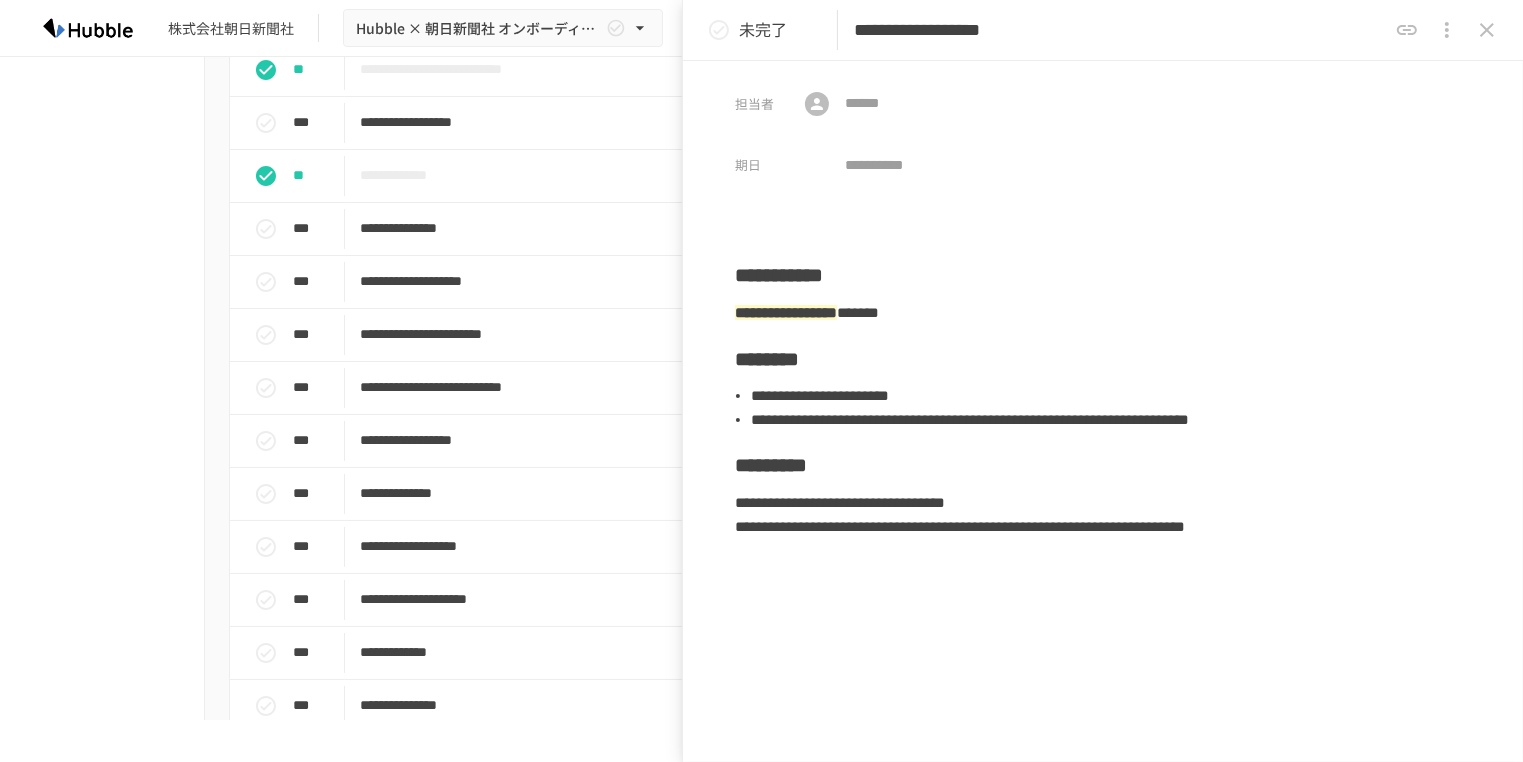type 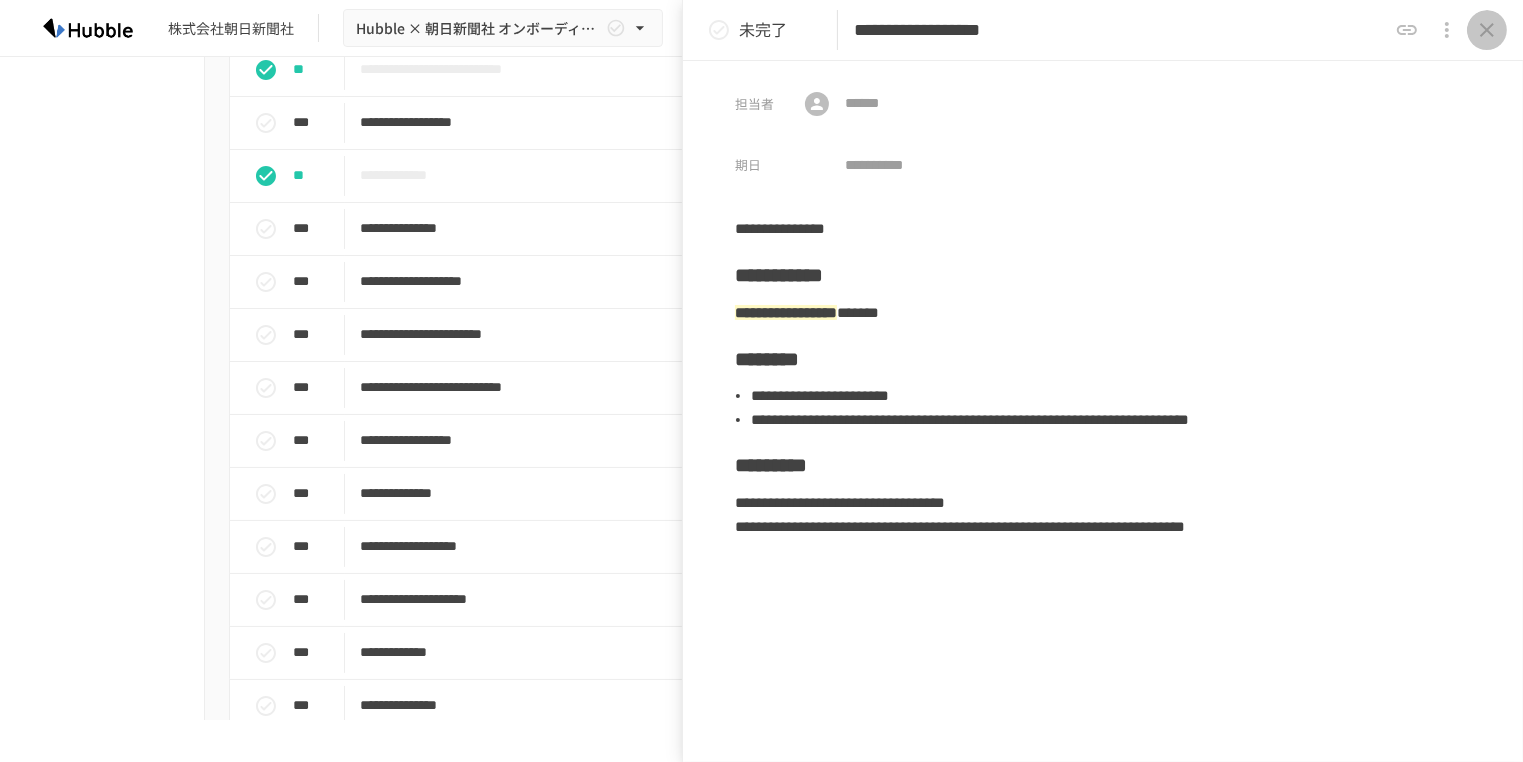 click 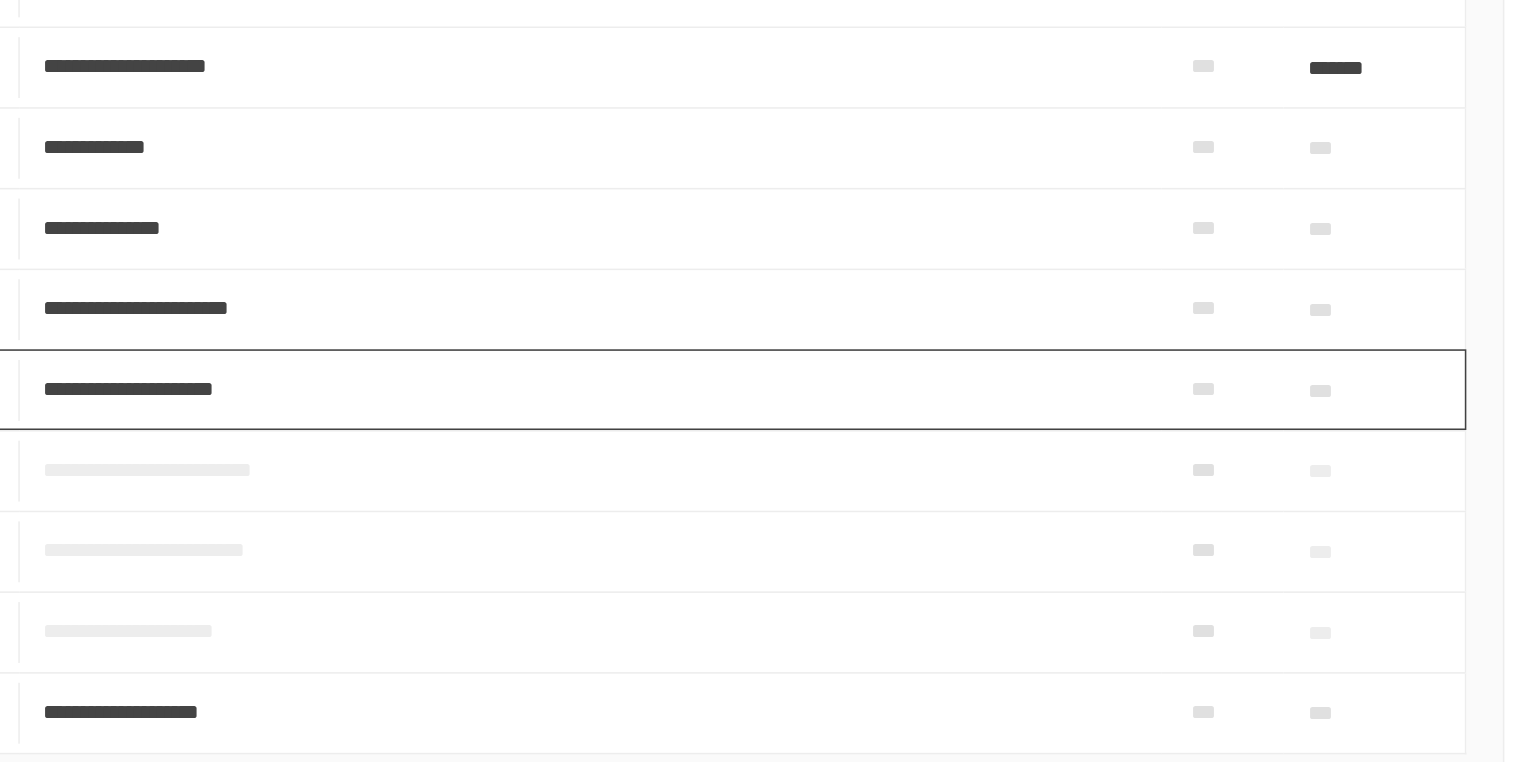 scroll, scrollTop: 2020, scrollLeft: 0, axis: vertical 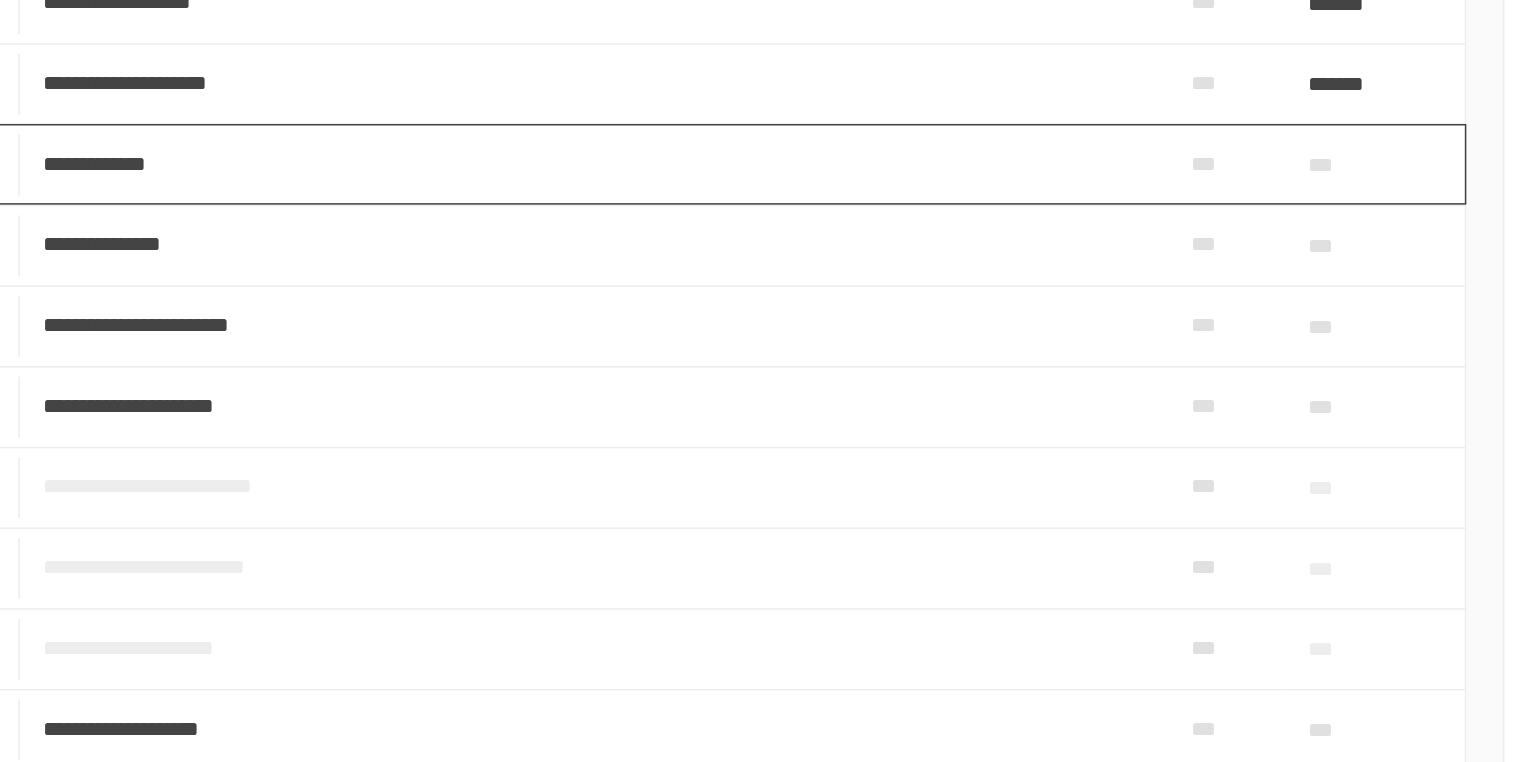 click on "**********" at bounding box center [720, 193] 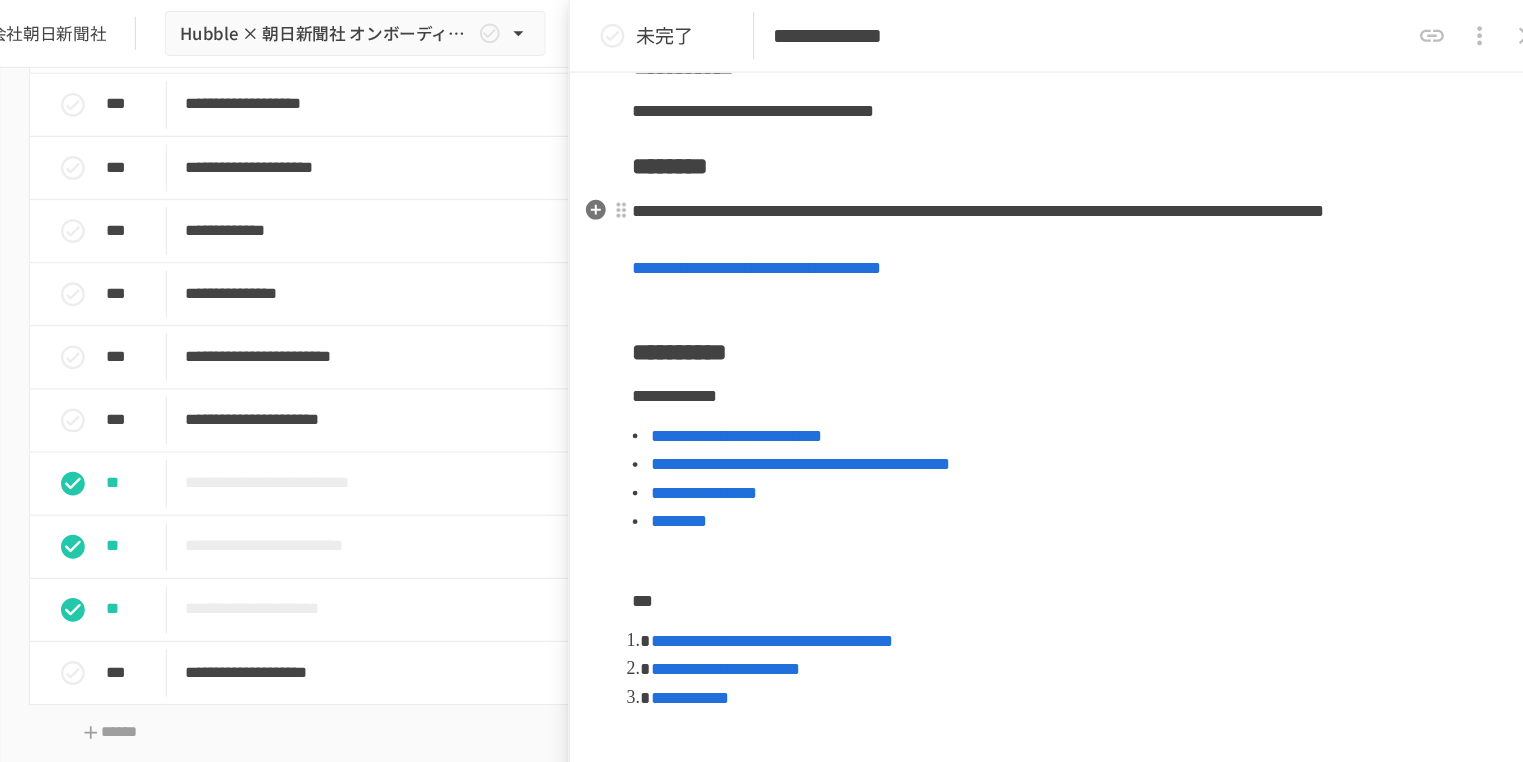 scroll, scrollTop: 224, scrollLeft: 0, axis: vertical 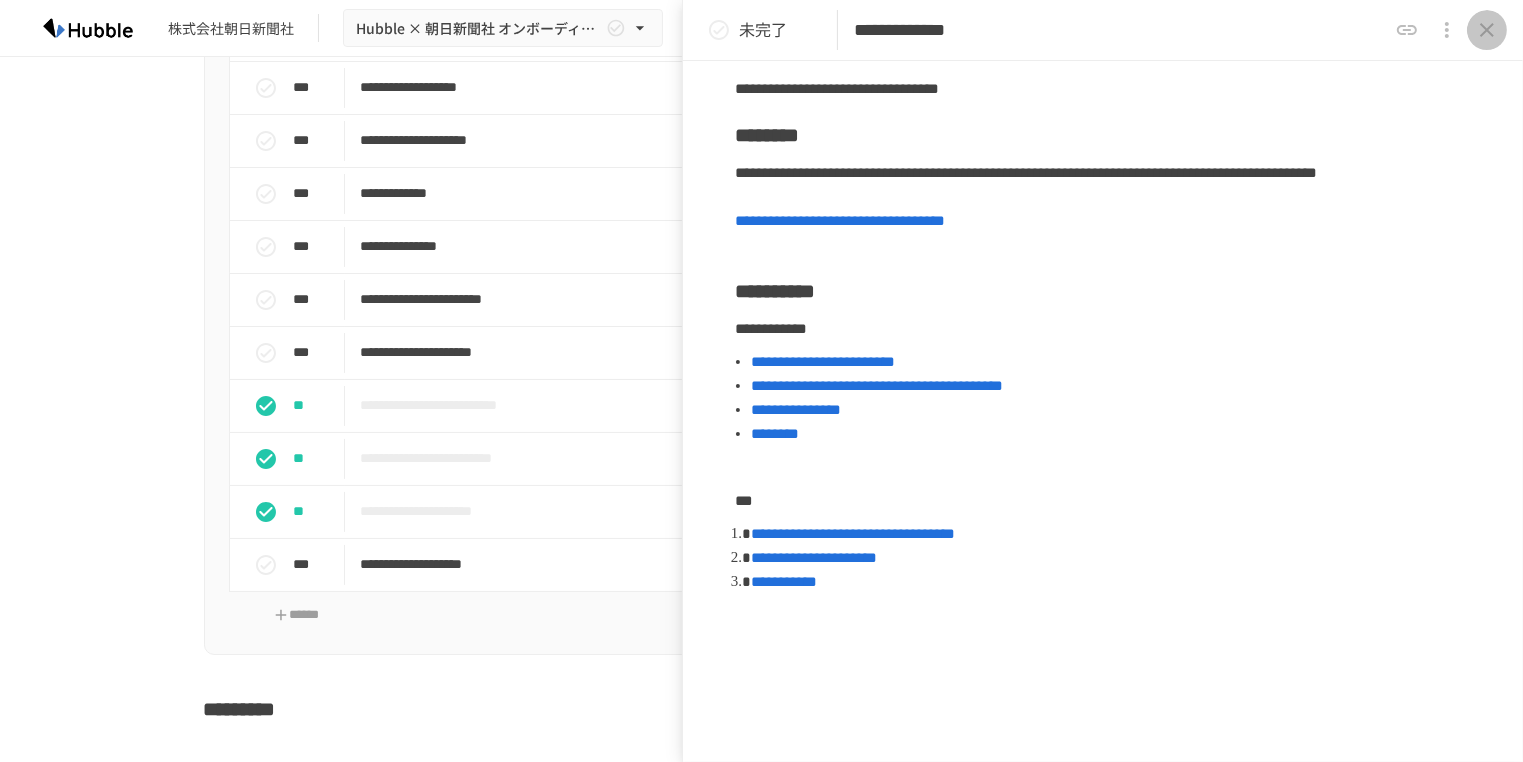 click 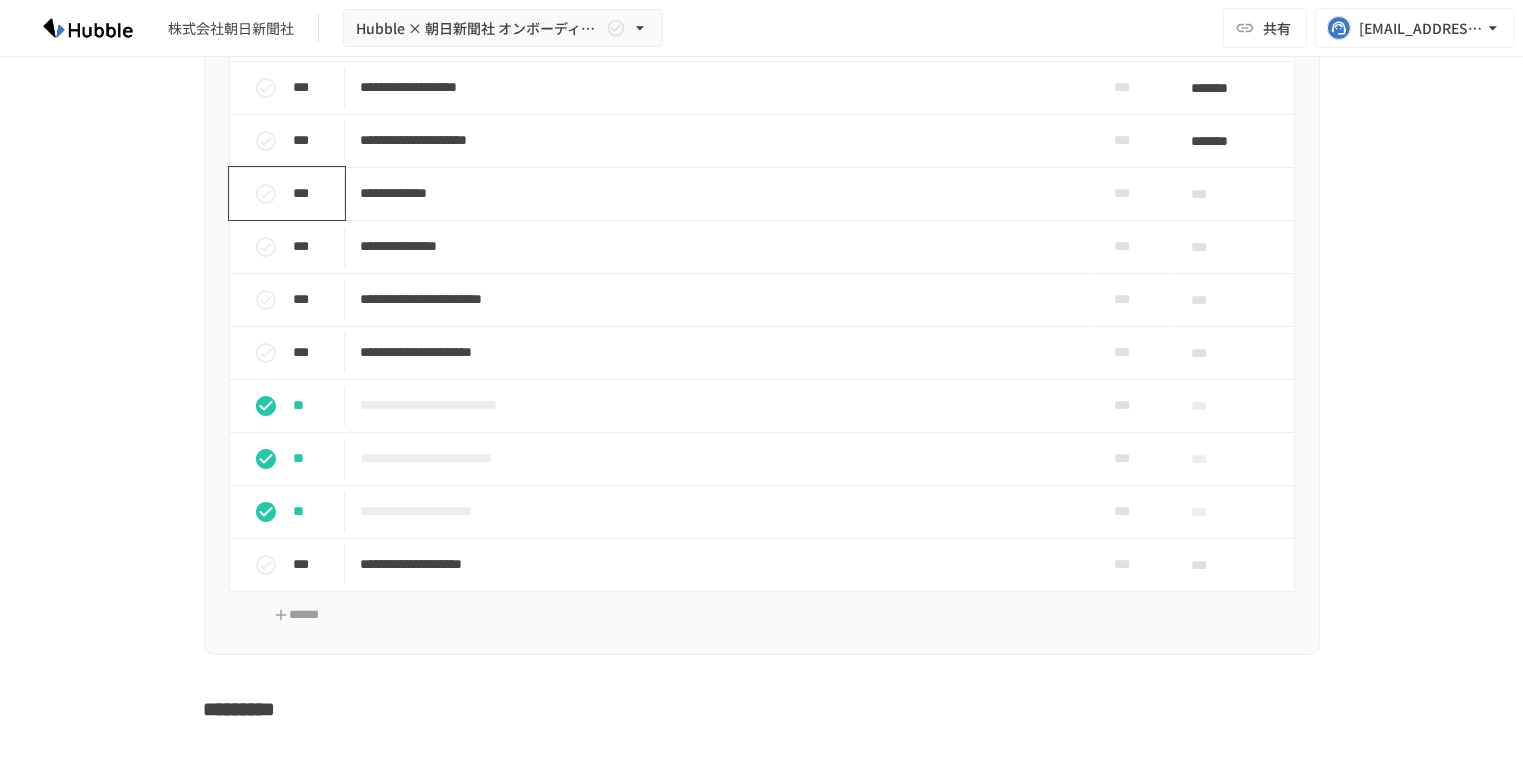 click 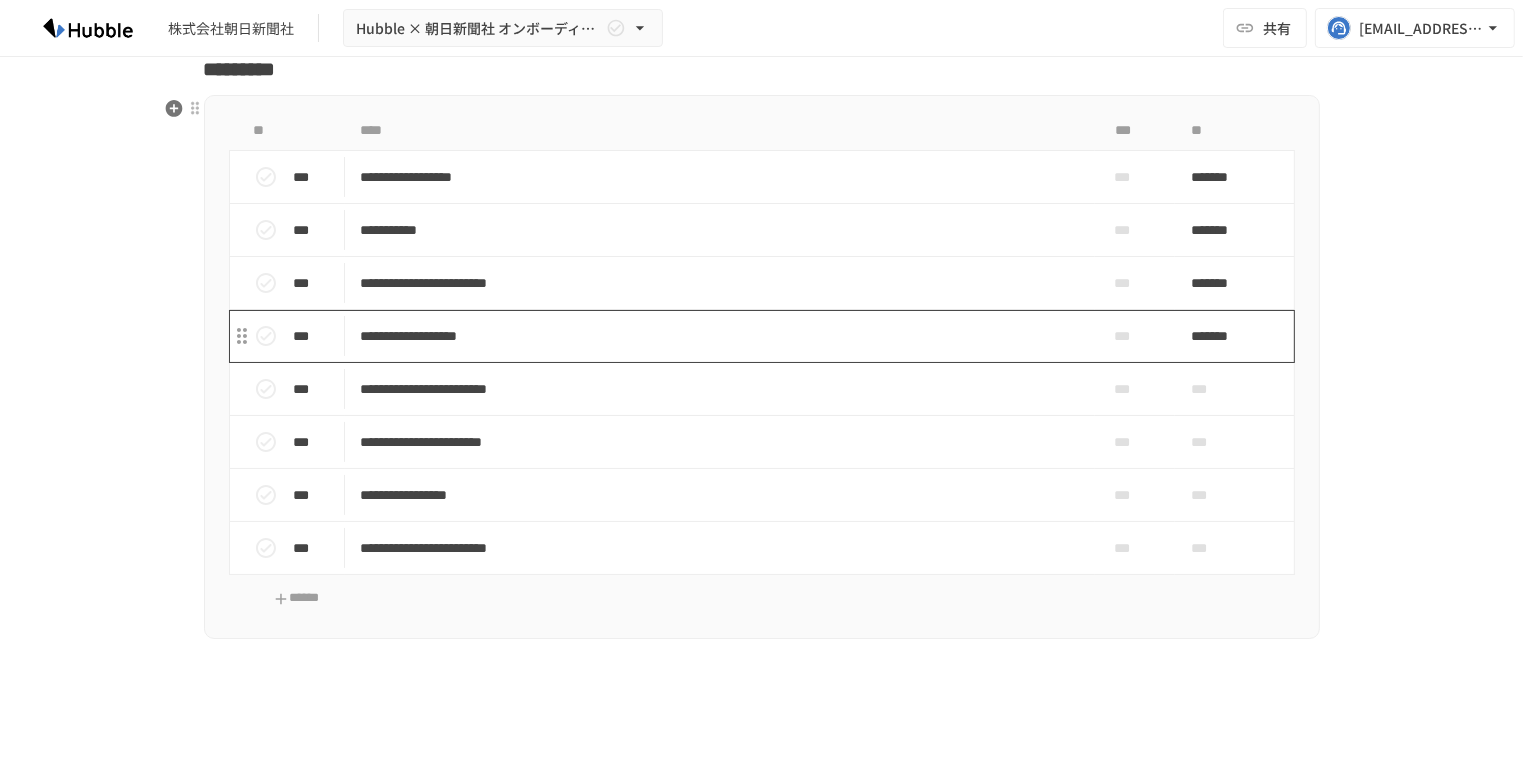 scroll, scrollTop: 2744, scrollLeft: 0, axis: vertical 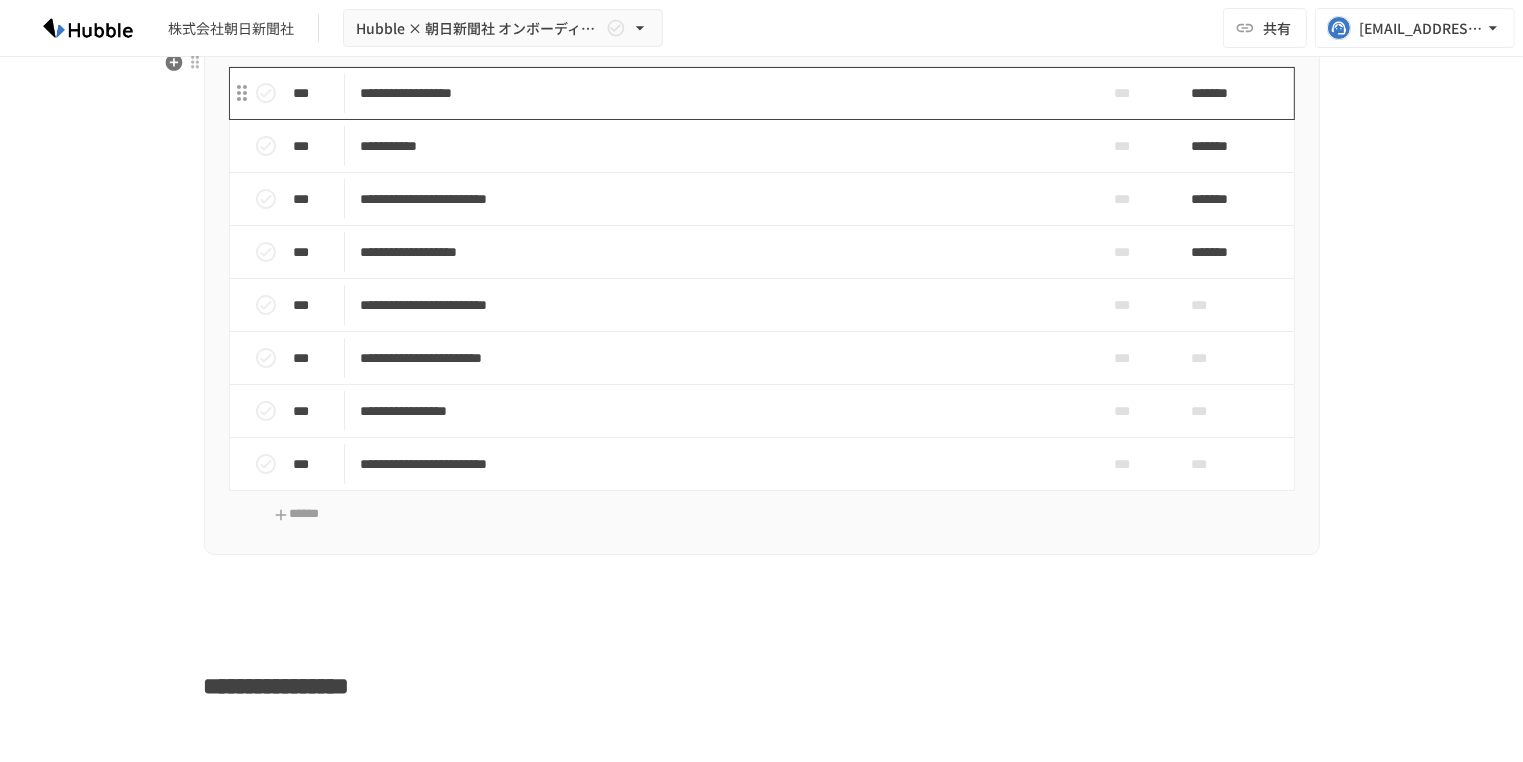 click on "**********" at bounding box center (720, 93) 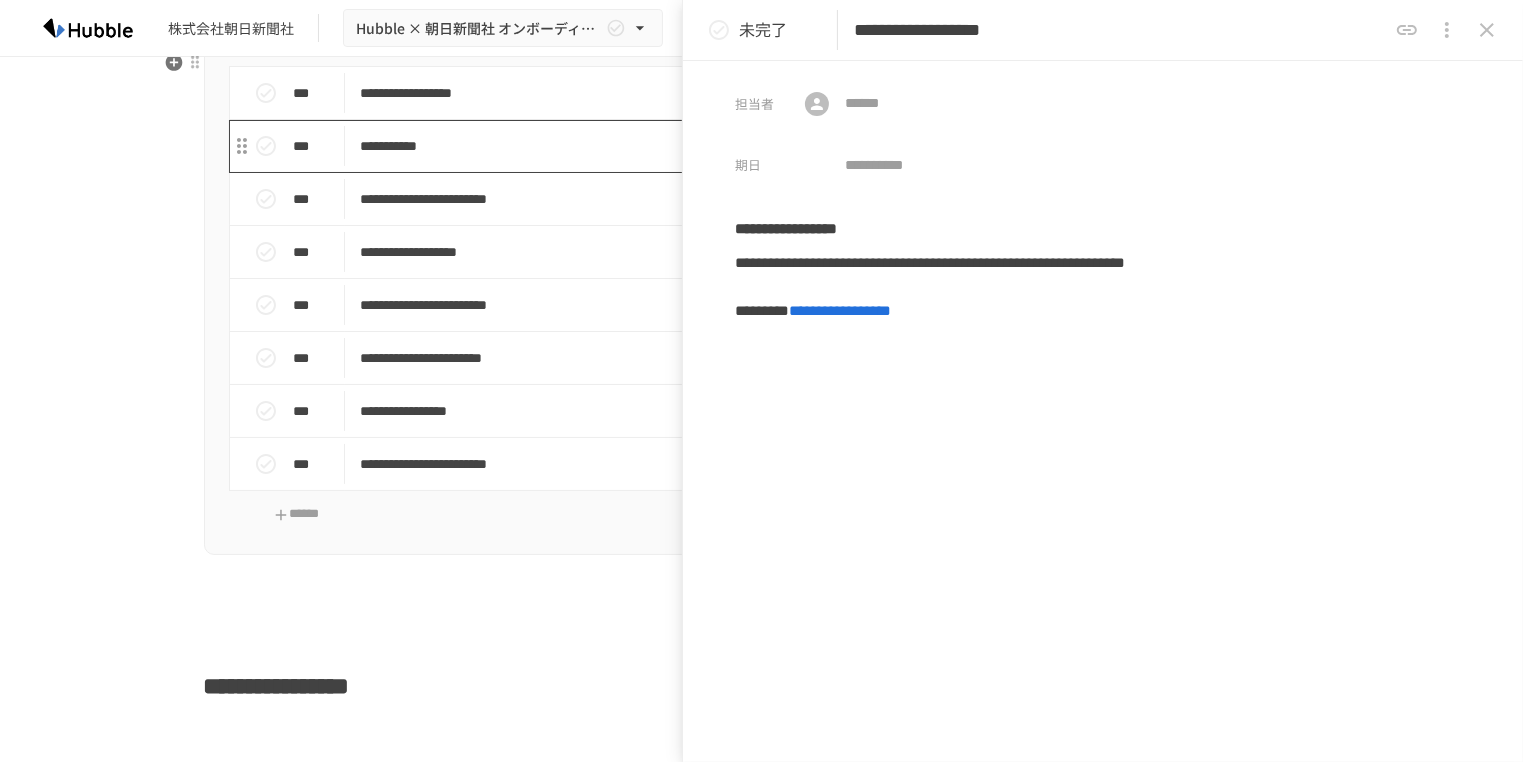 click on "**********" at bounding box center (720, 146) 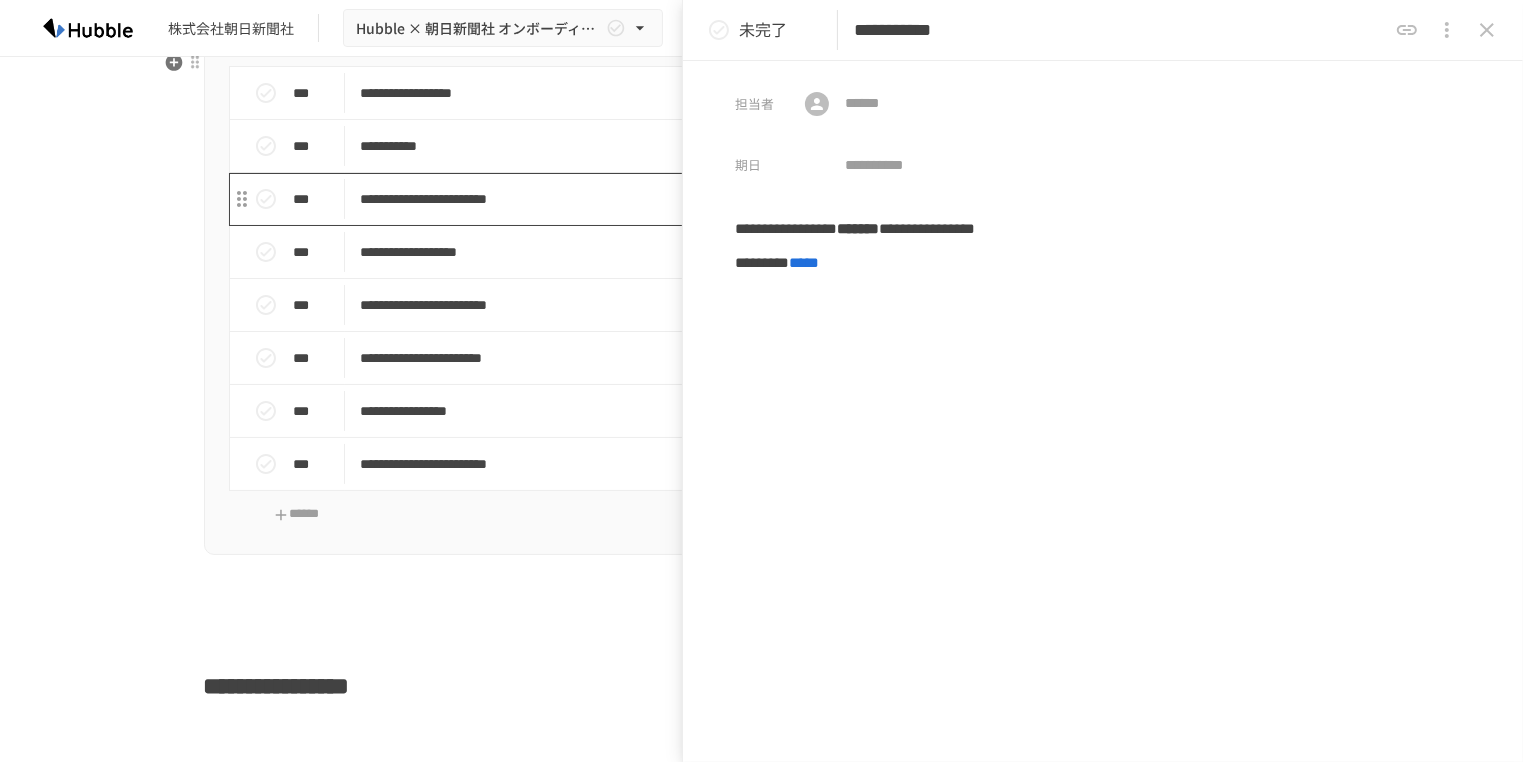 click on "**********" at bounding box center [720, 199] 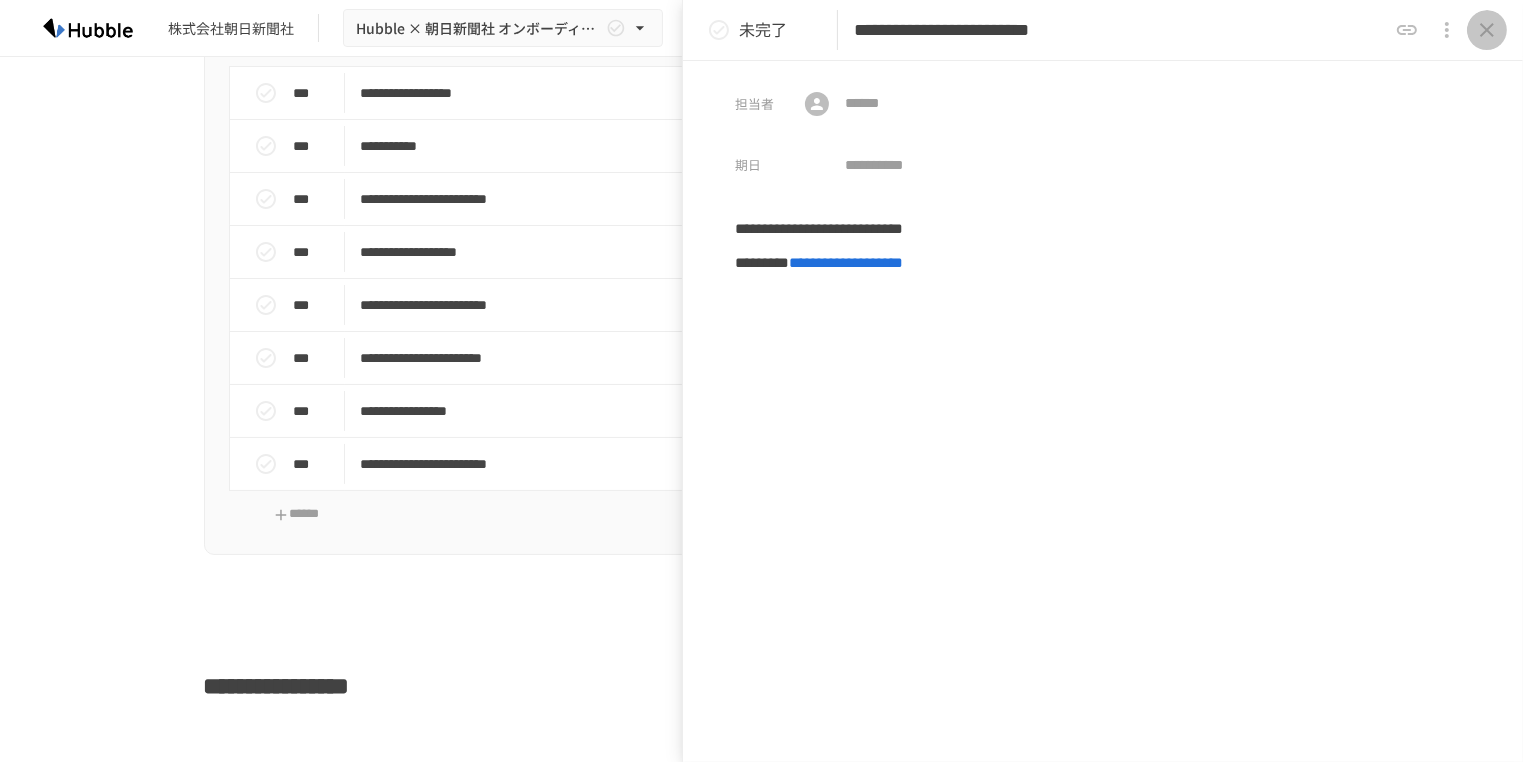 click 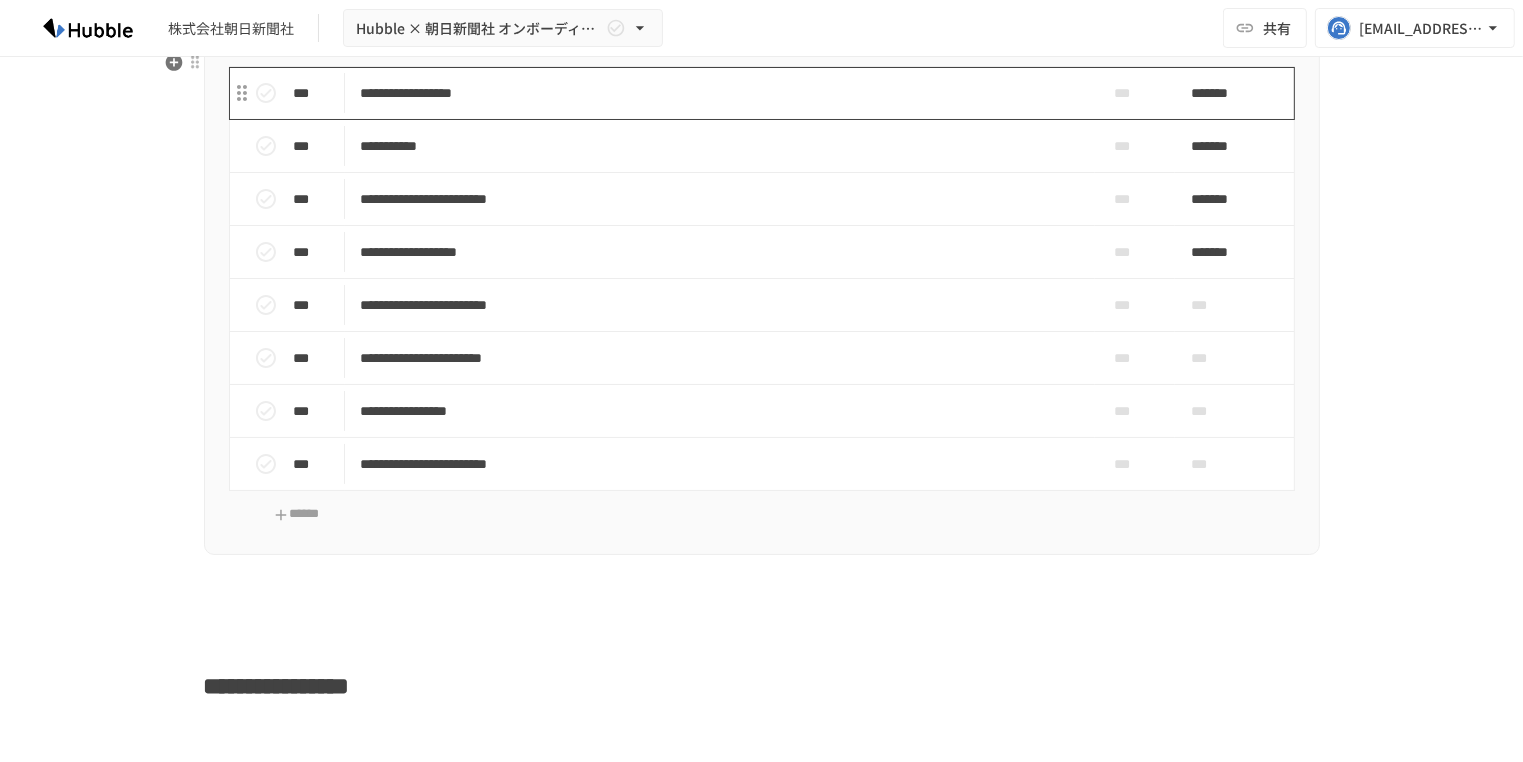 click on "**********" at bounding box center [720, 93] 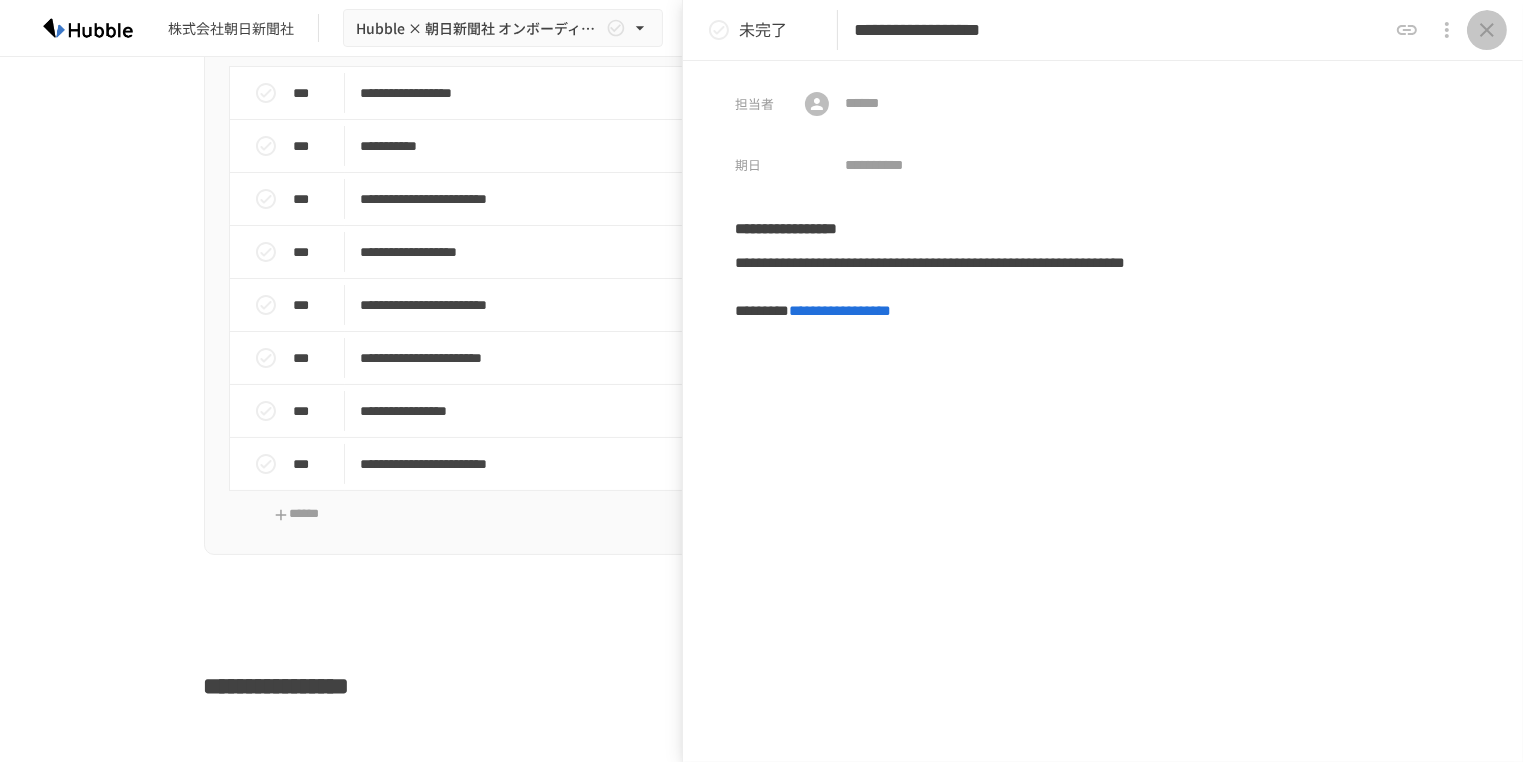 click 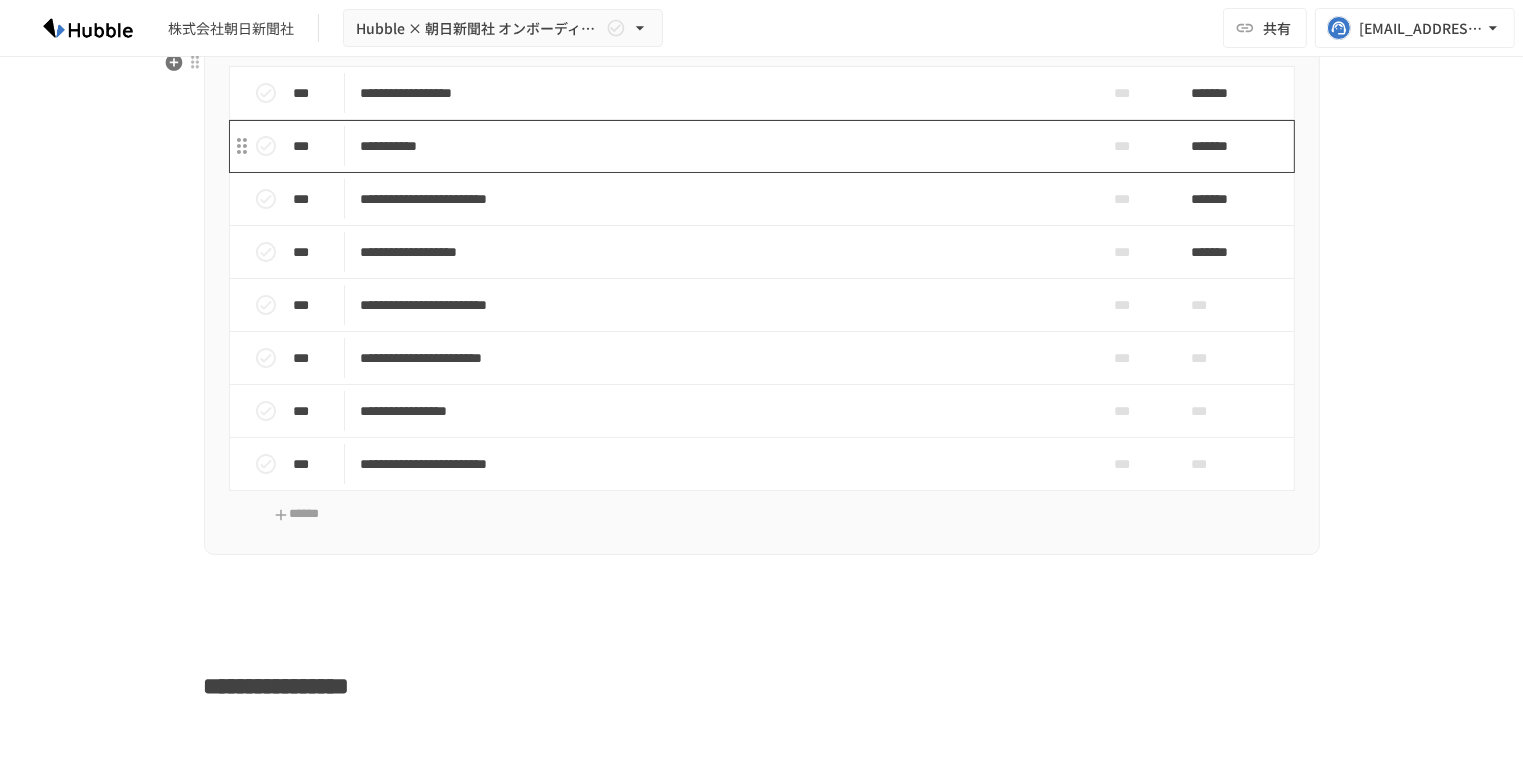 click on "**********" at bounding box center [720, 146] 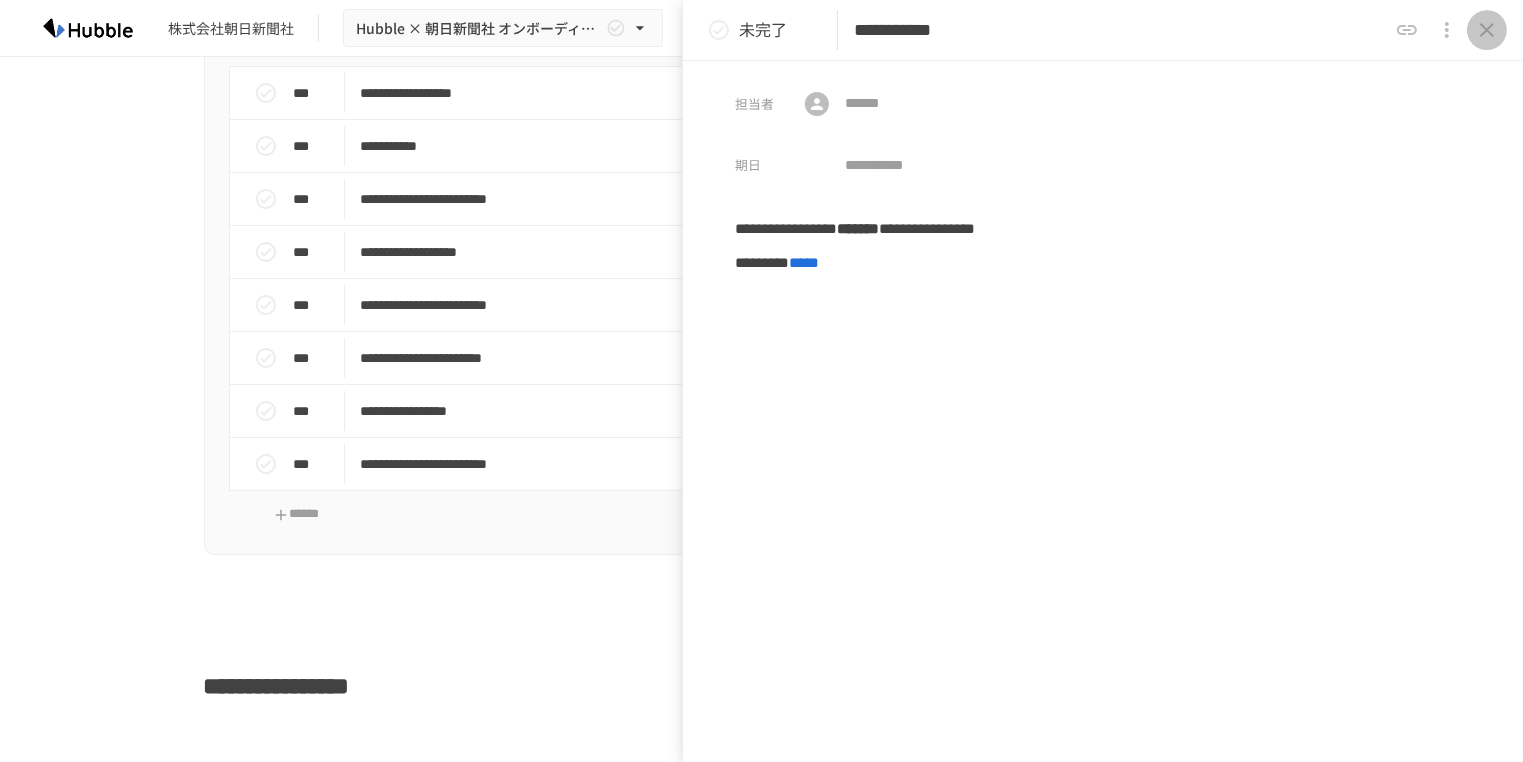 click 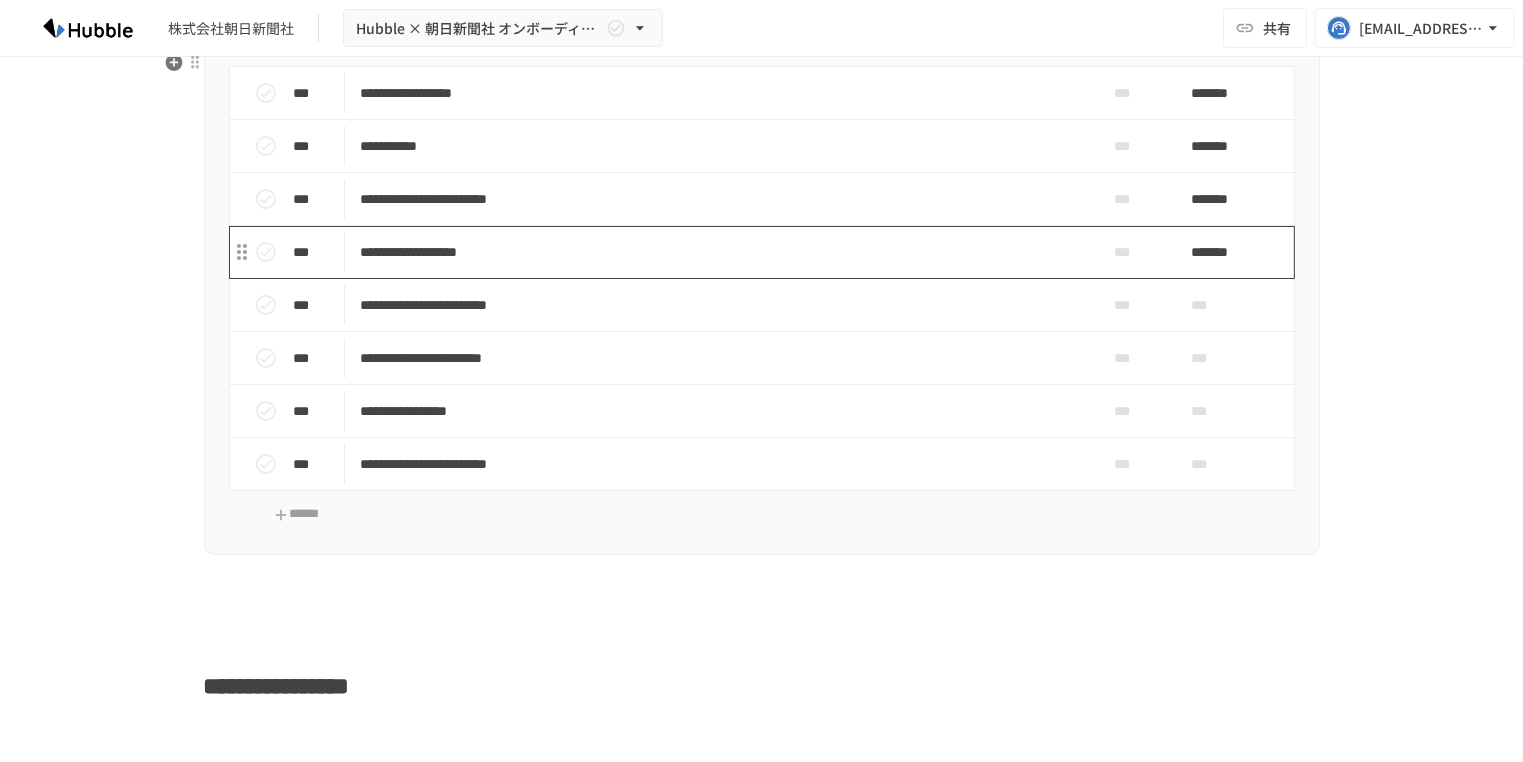 click on "**********" at bounding box center (720, 252) 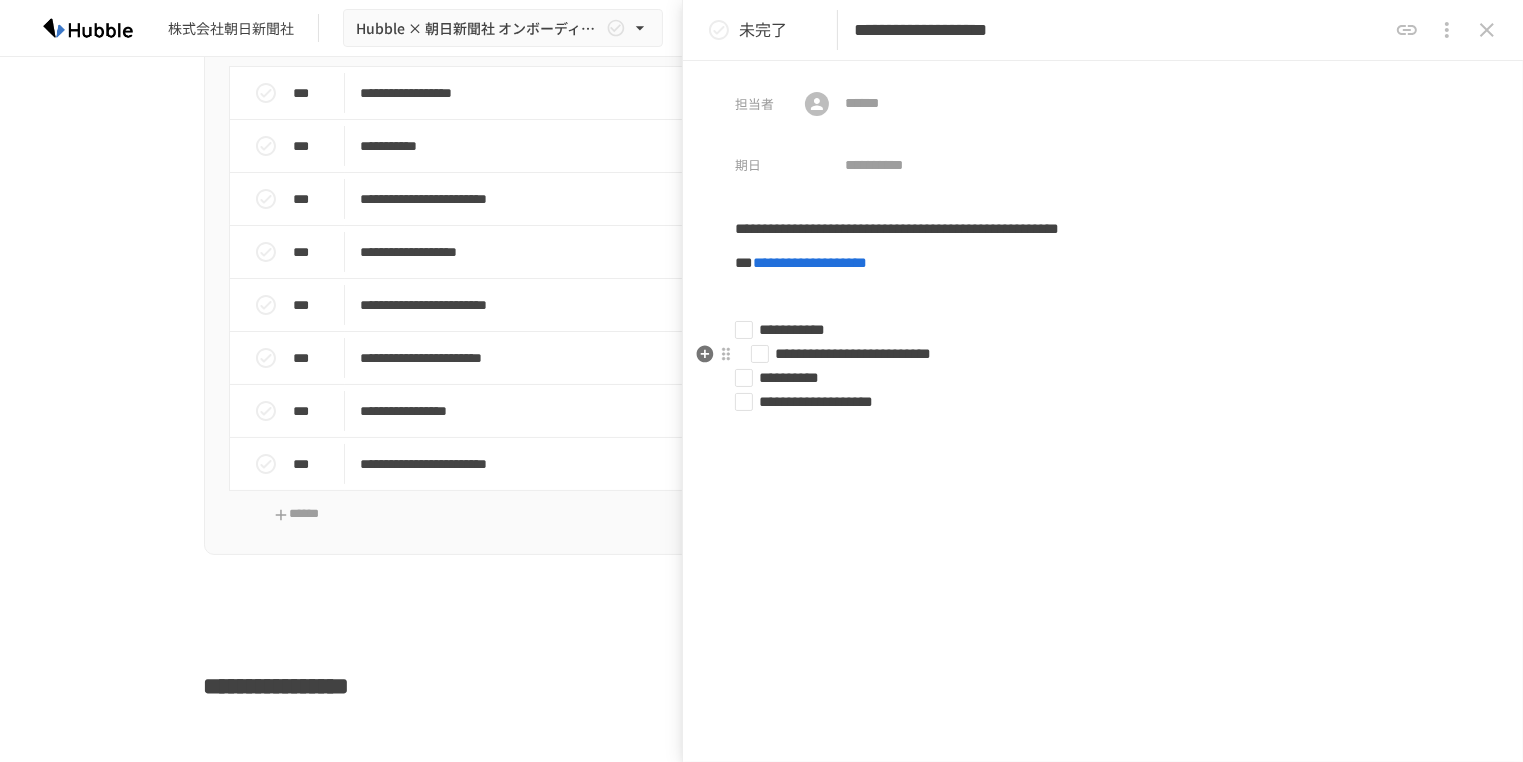 click on "**********" at bounding box center (1095, 330) 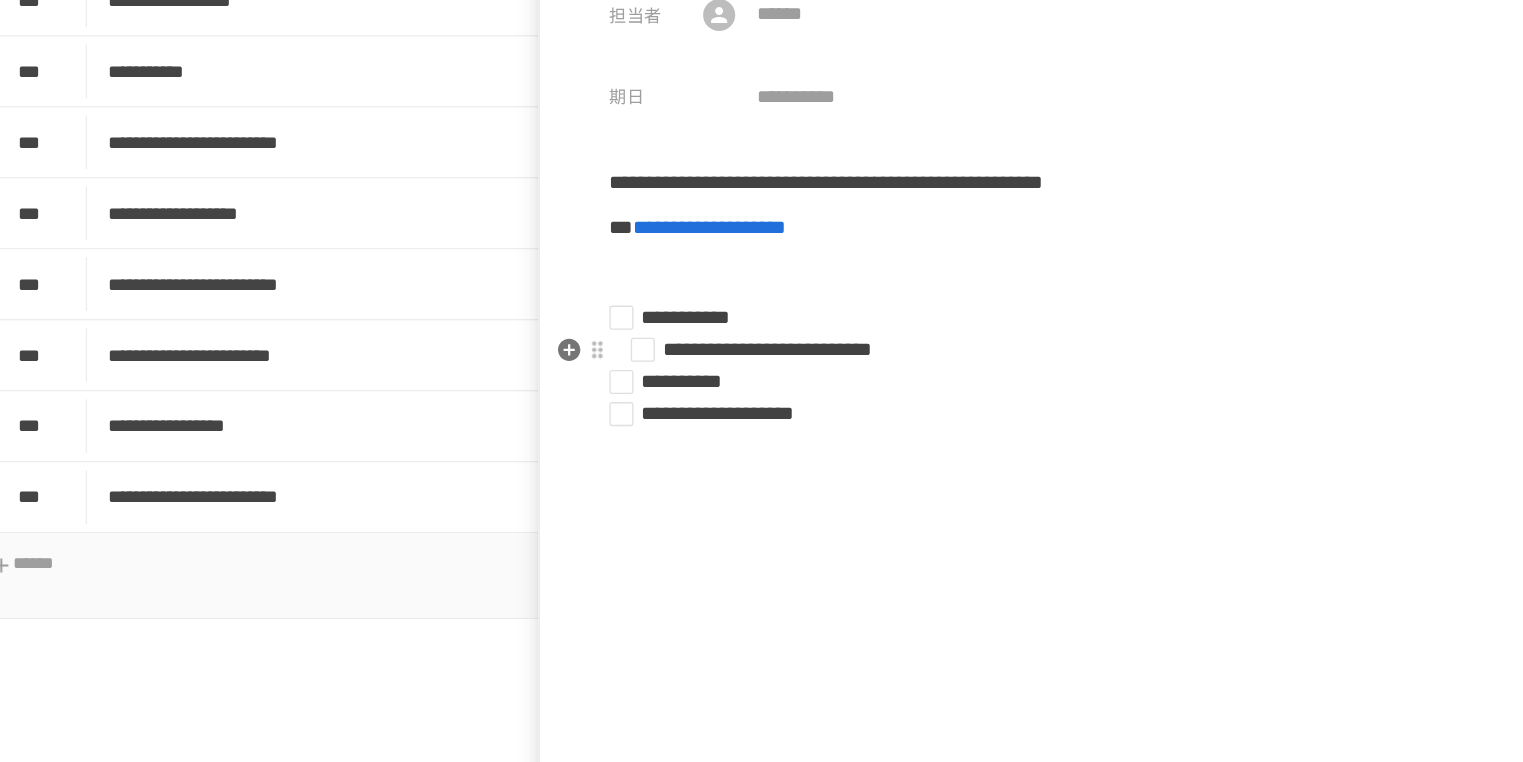 click on "**********" at bounding box center (1095, 402) 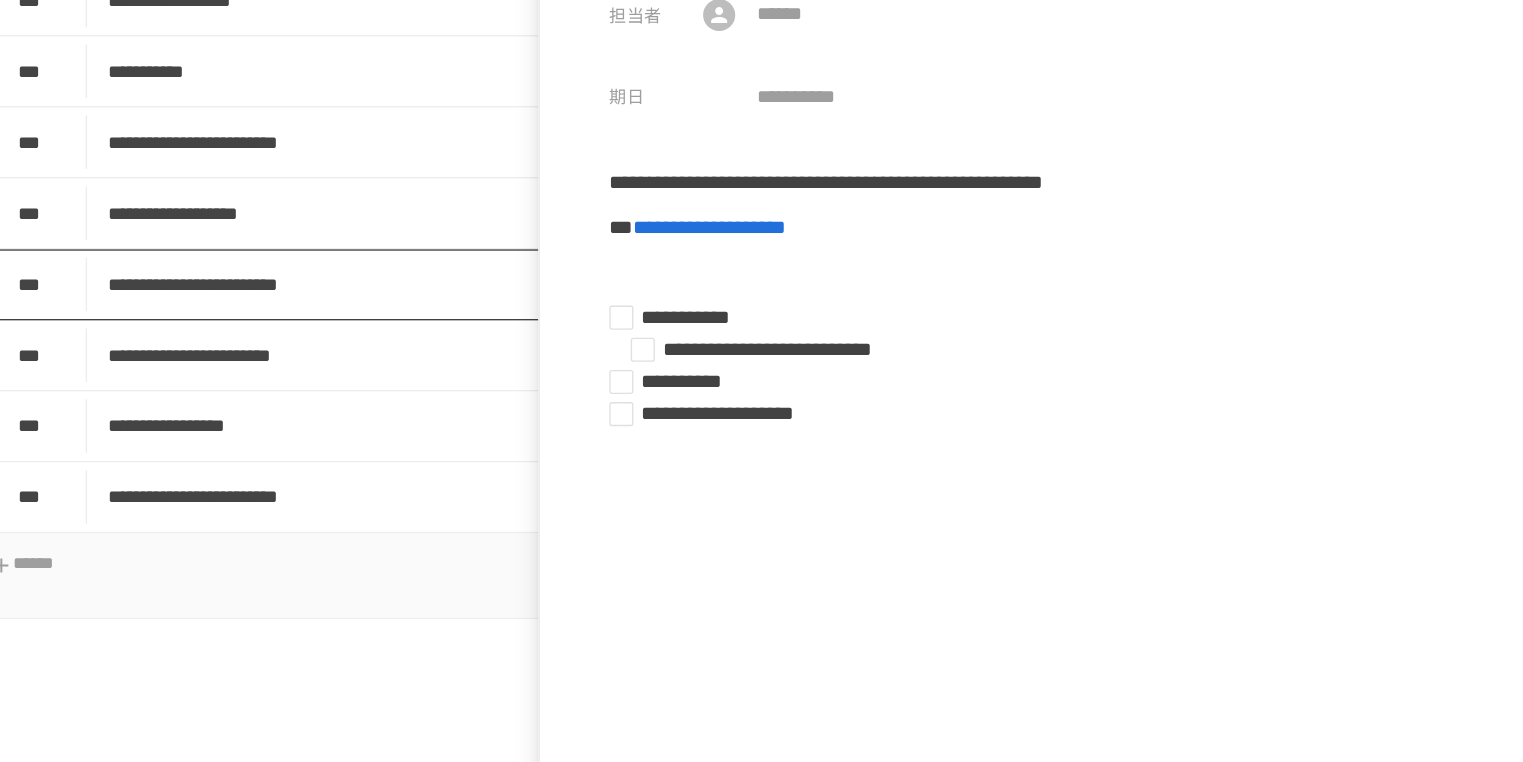 click on "**********" at bounding box center (720, 305) 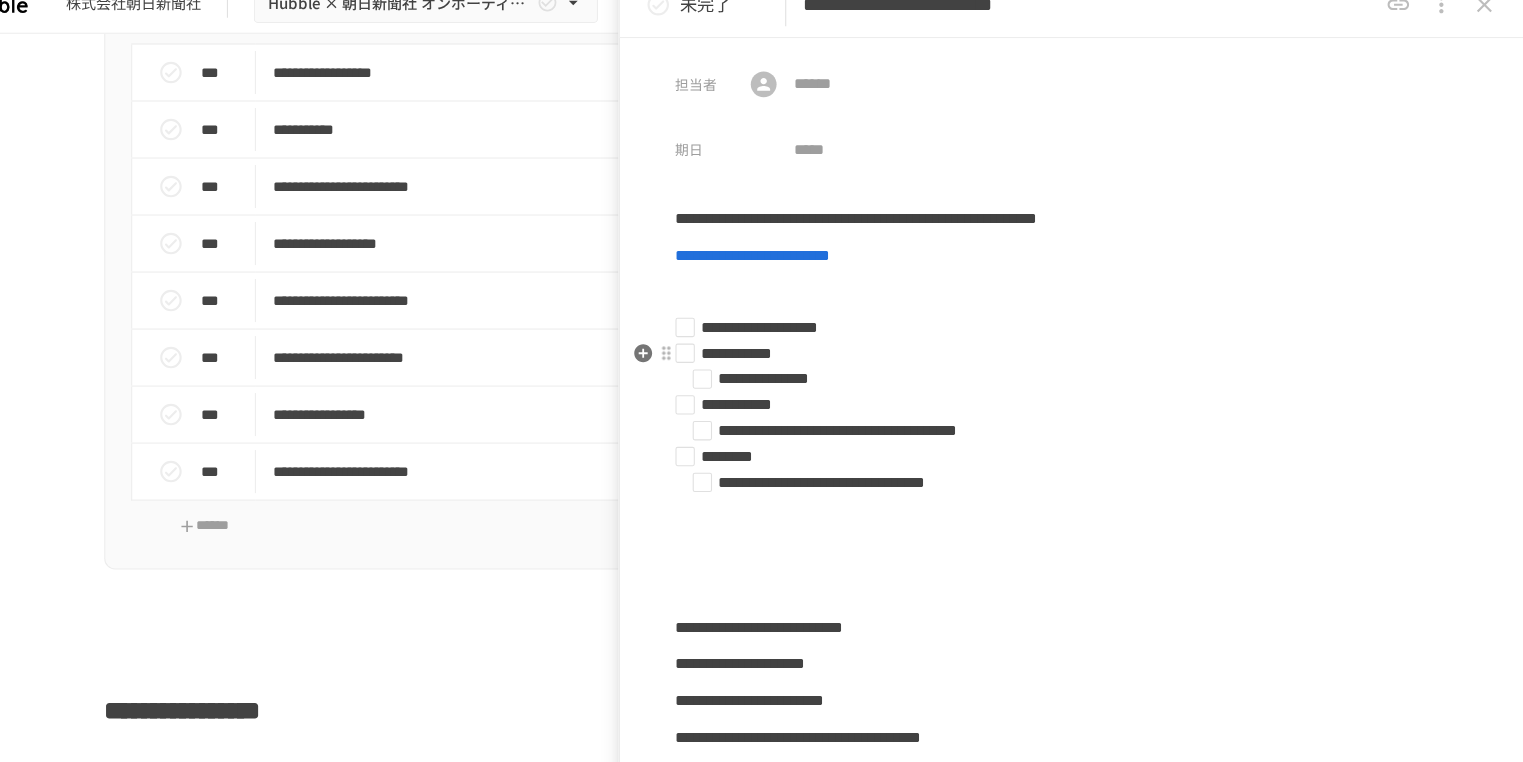 scroll, scrollTop: 0, scrollLeft: 0, axis: both 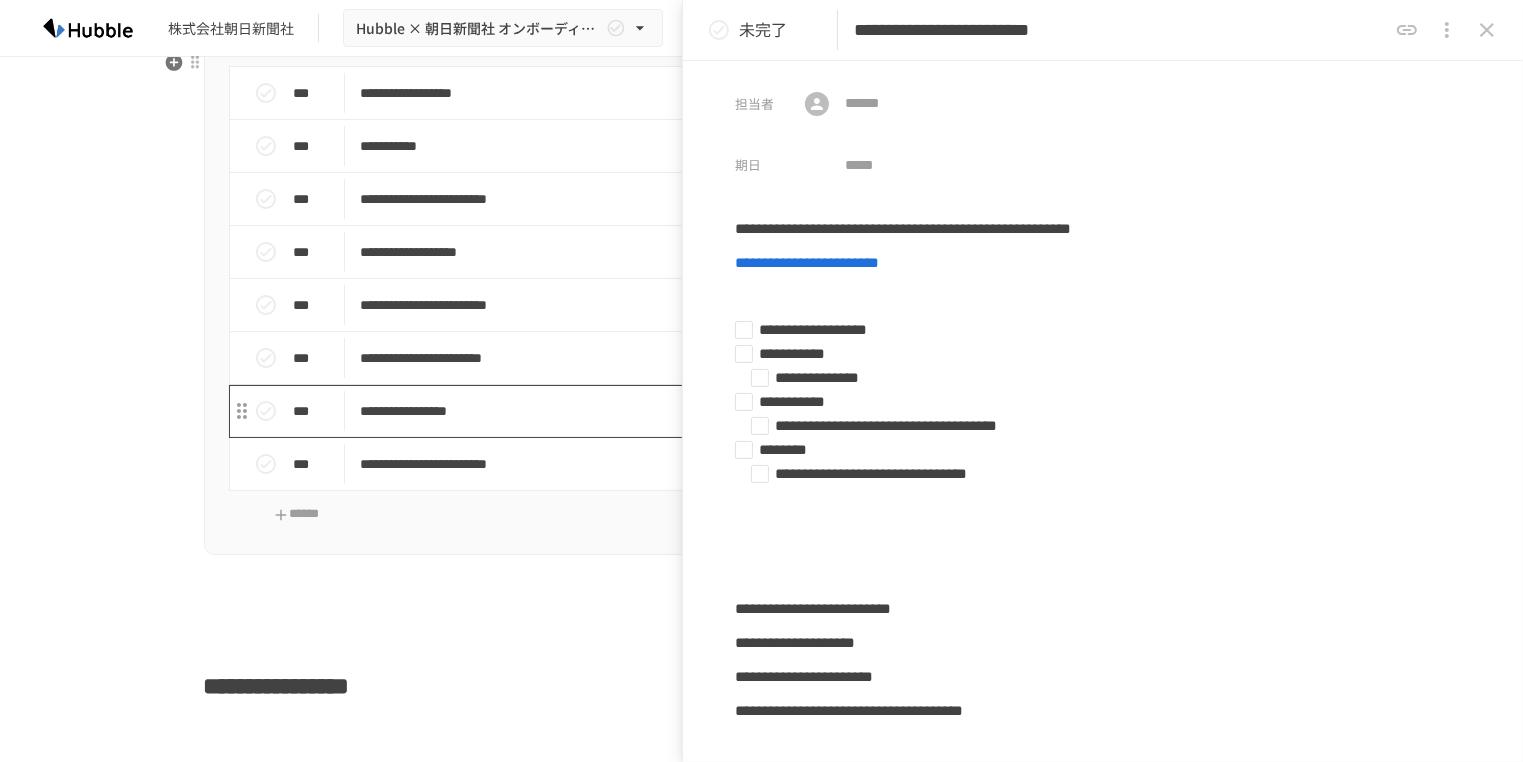 click on "**********" at bounding box center (720, 411) 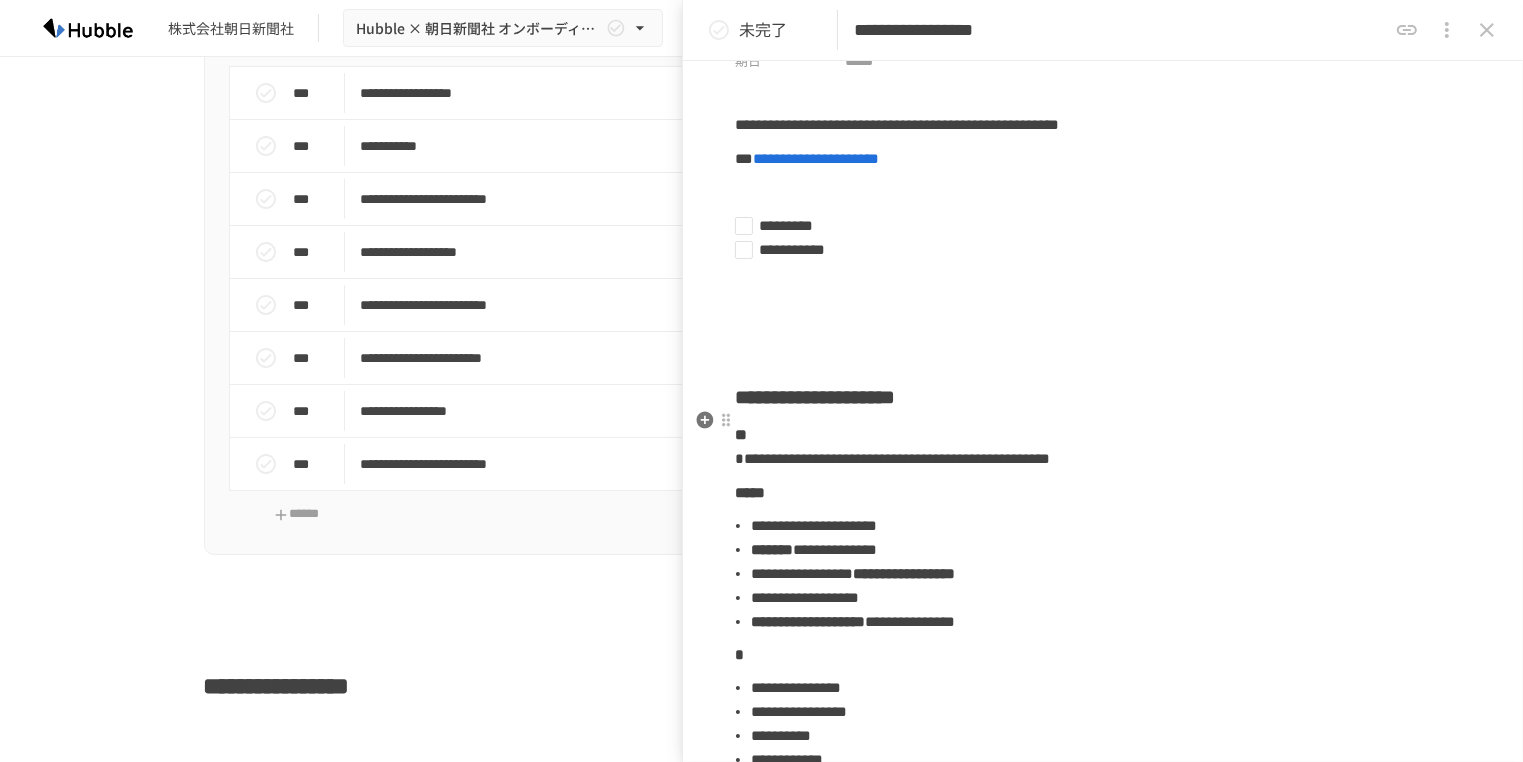 scroll, scrollTop: 106, scrollLeft: 0, axis: vertical 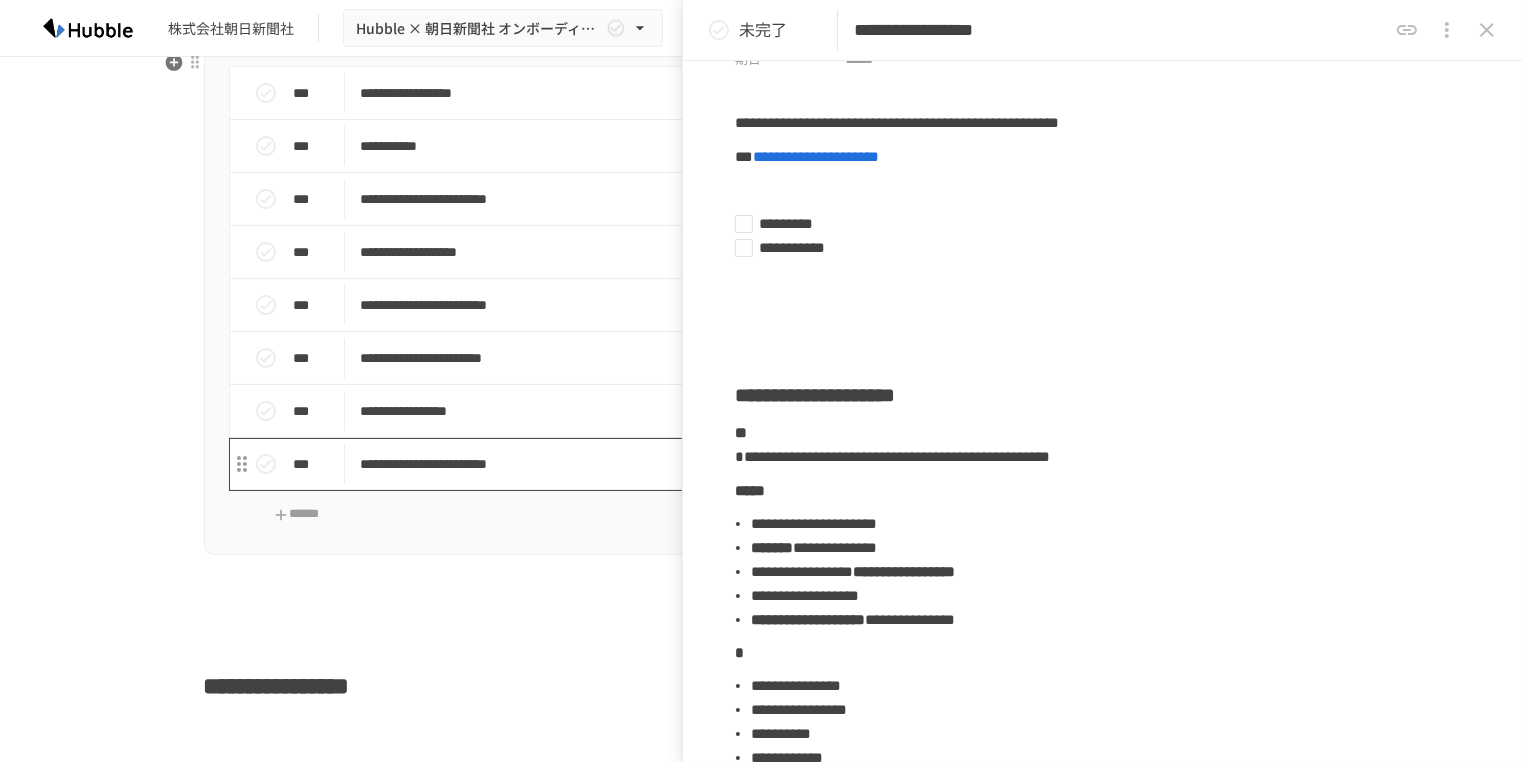 click on "**********" at bounding box center [720, 464] 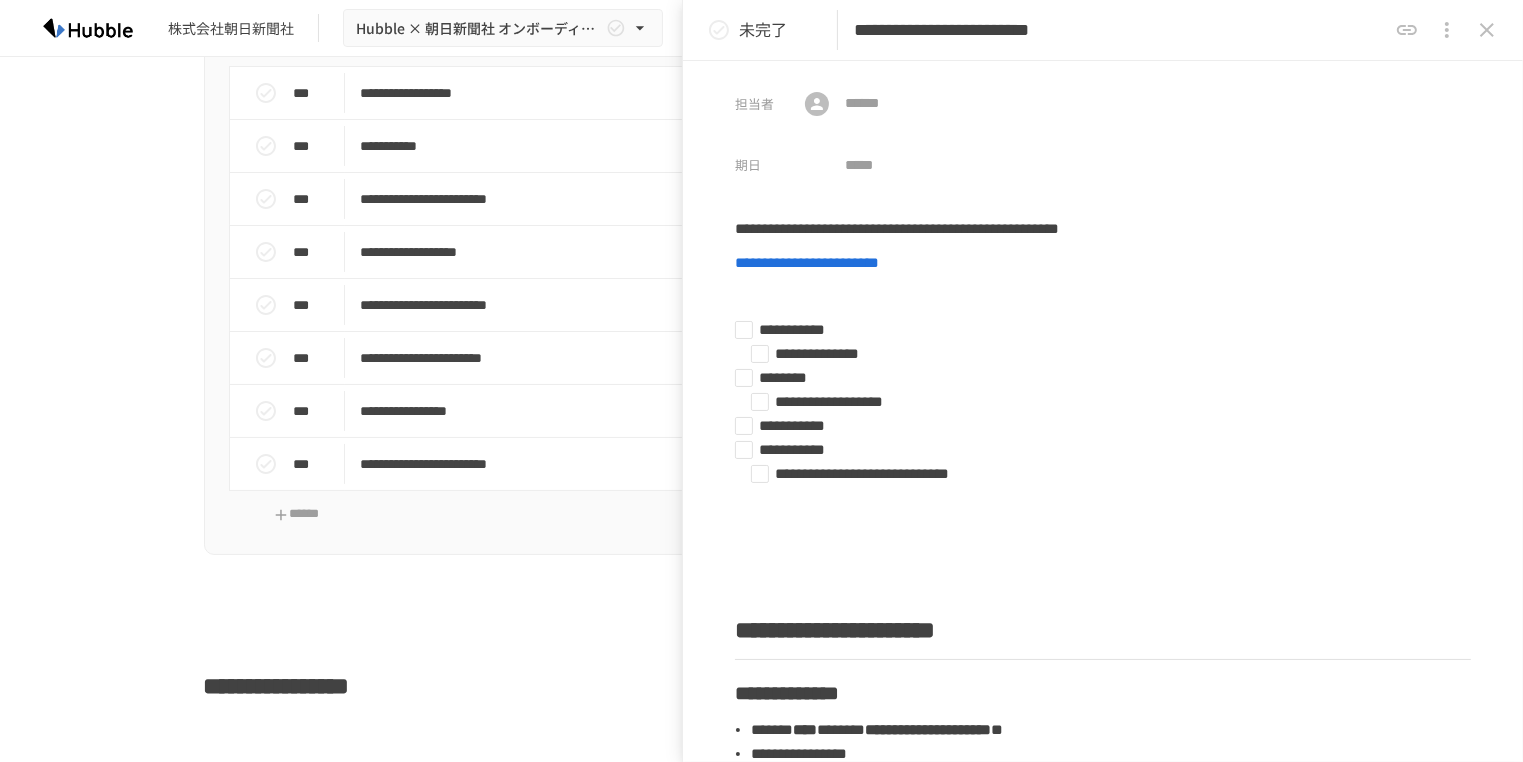 click 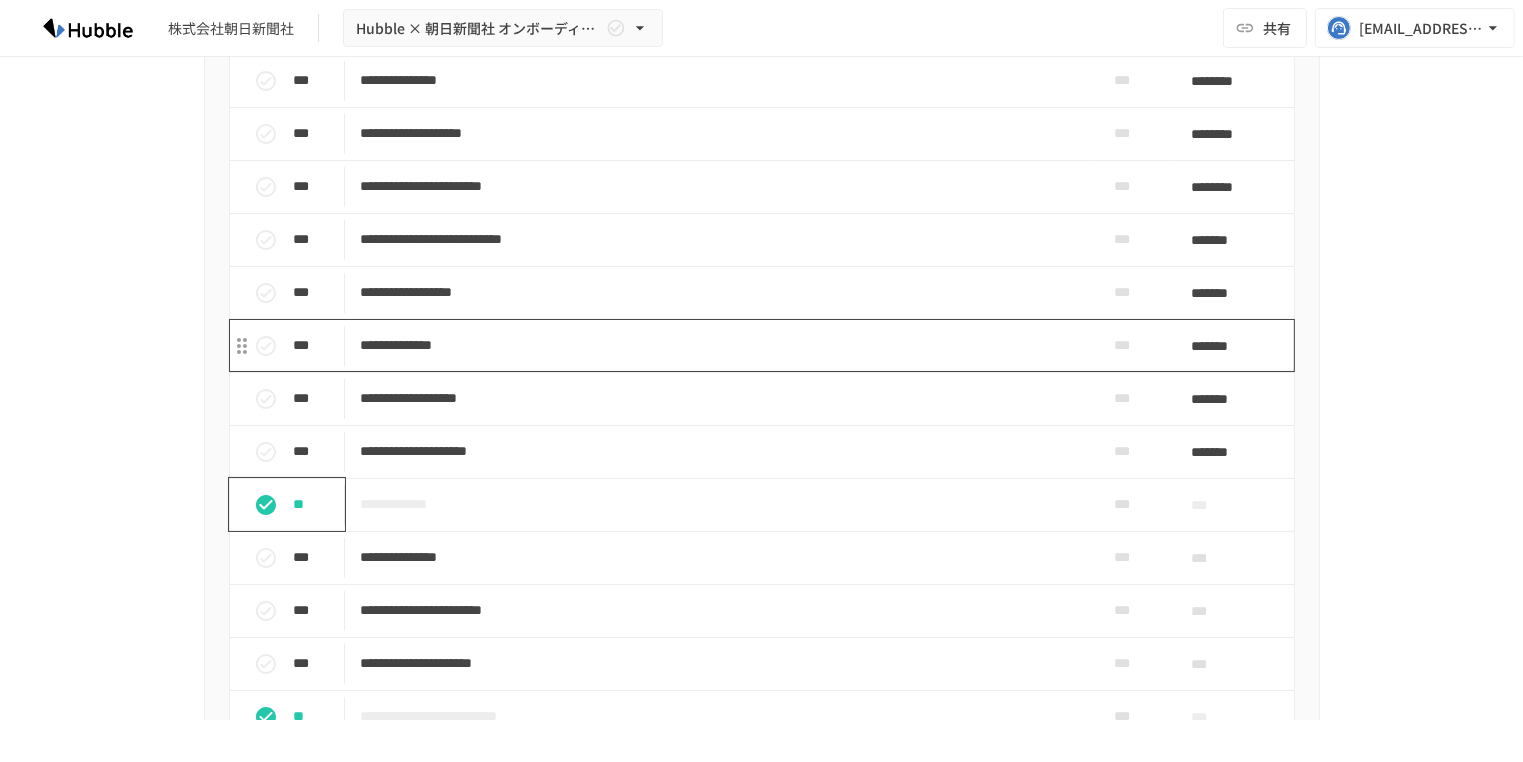 scroll, scrollTop: 1712, scrollLeft: 0, axis: vertical 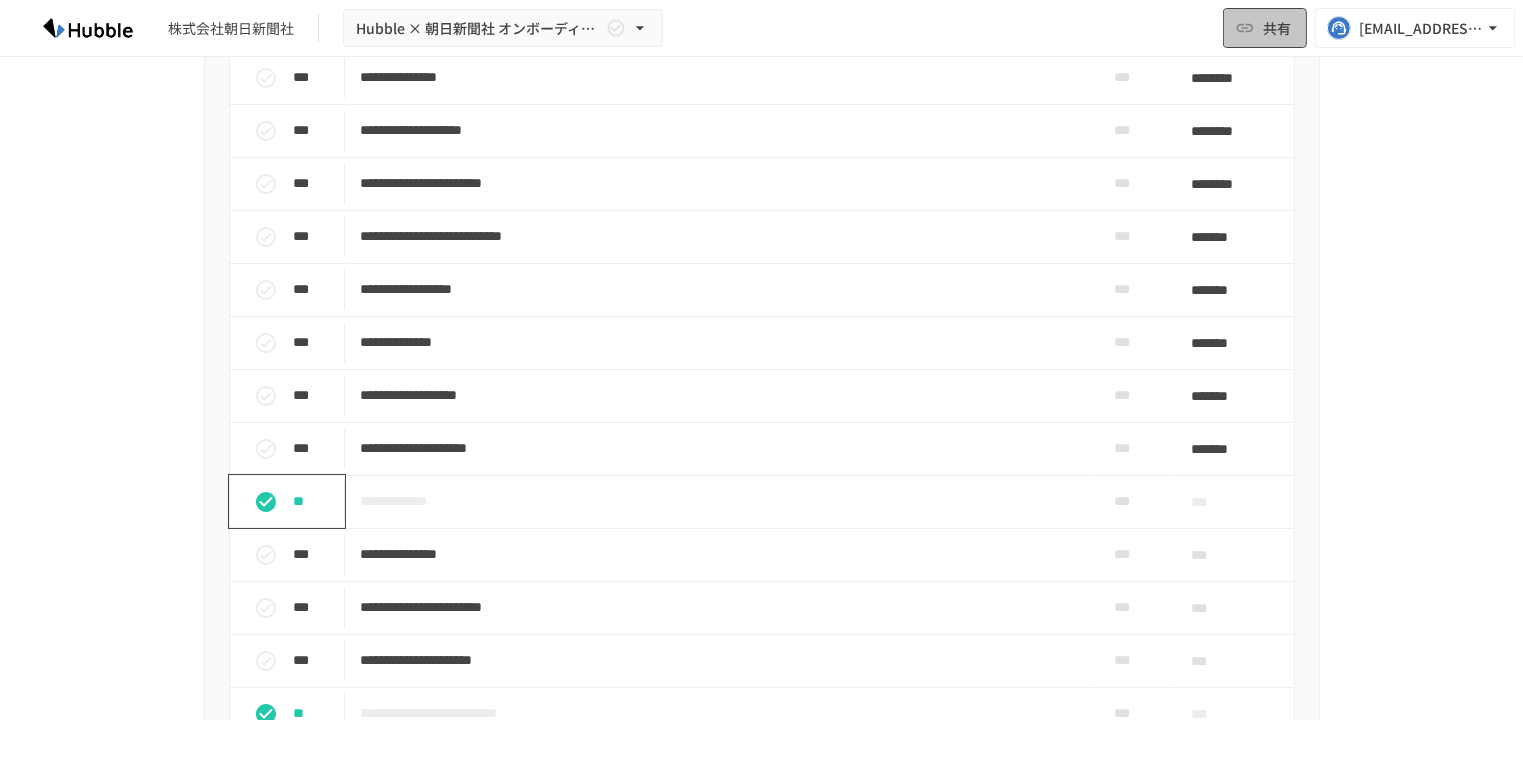 click on "共有" at bounding box center [1277, 28] 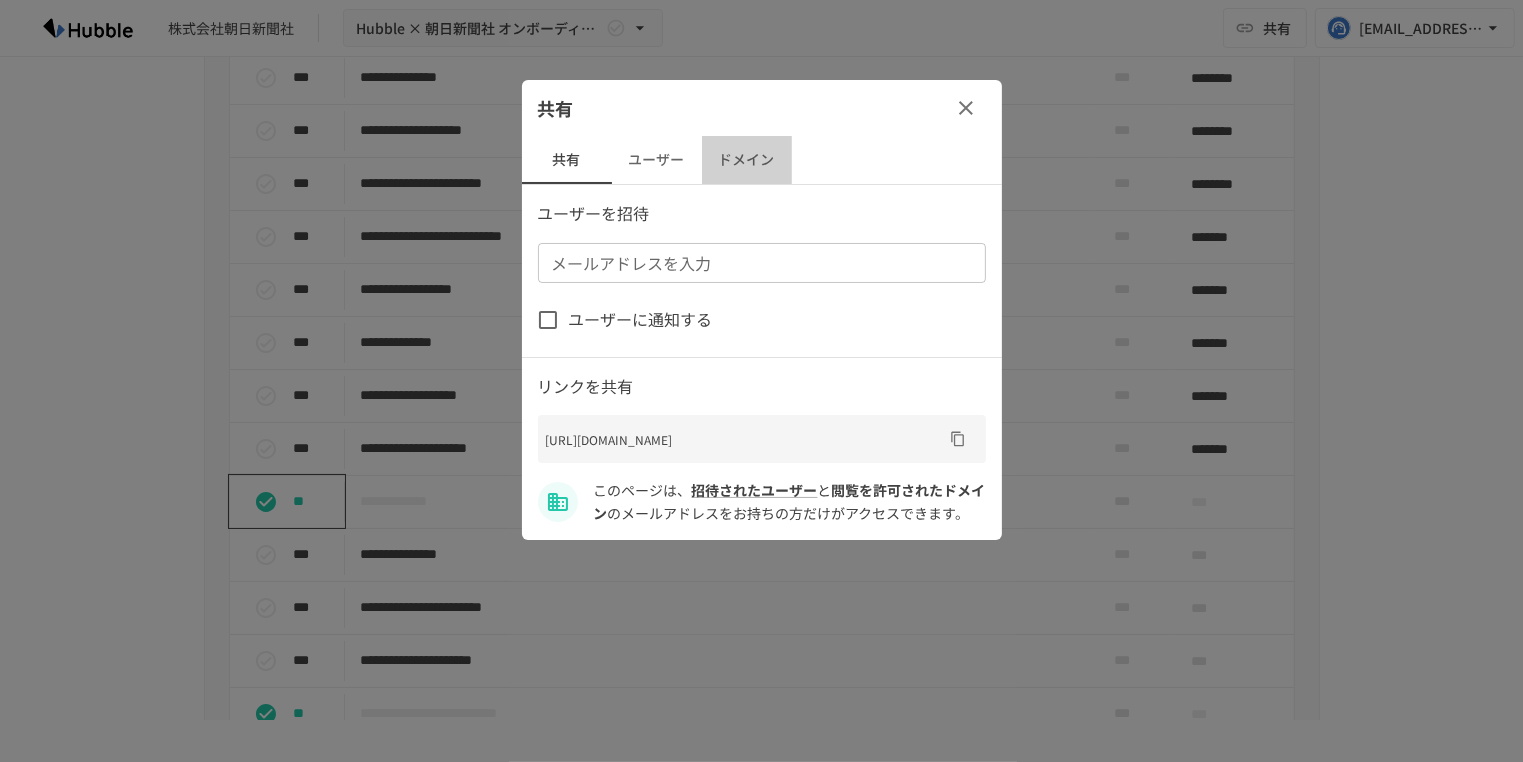 click on "ドメイン" at bounding box center (747, 160) 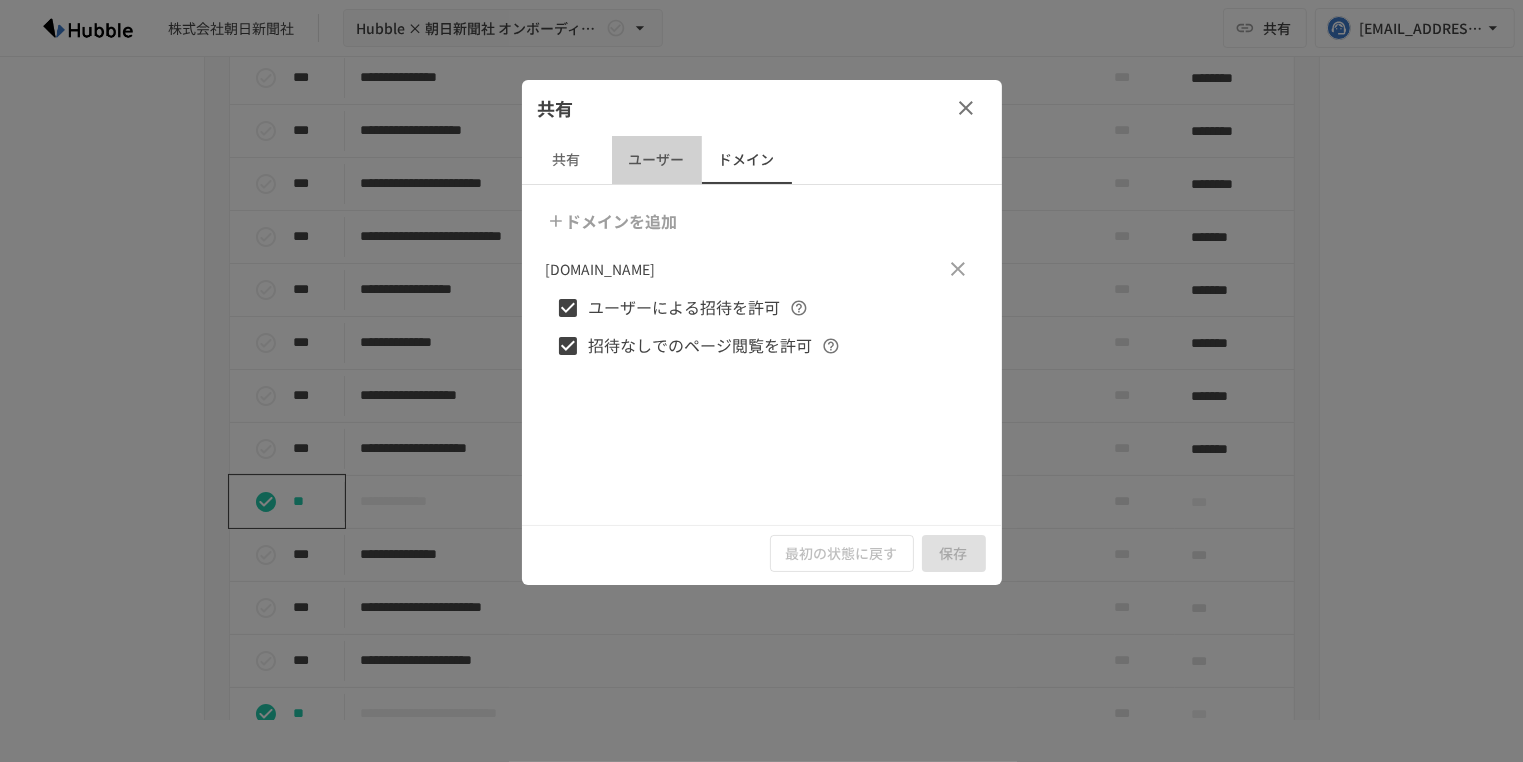 click on "ユーザー" at bounding box center (657, 160) 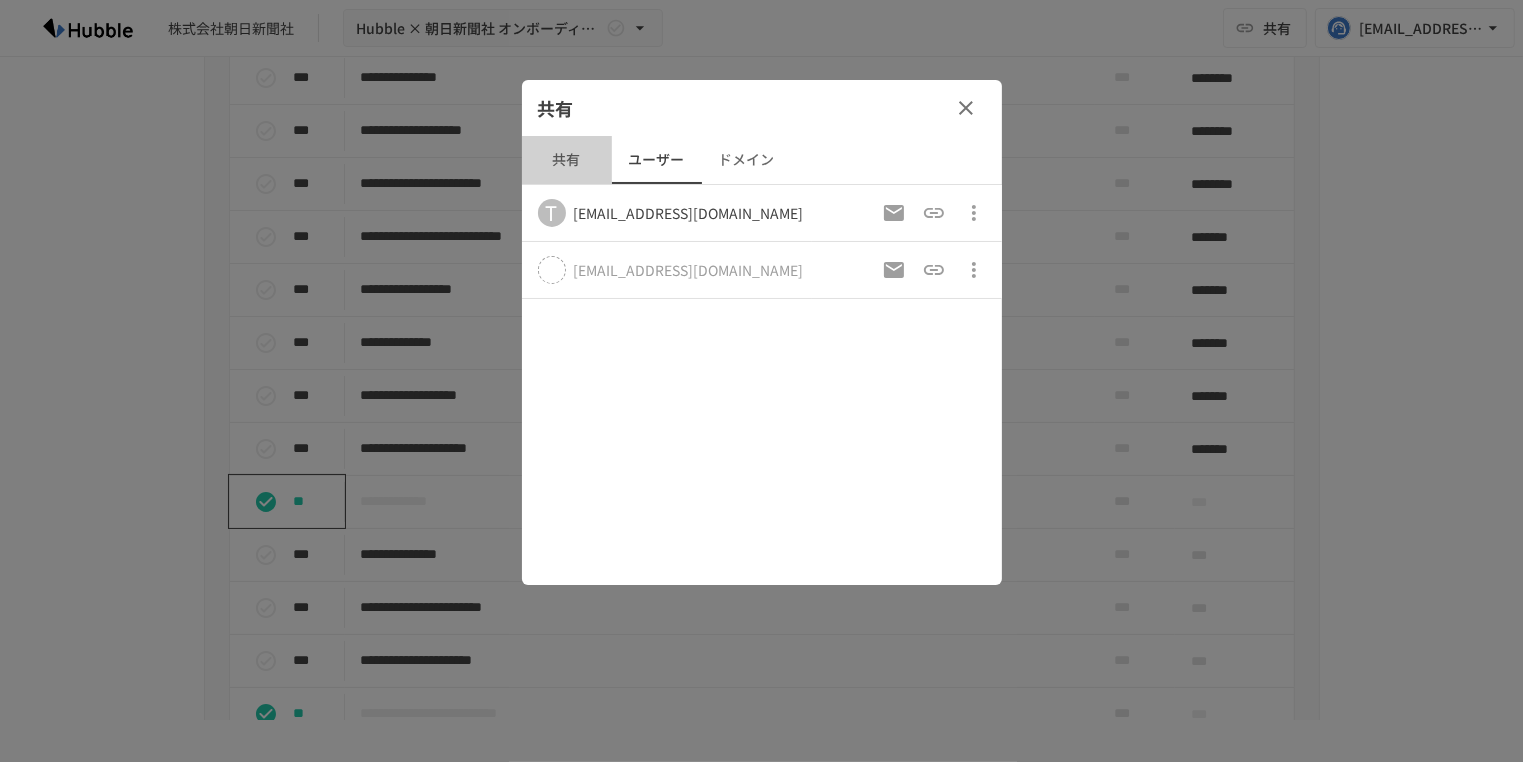 click on "共有" at bounding box center (567, 160) 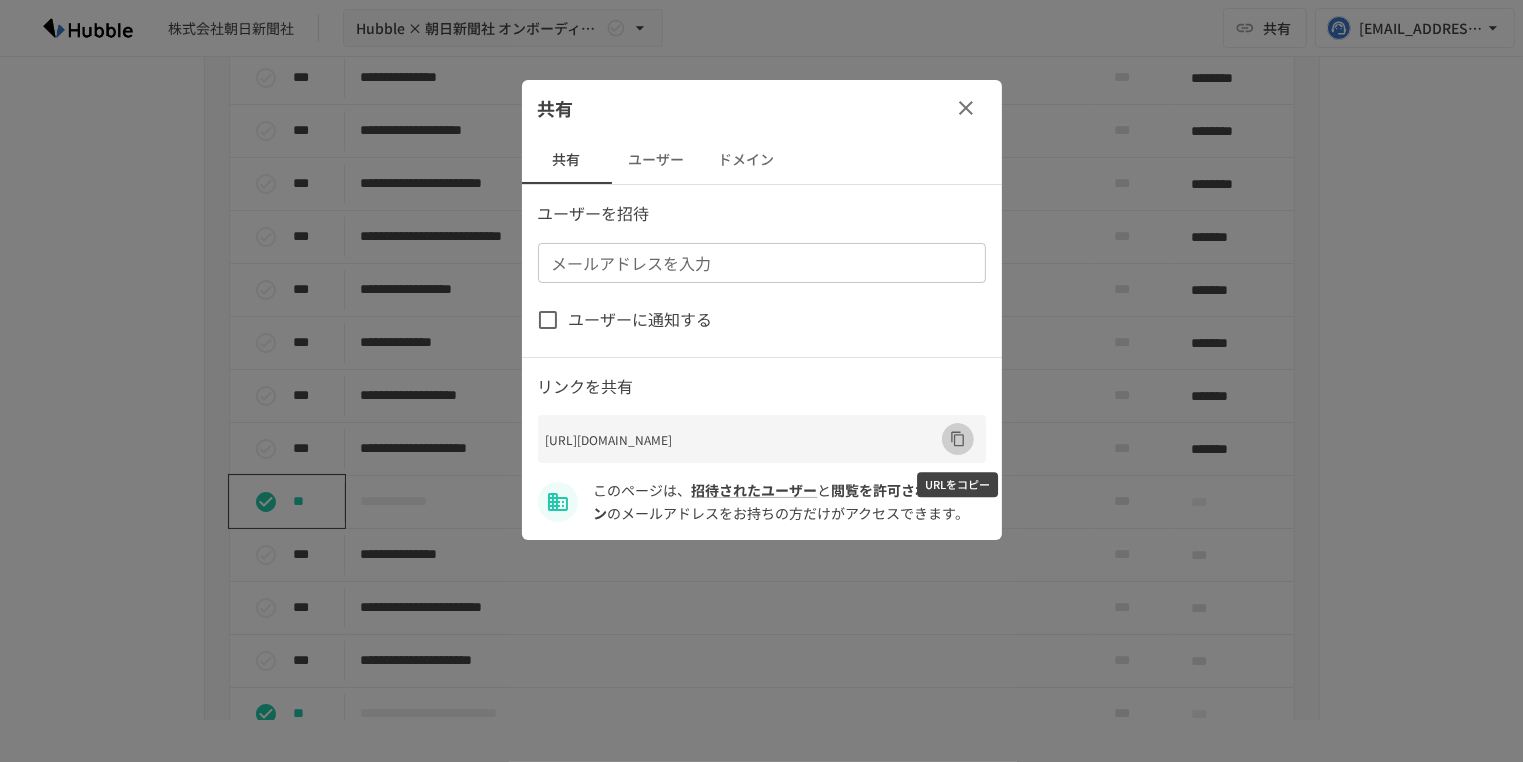 click 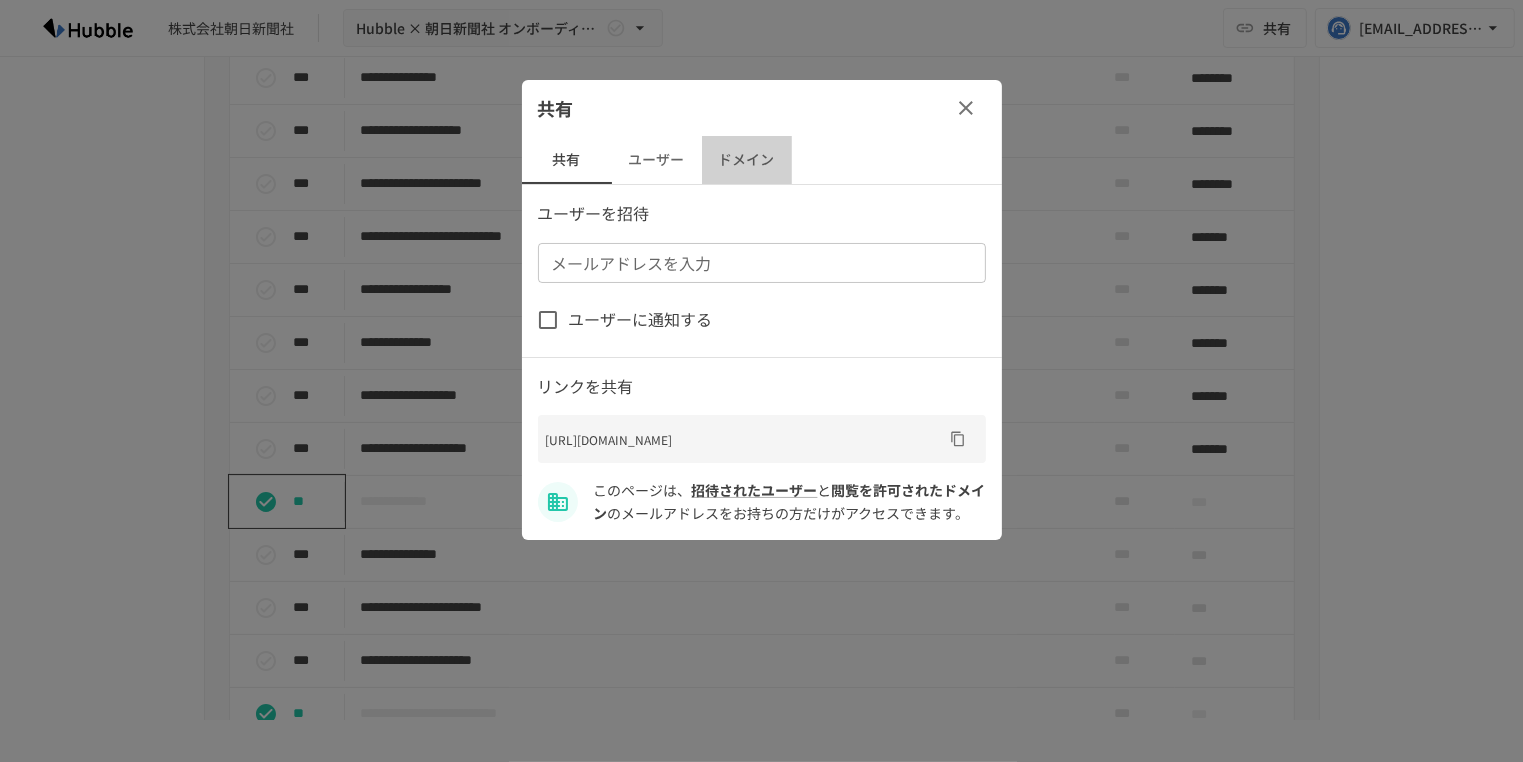 click on "ドメイン" at bounding box center [747, 160] 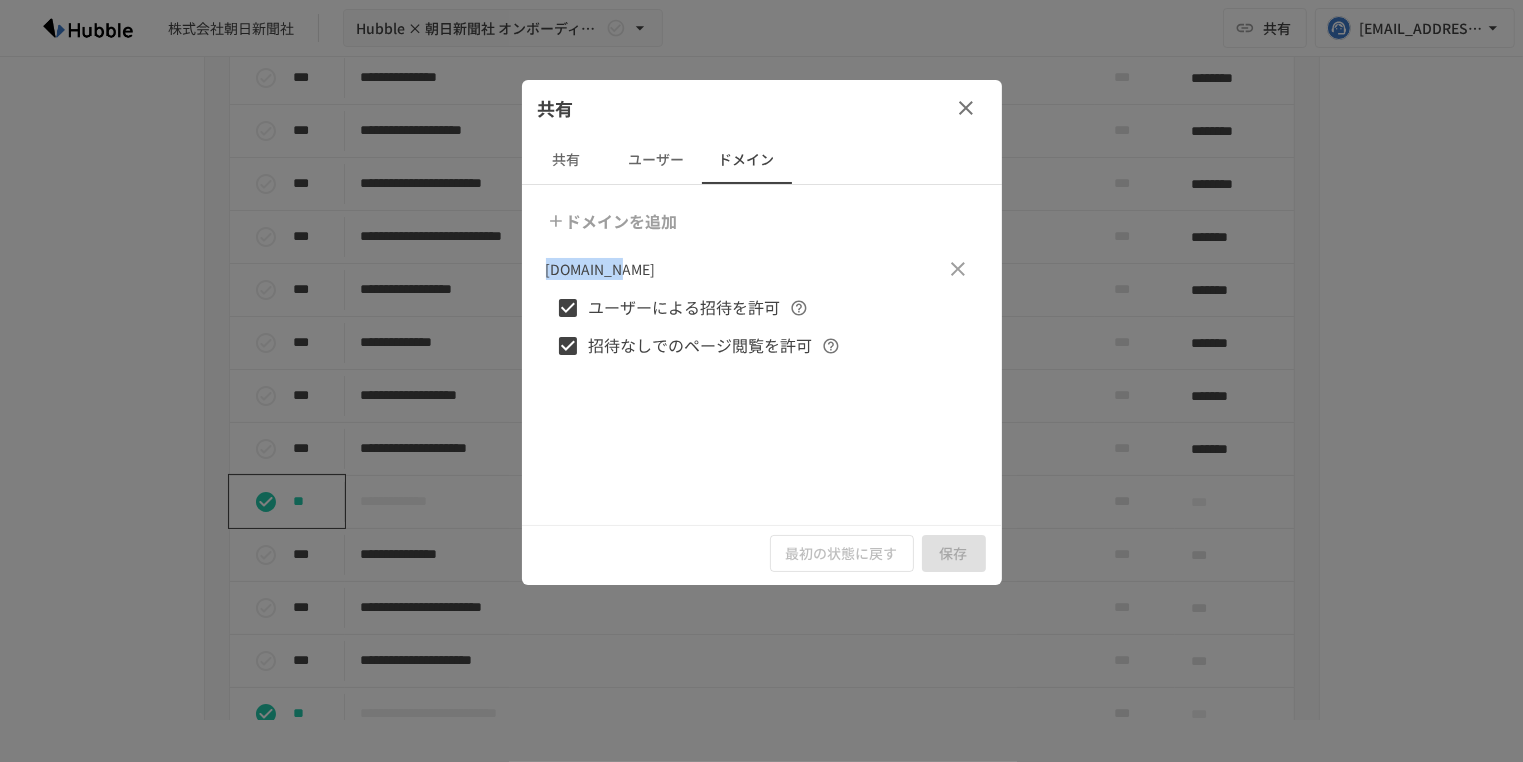 drag, startPoint x: 631, startPoint y: 273, endPoint x: 532, endPoint y: 273, distance: 99 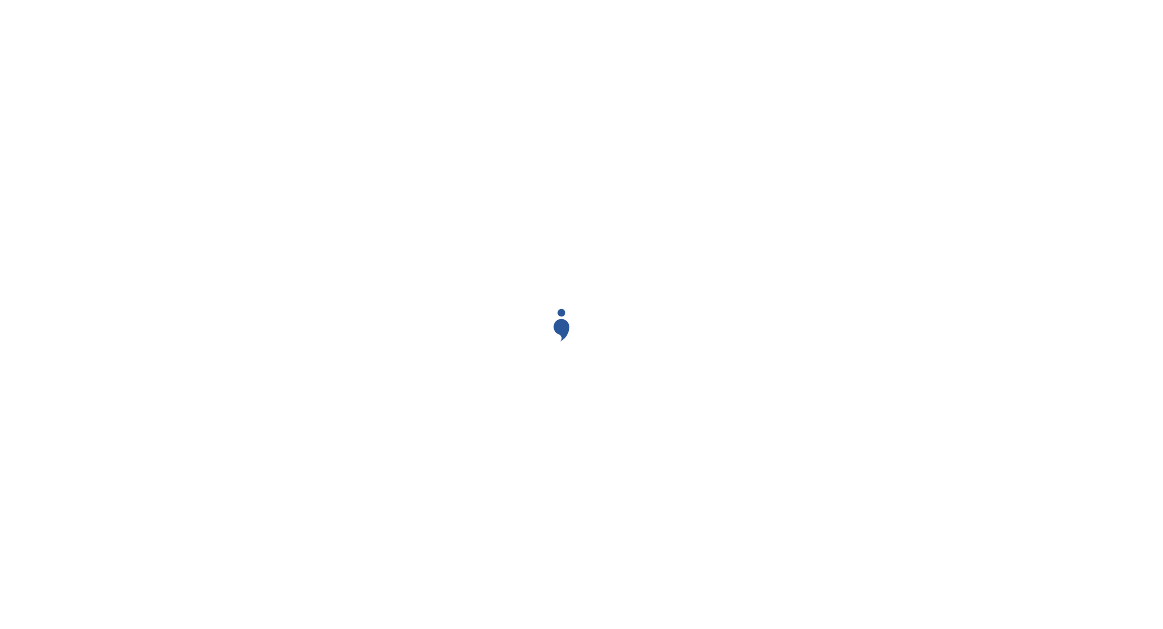 scroll, scrollTop: 0, scrollLeft: 0, axis: both 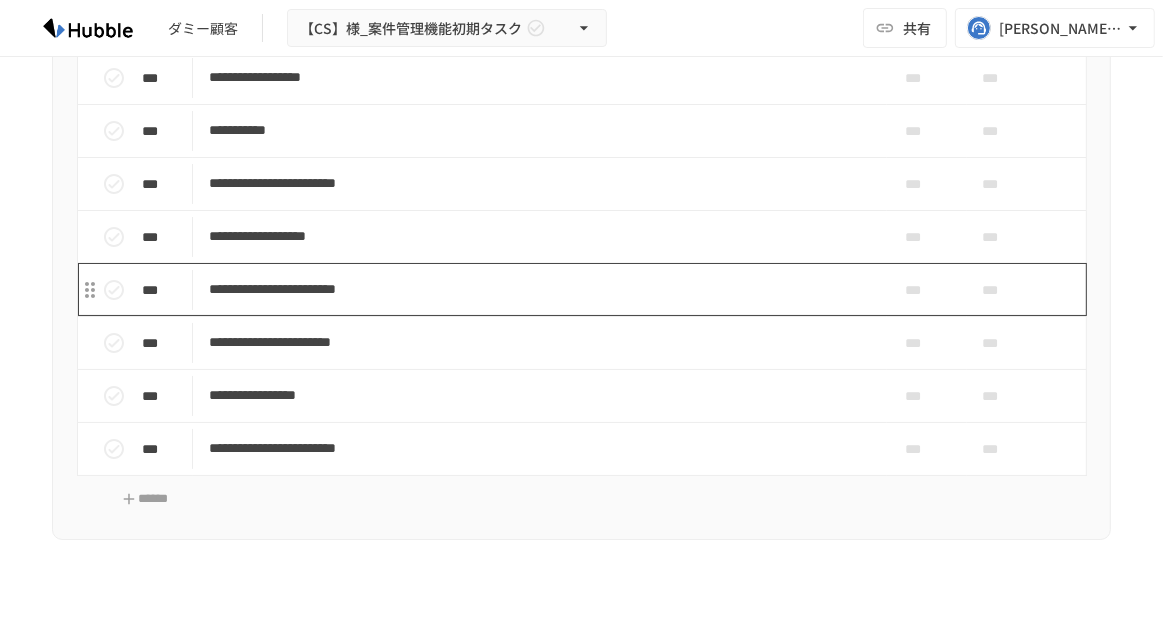 click on "**********" at bounding box center [540, 289] 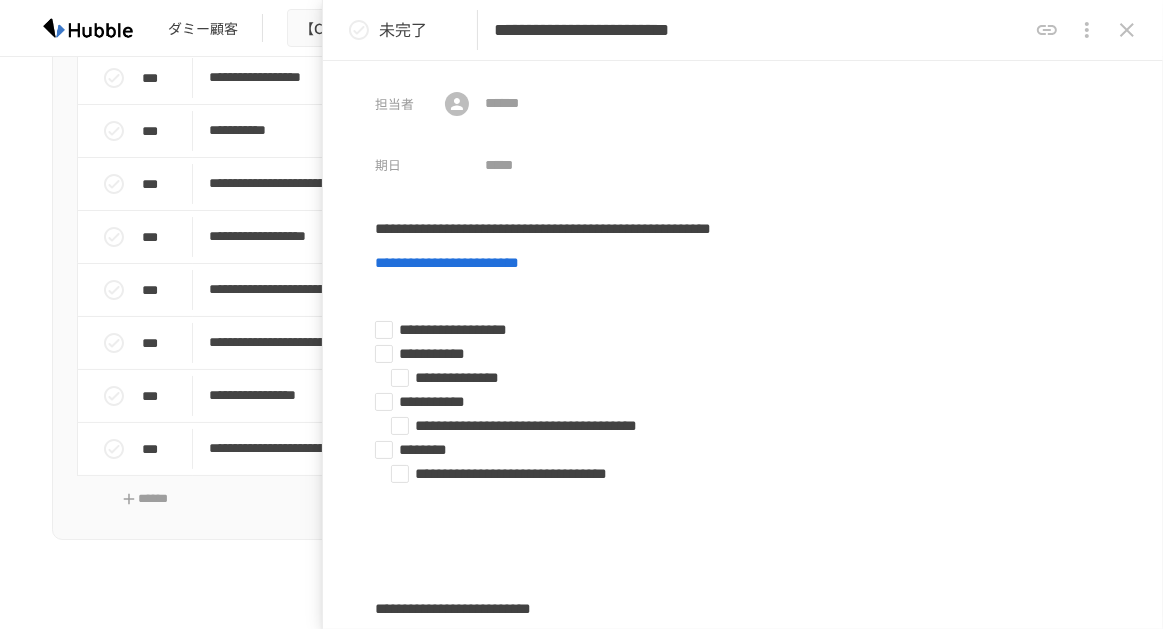 click 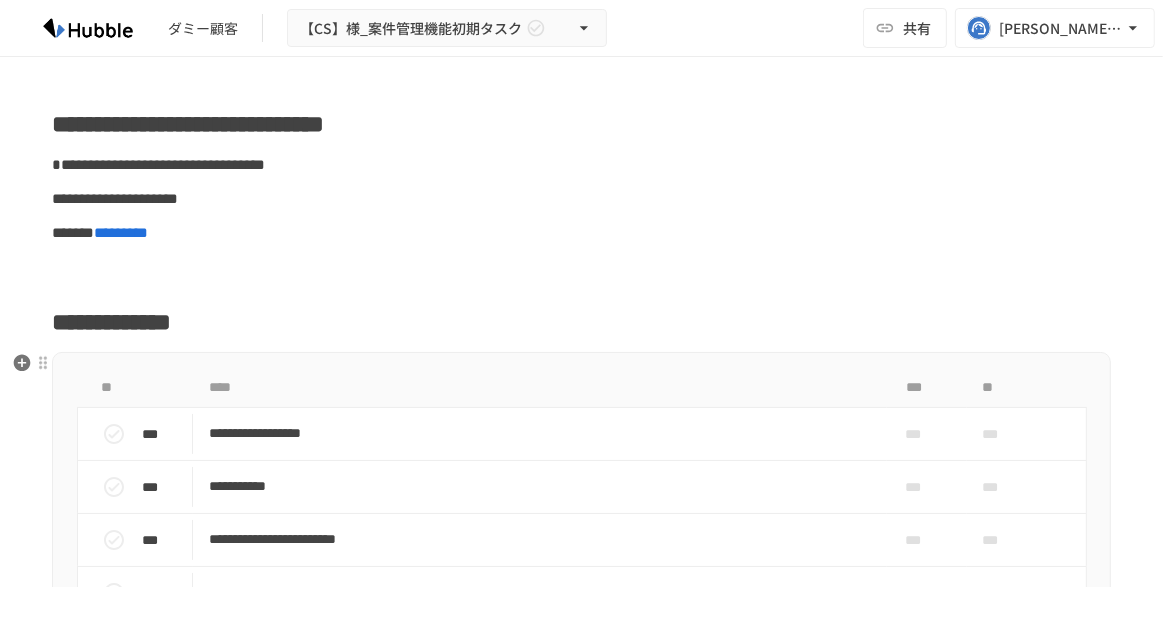 scroll, scrollTop: 0, scrollLeft: 0, axis: both 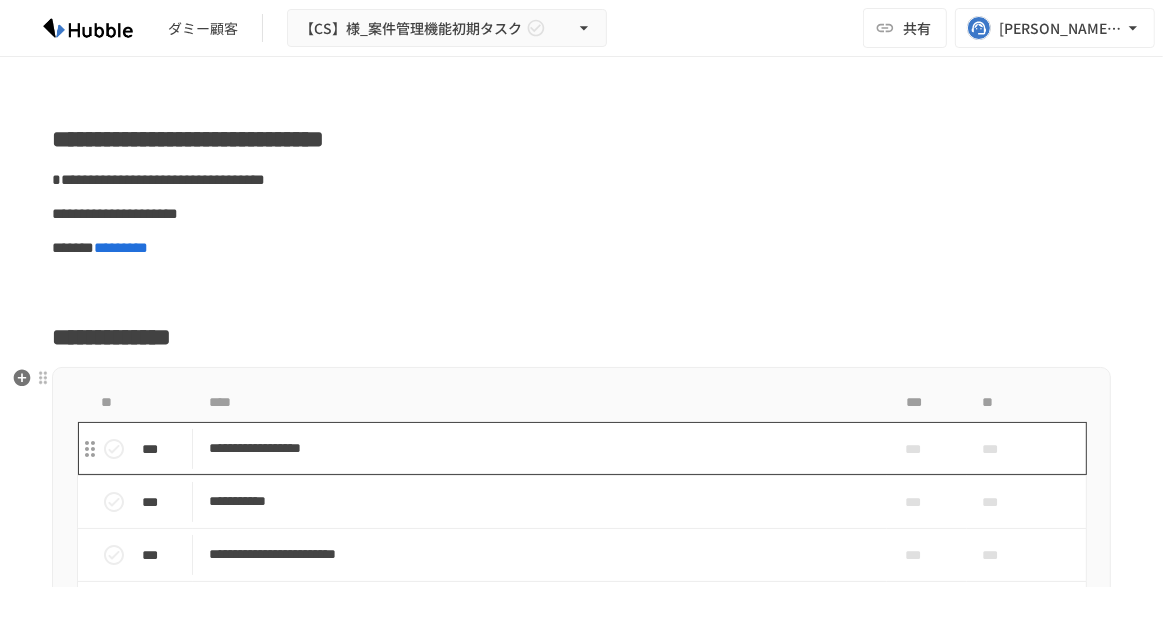 click on "**********" at bounding box center [540, 448] 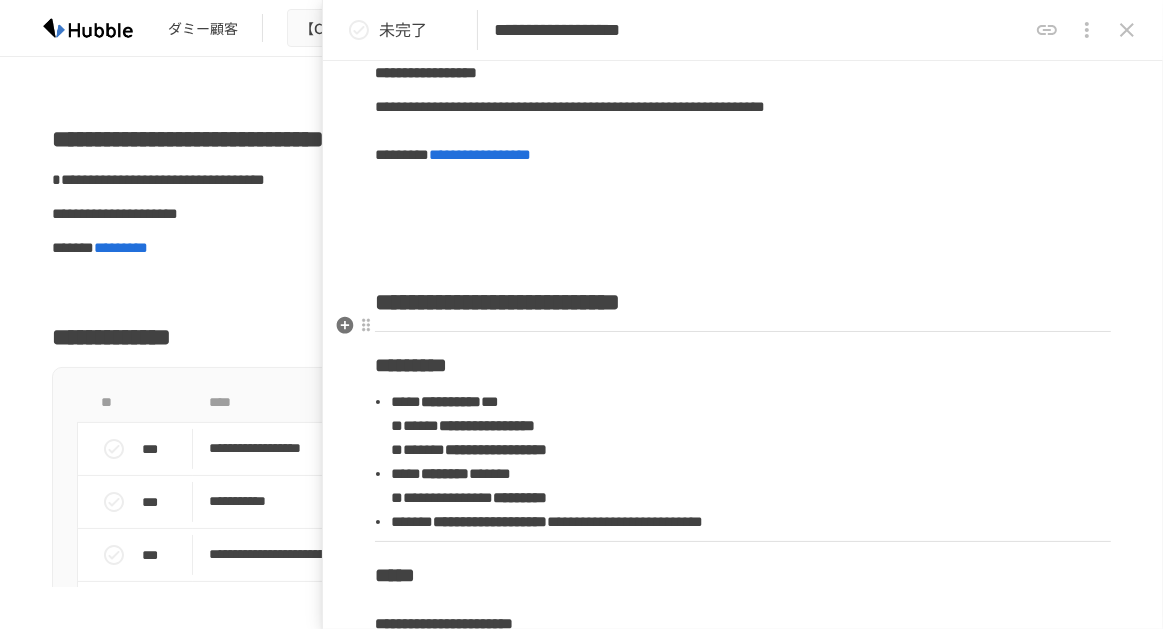 scroll, scrollTop: 0, scrollLeft: 0, axis: both 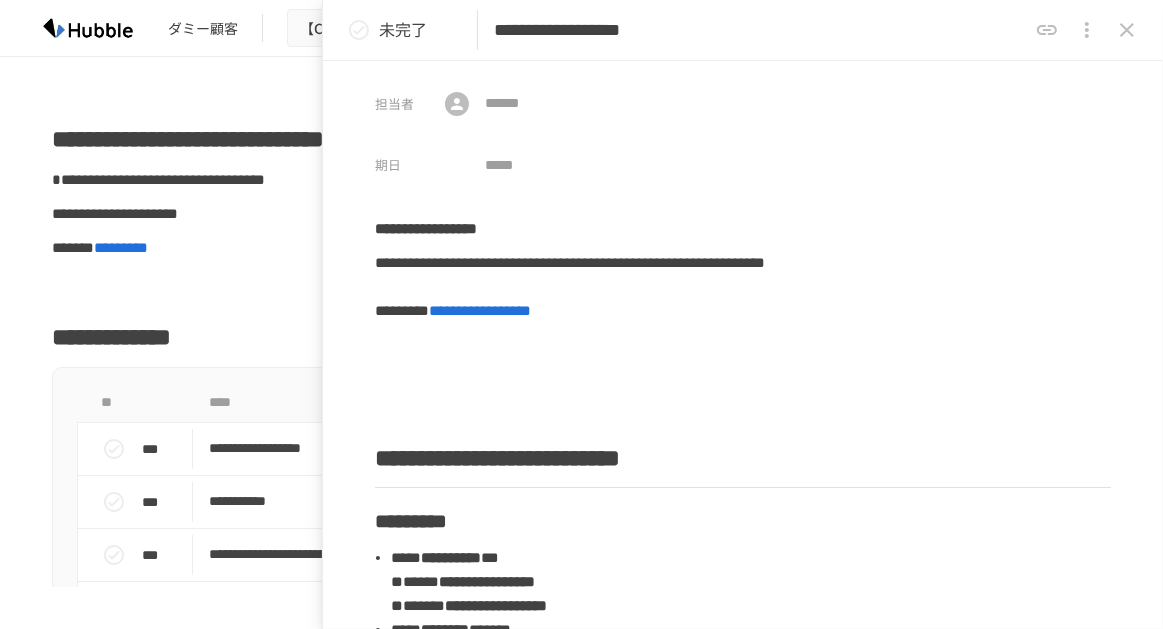 click on "**********" at bounding box center (760, 30) 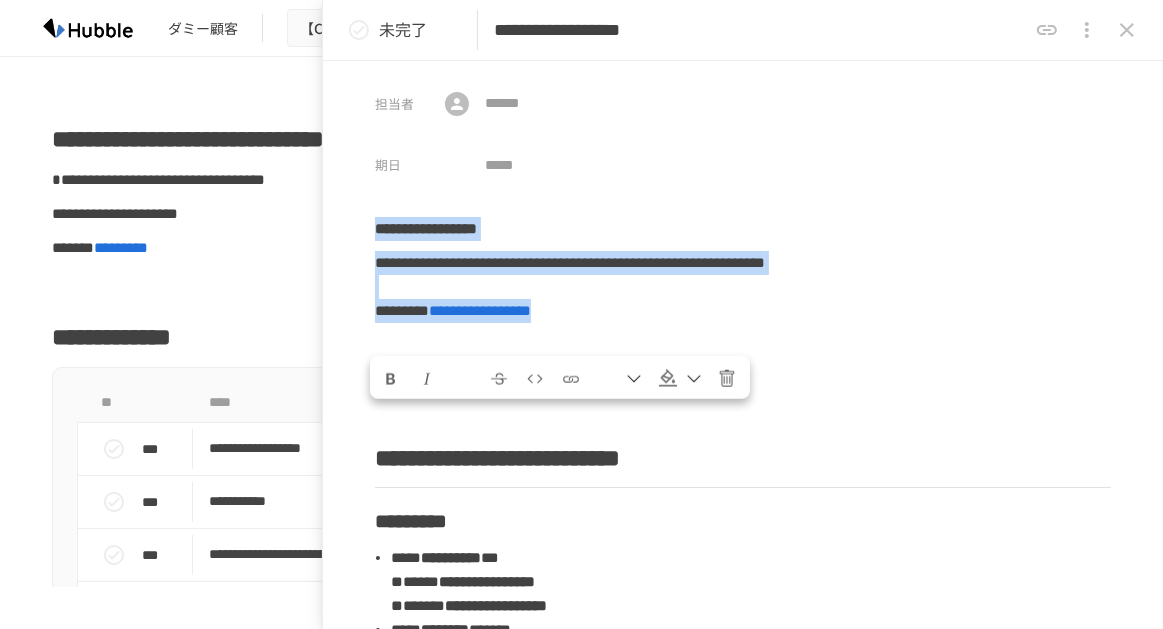 drag, startPoint x: 802, startPoint y: 337, endPoint x: 359, endPoint y: 201, distance: 463.40588 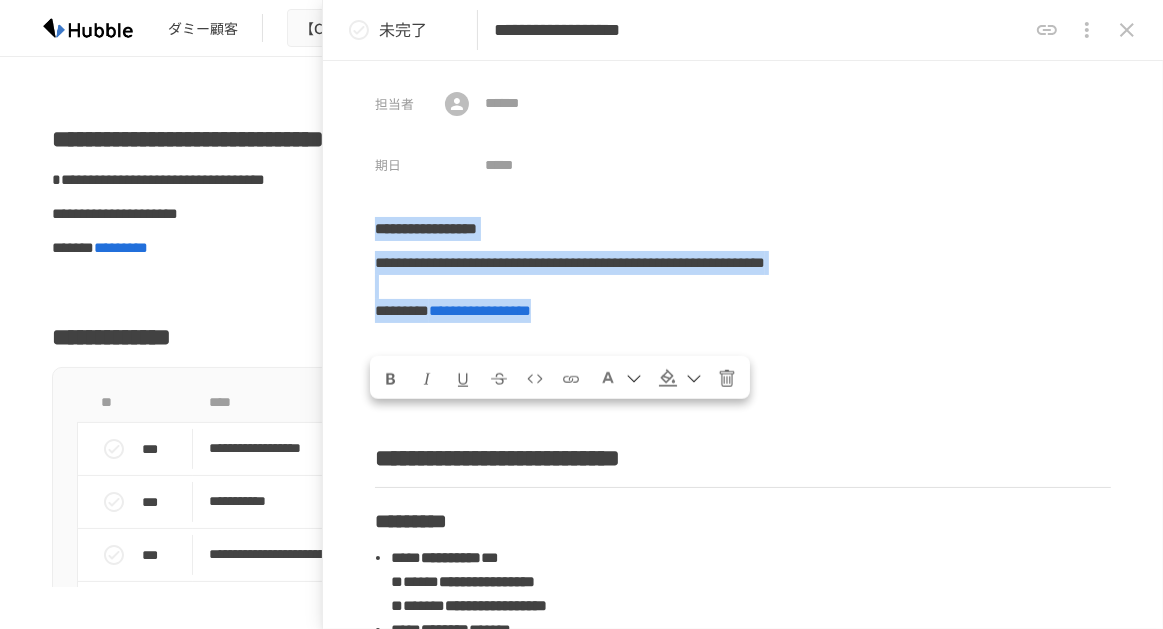 click on "**********" at bounding box center [743, 345] 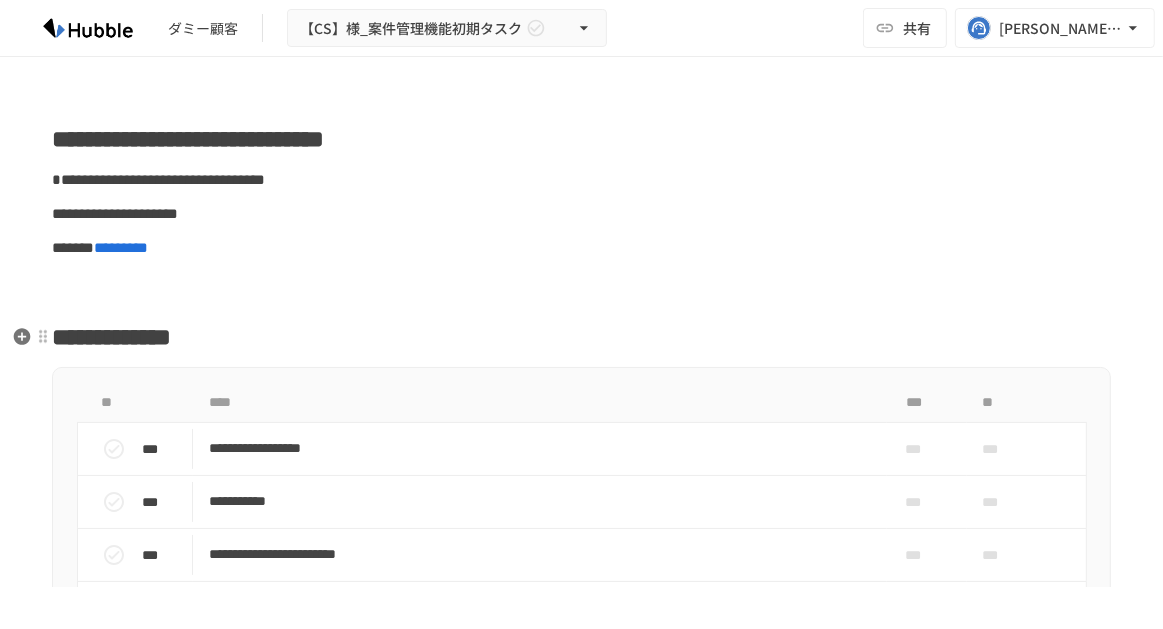 scroll, scrollTop: 70, scrollLeft: 0, axis: vertical 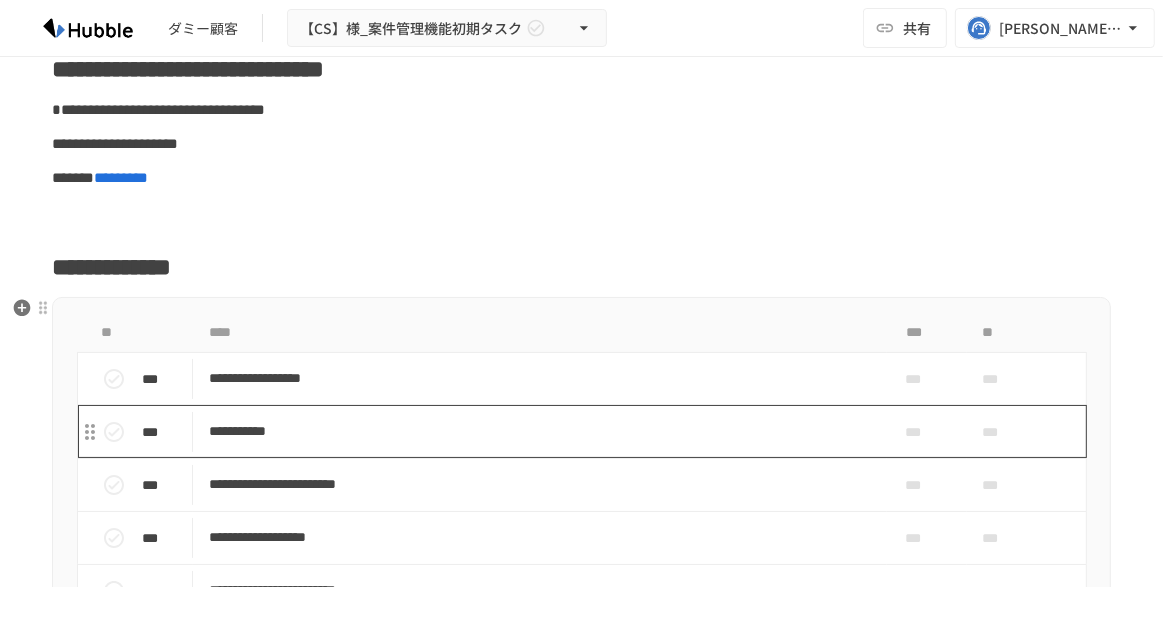click on "**********" at bounding box center [540, 431] 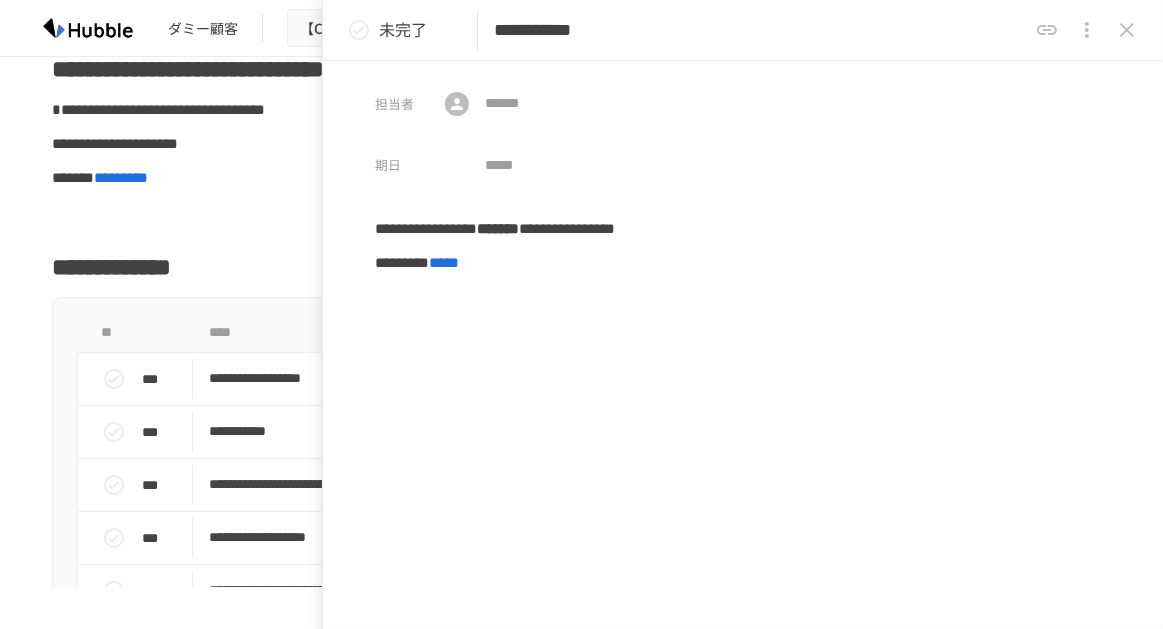 click on "**********" at bounding box center [760, 30] 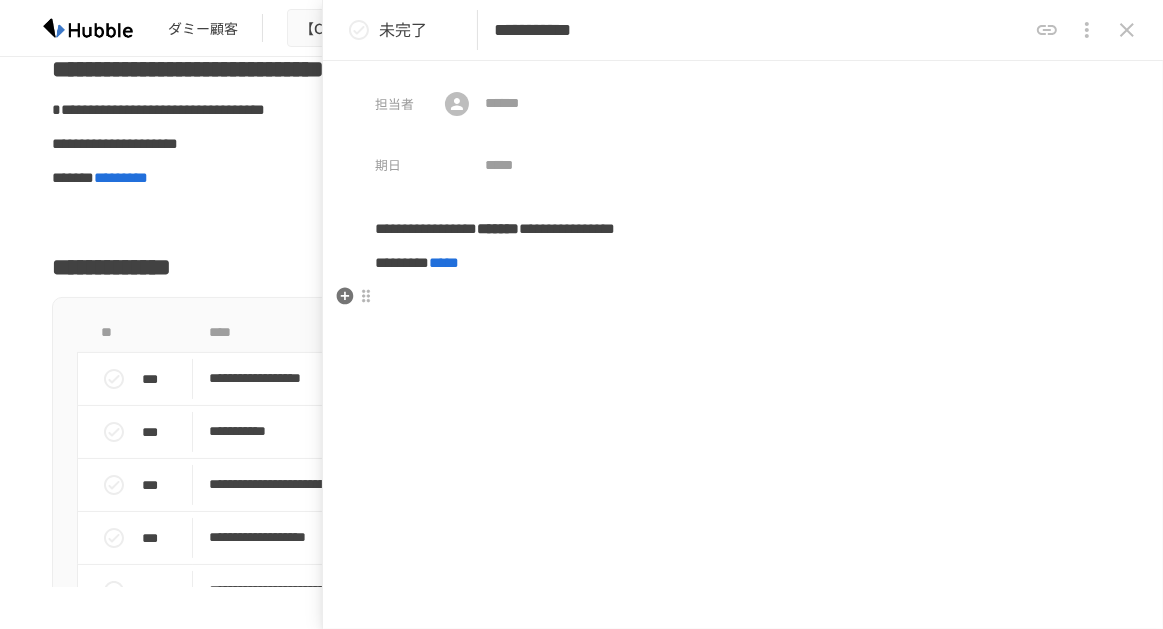 click at bounding box center (743, 297) 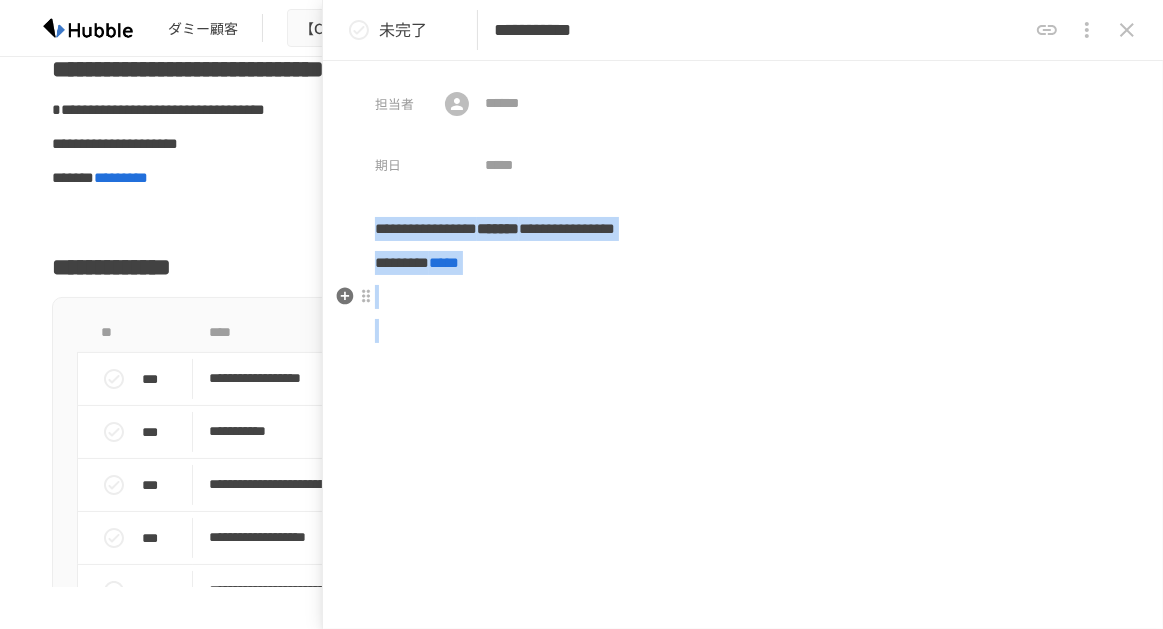 copy on "**********" 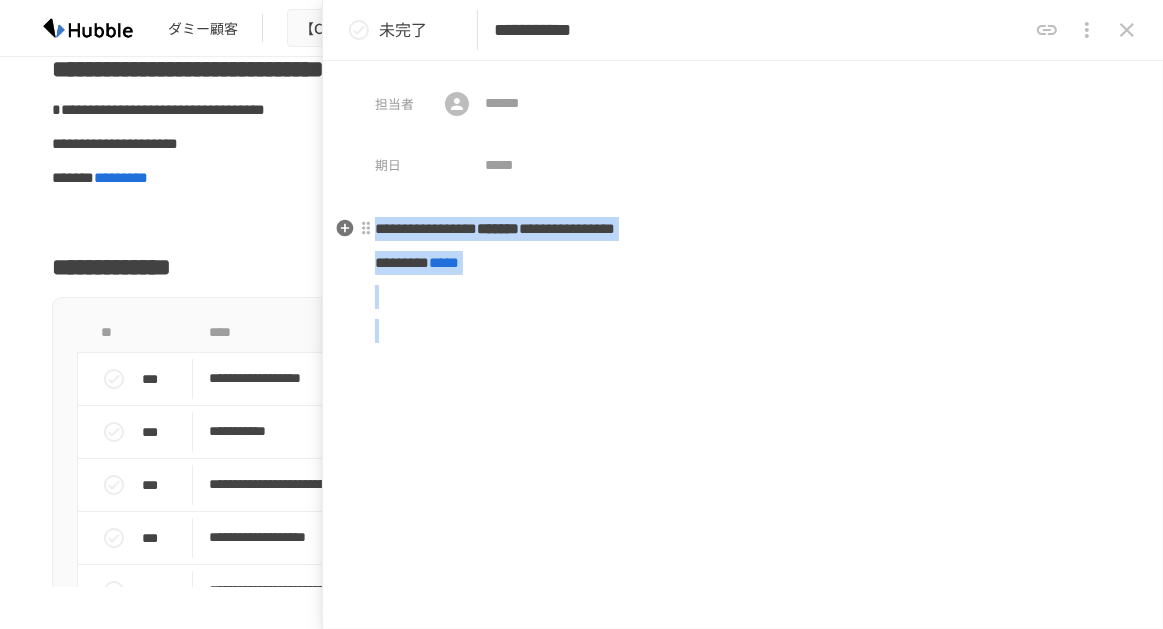 scroll, scrollTop: 0, scrollLeft: 0, axis: both 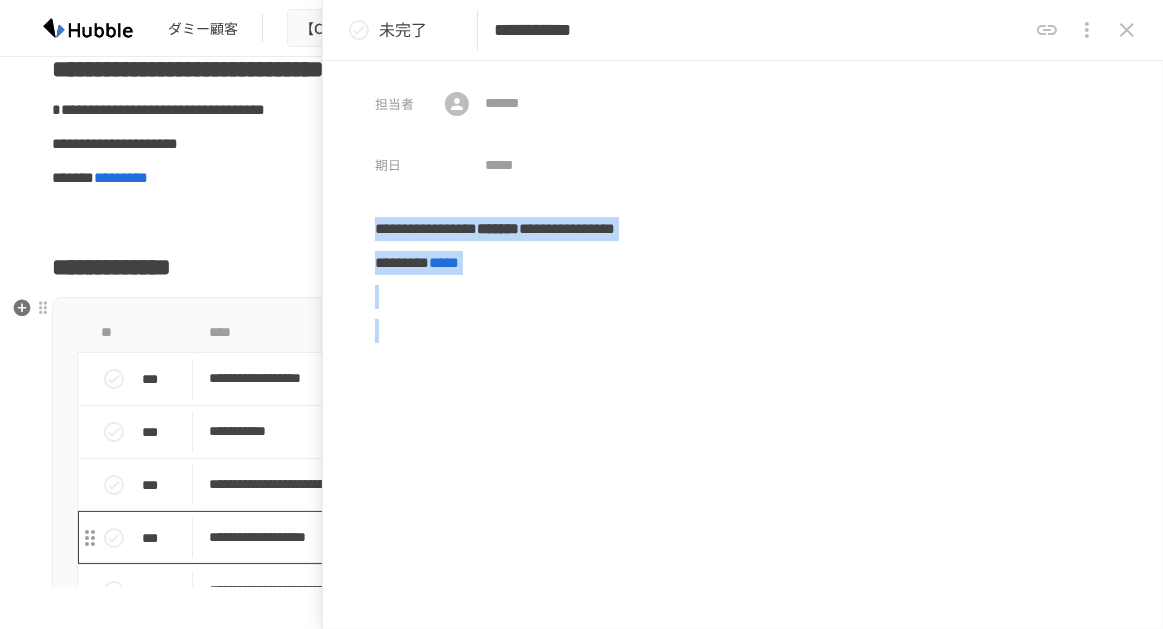 click on "**********" at bounding box center (540, 537) 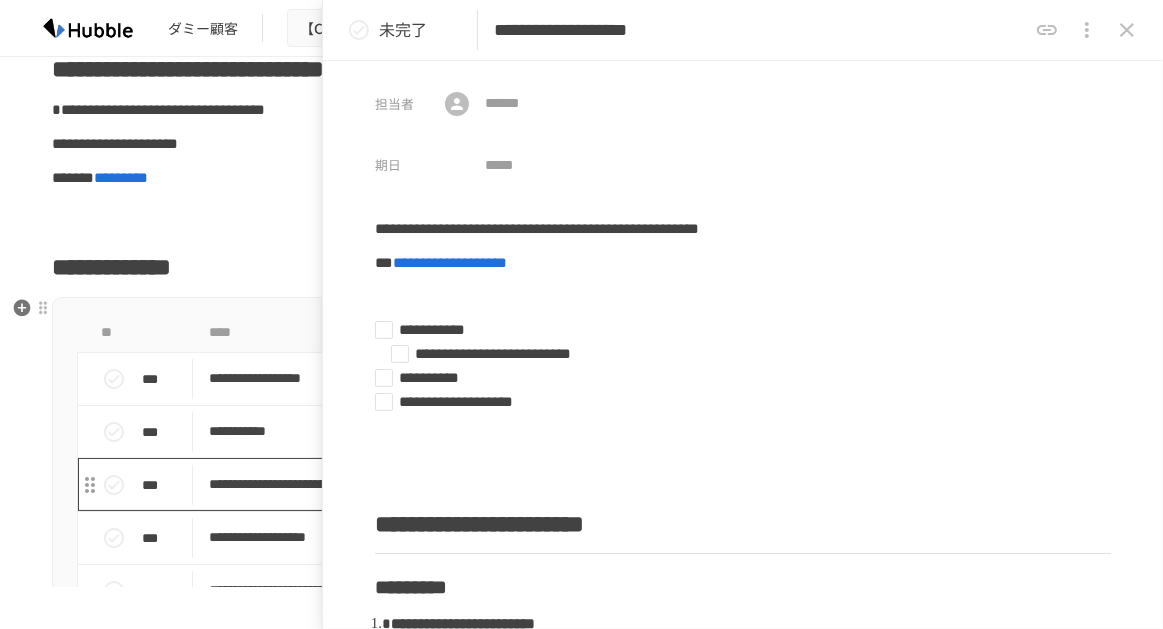 click on "**********" at bounding box center (540, 484) 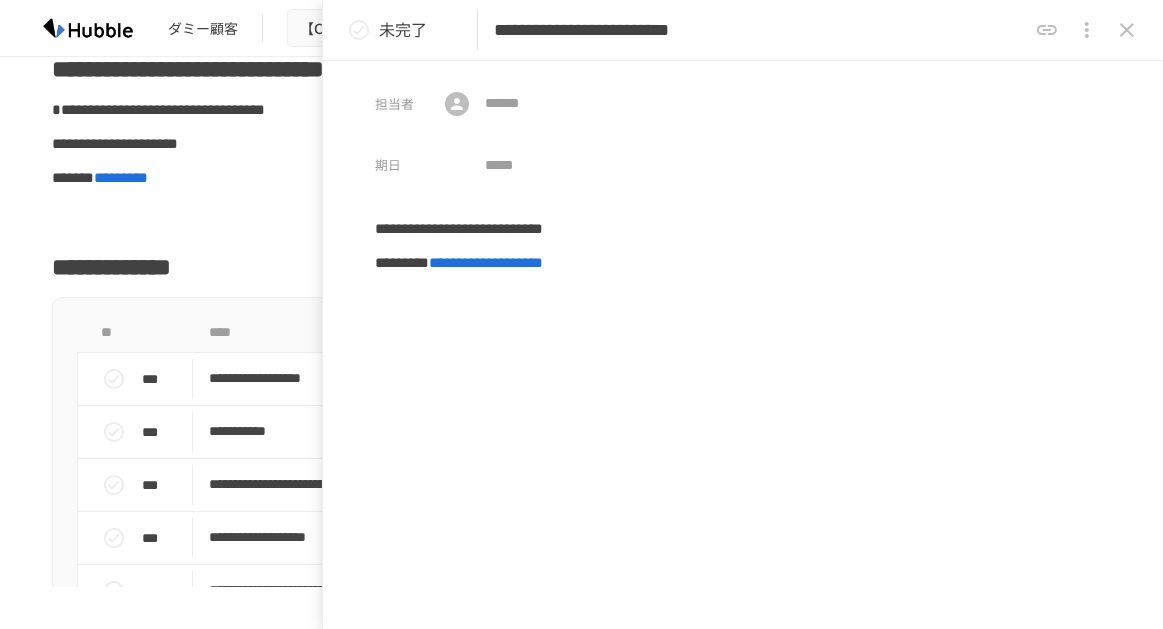 click on "**********" at bounding box center (760, 30) 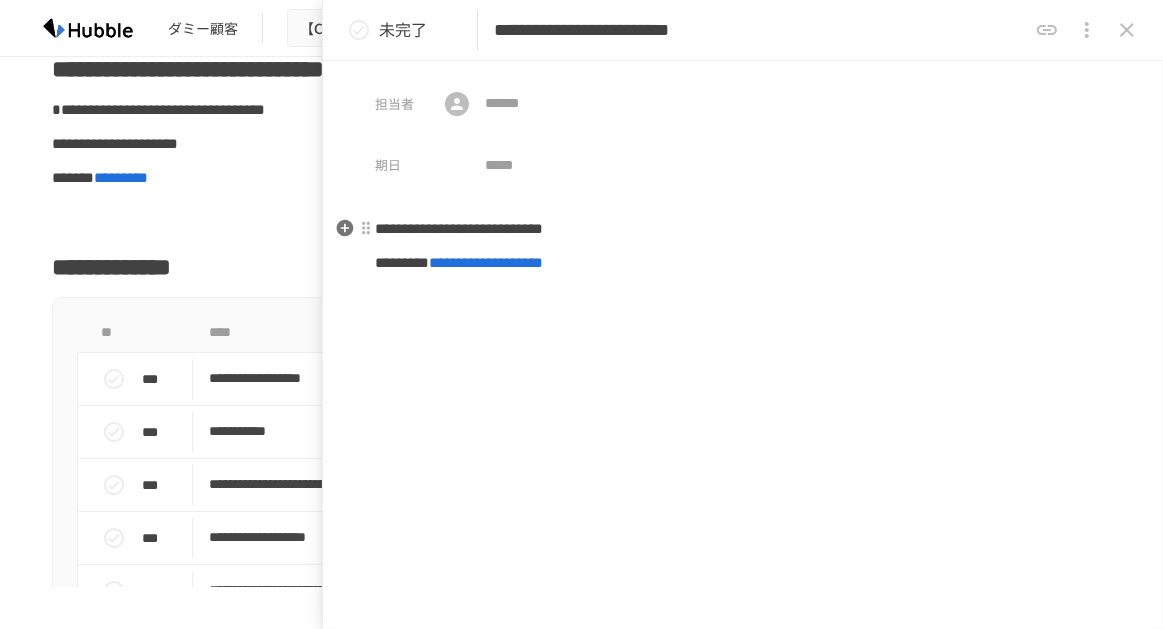 click on "**********" at bounding box center (459, 228) 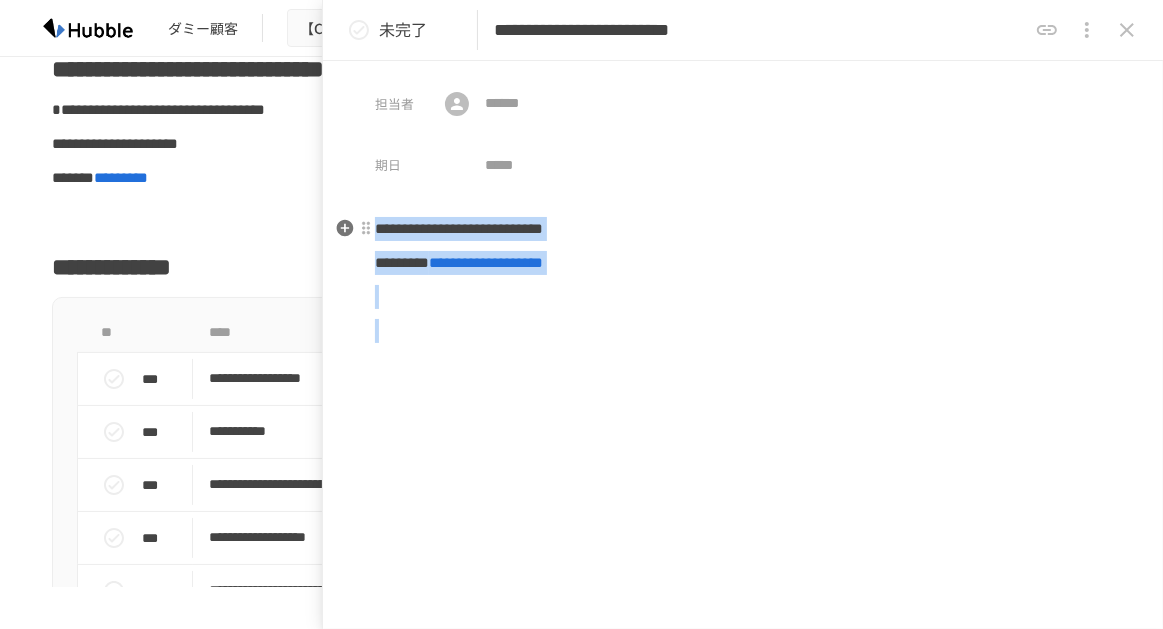 copy on "**********" 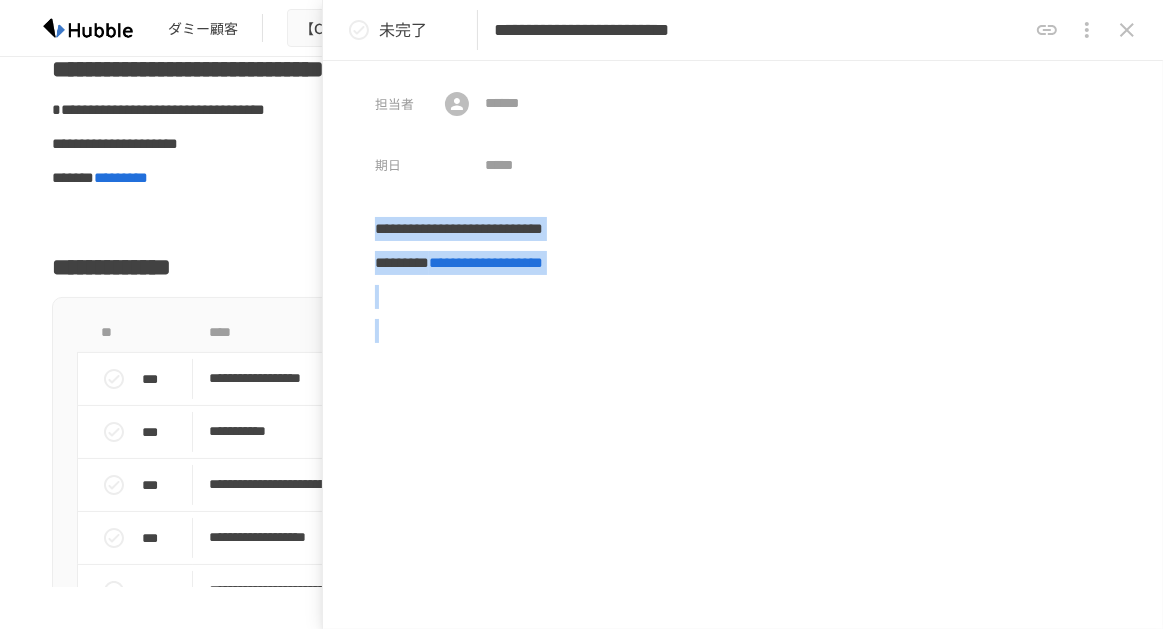 click 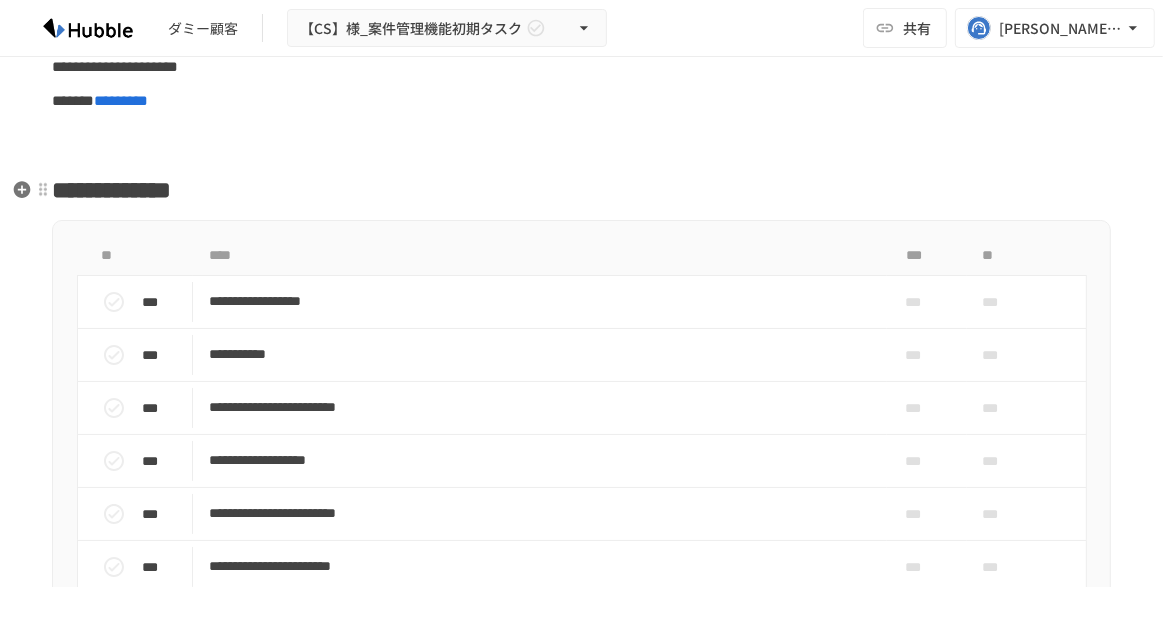 scroll, scrollTop: 260, scrollLeft: 0, axis: vertical 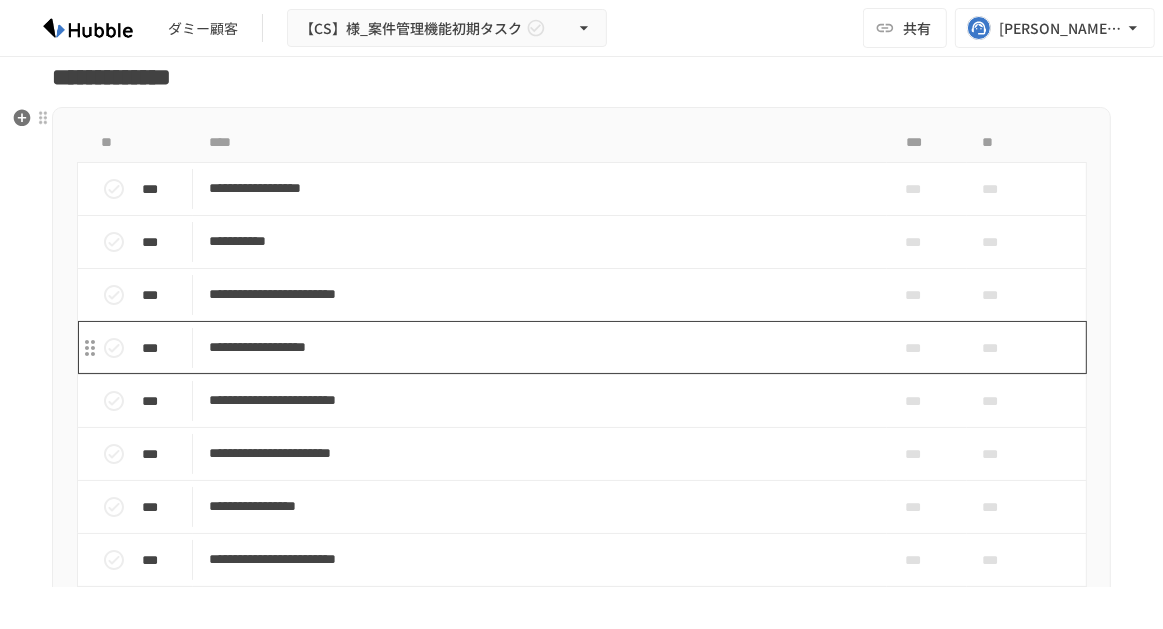 click on "**********" at bounding box center [540, 347] 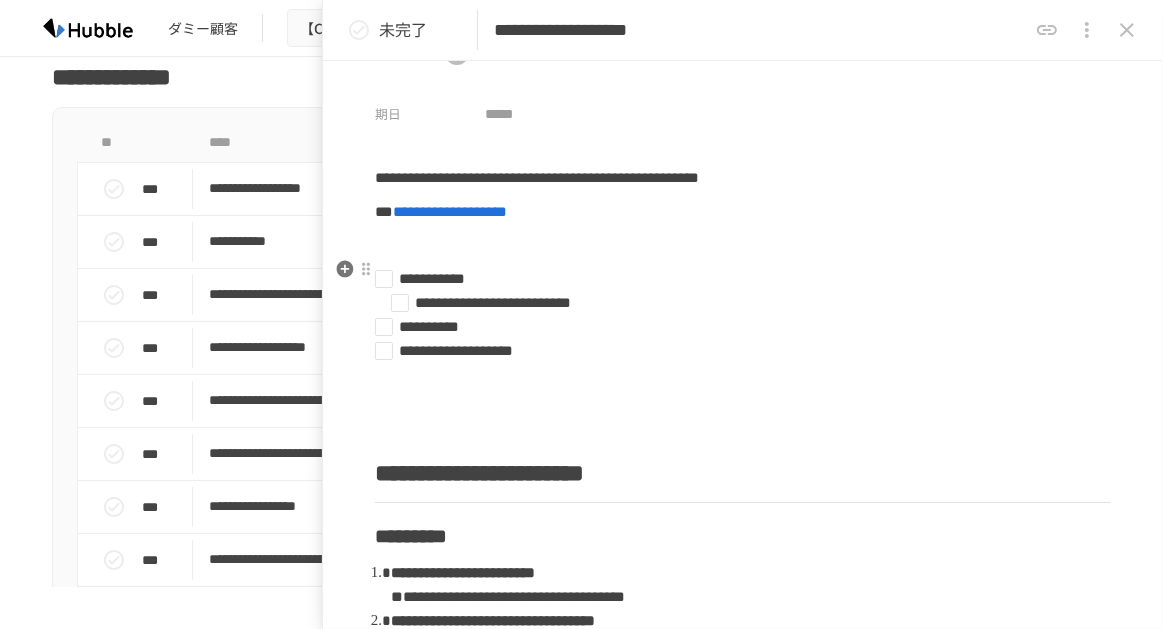 scroll, scrollTop: 53, scrollLeft: 0, axis: vertical 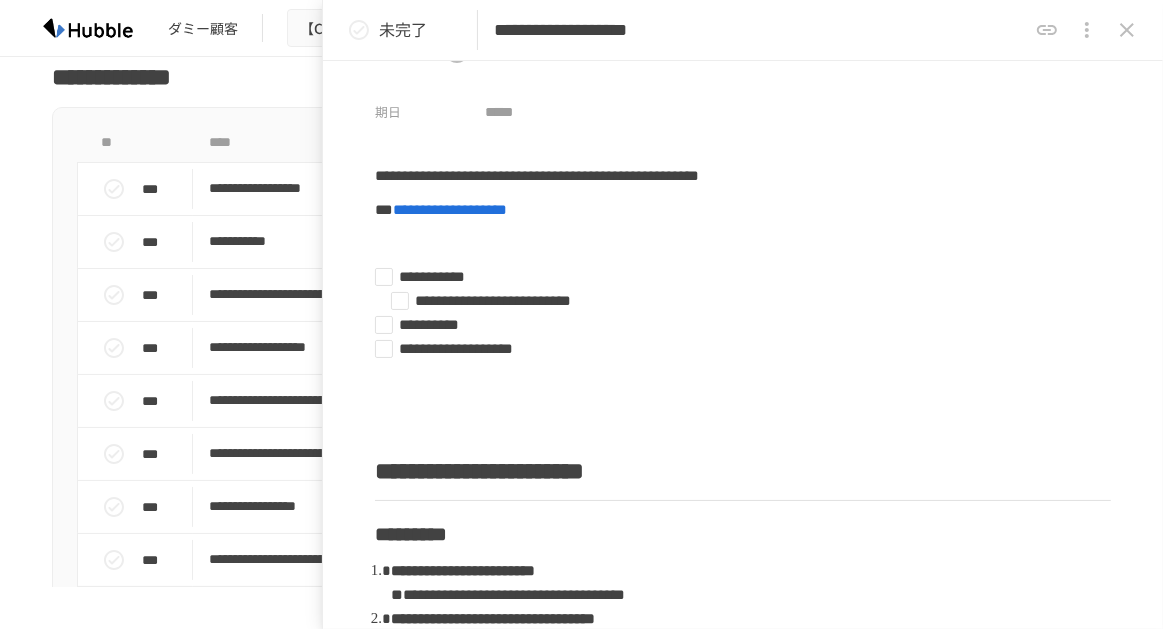 click on "**********" at bounding box center [760, 30] 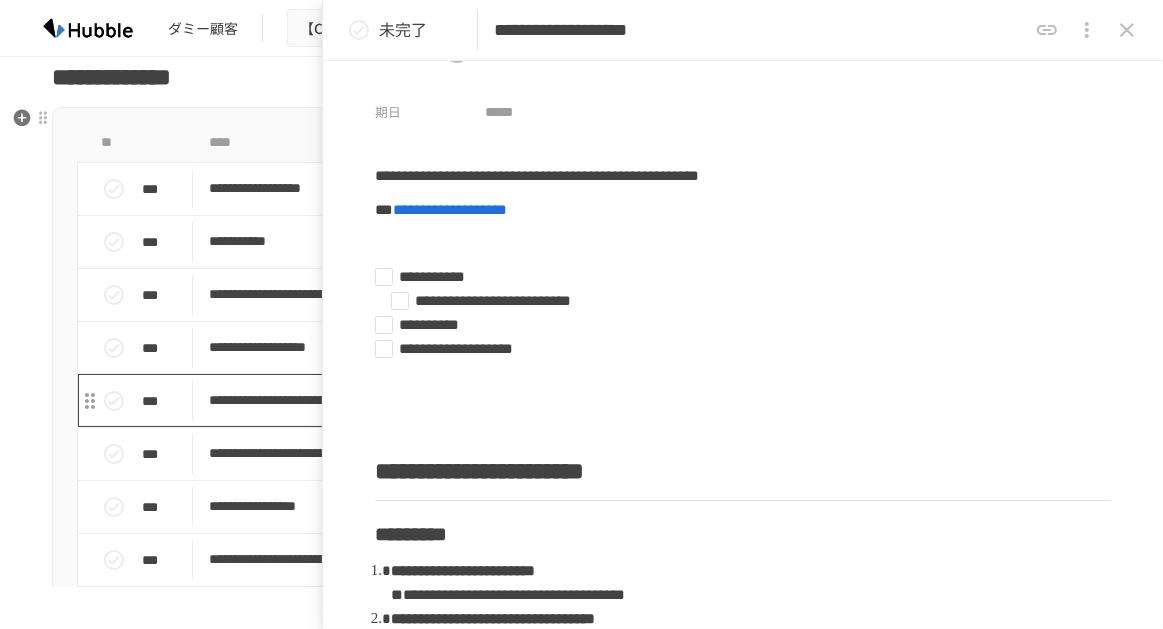click on "**********" at bounding box center [540, 400] 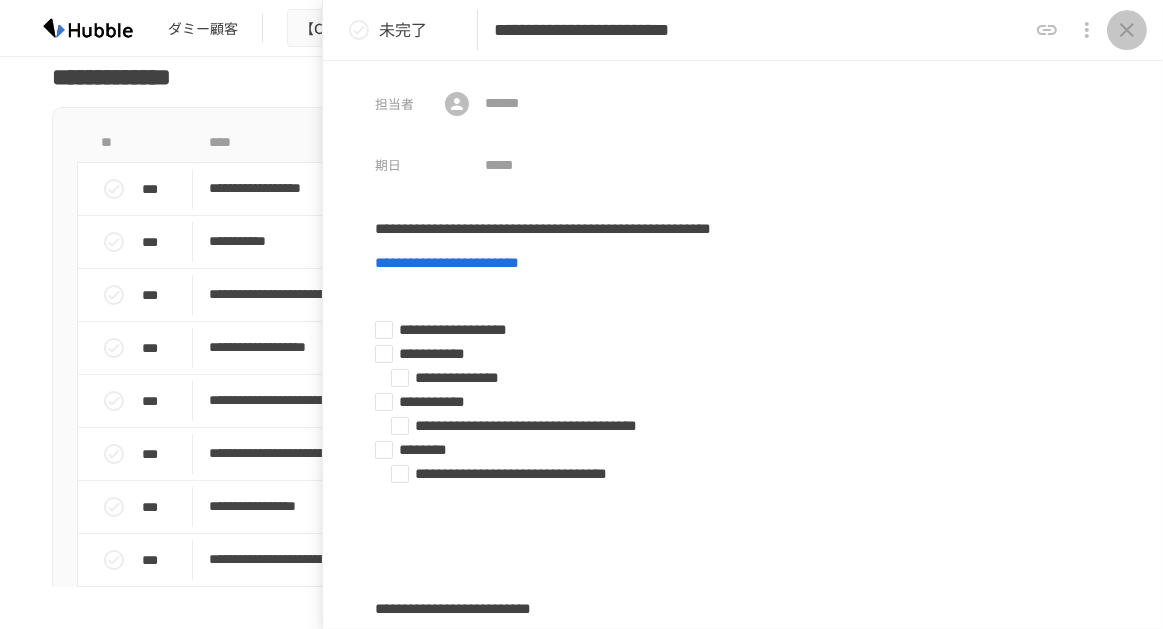 click 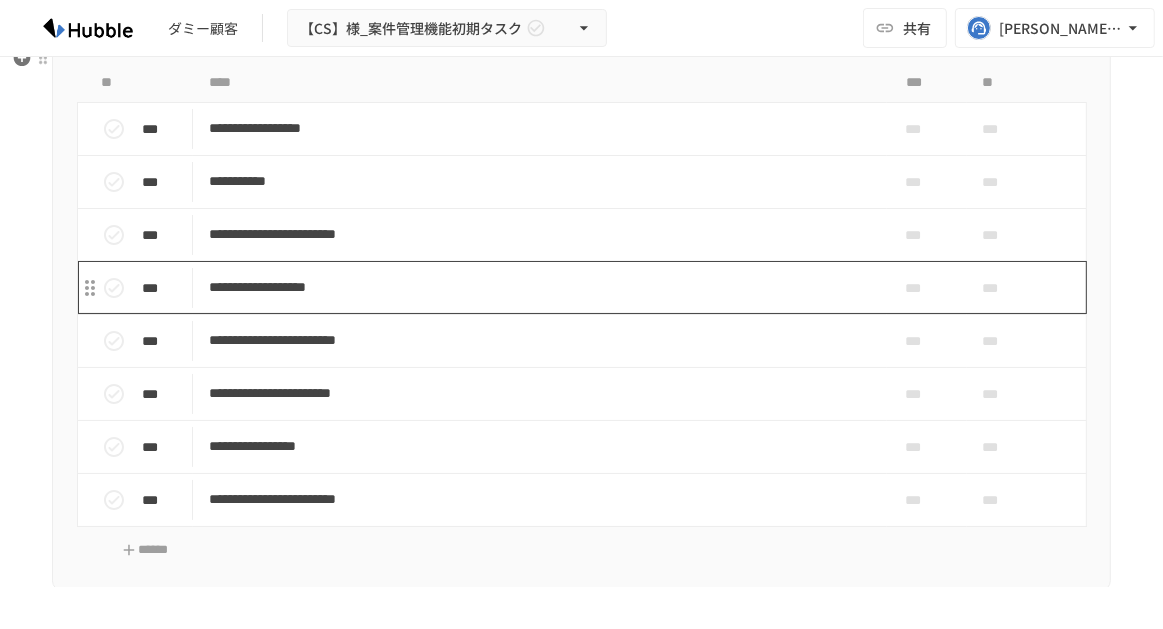 scroll, scrollTop: 347, scrollLeft: 0, axis: vertical 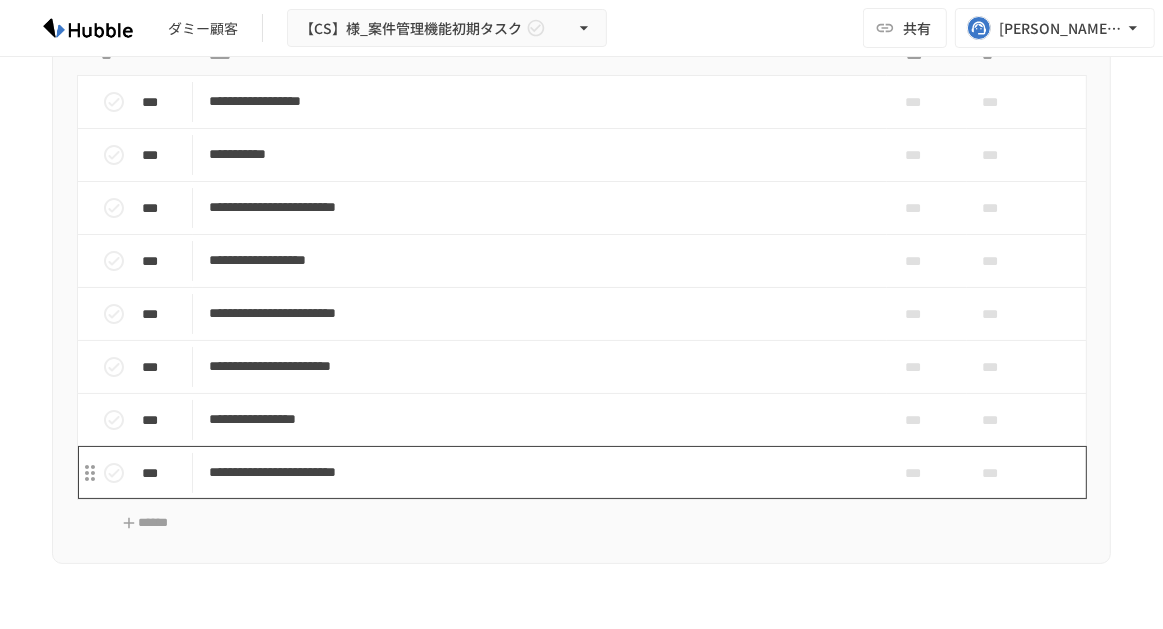 click on "**********" at bounding box center (540, 472) 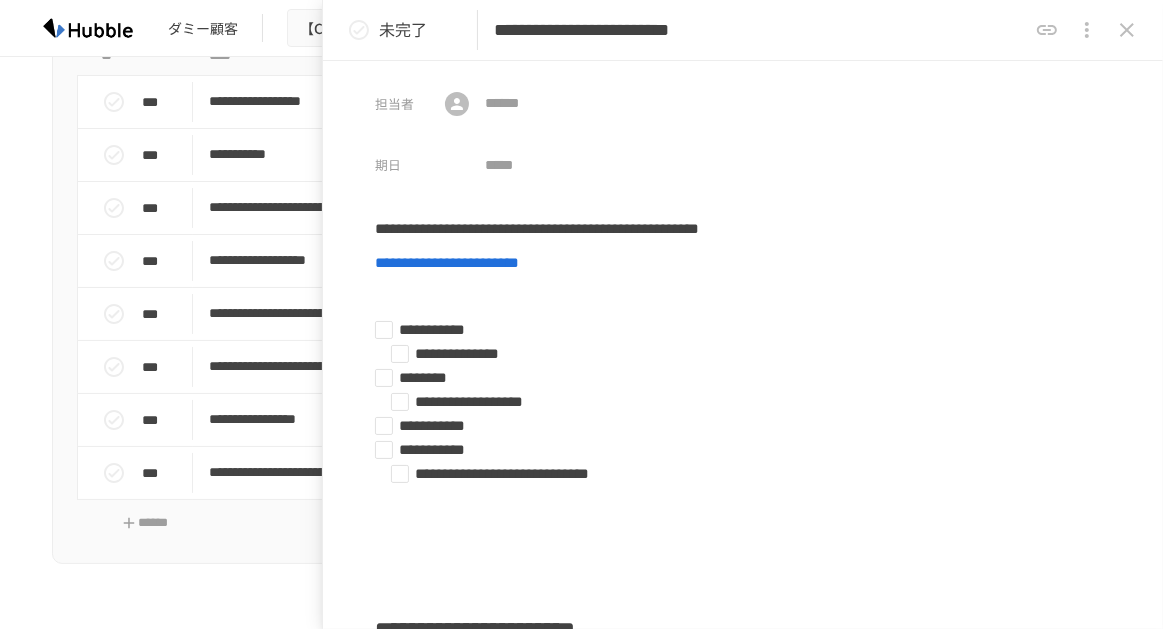 click 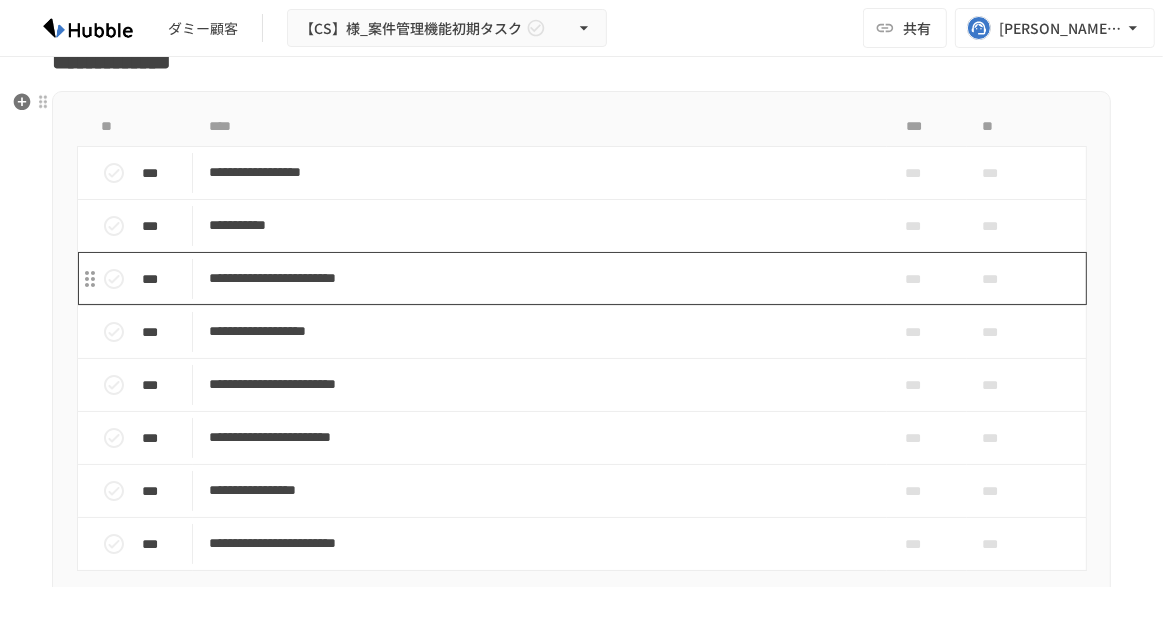 scroll, scrollTop: 275, scrollLeft: 0, axis: vertical 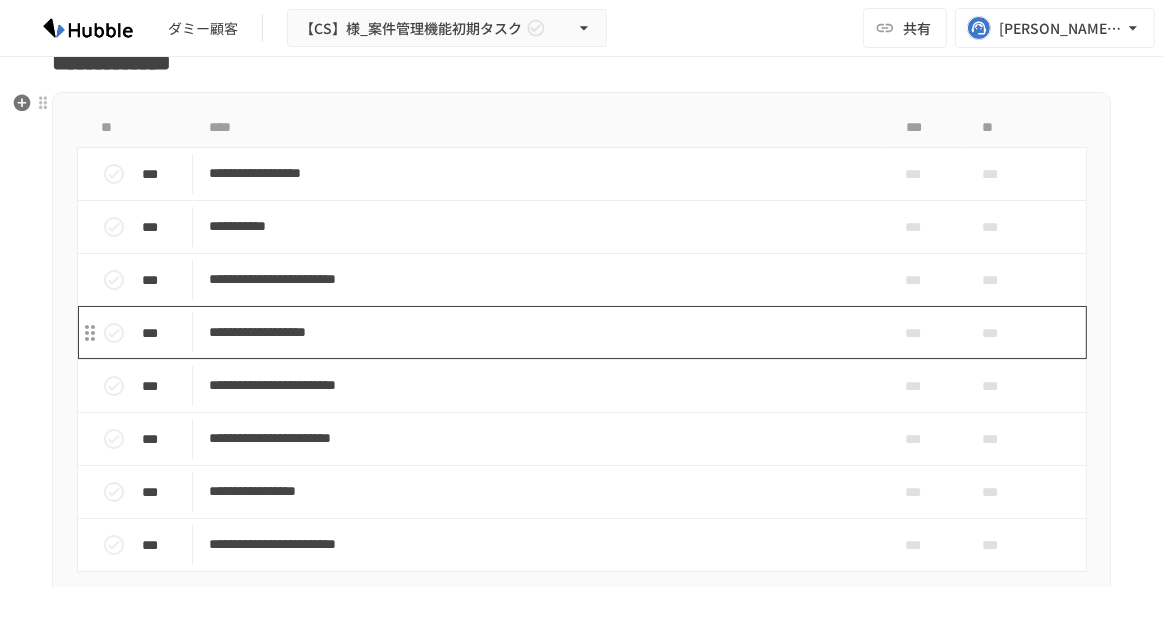 click on "**********" at bounding box center [540, 332] 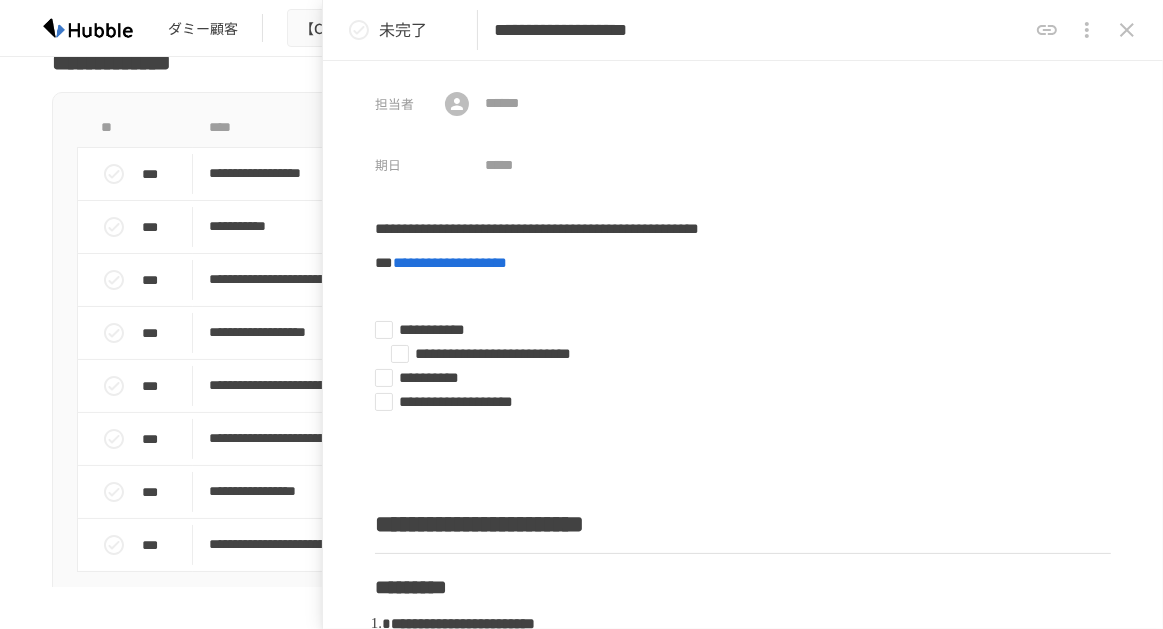 click on "**********" at bounding box center (760, 30) 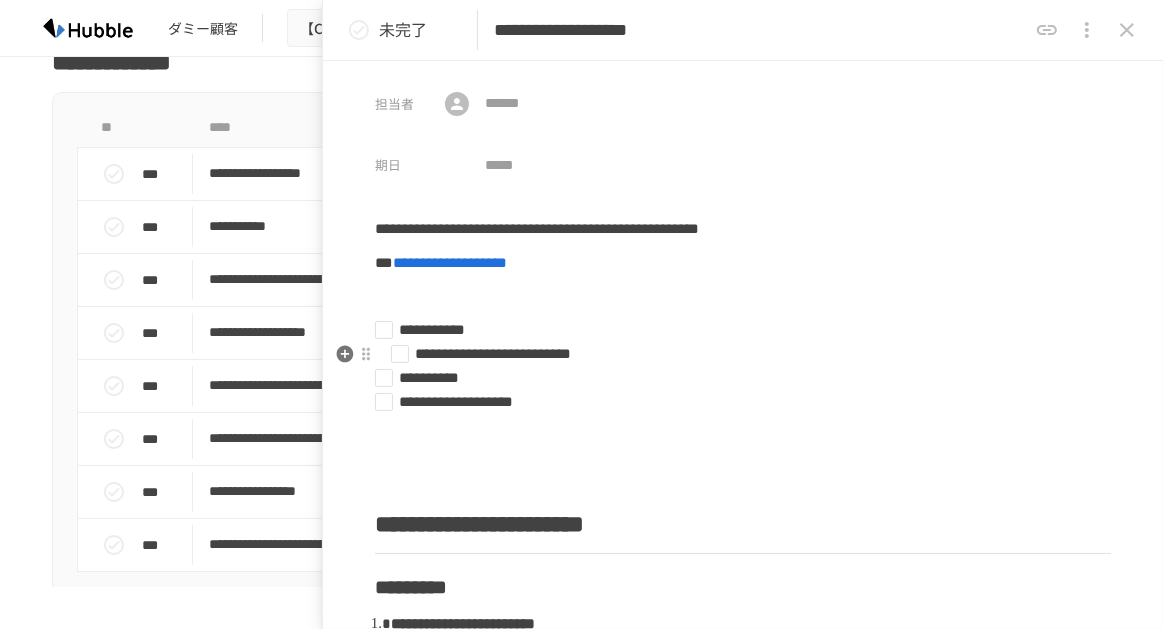 click on "**********" at bounding box center [456, 401] 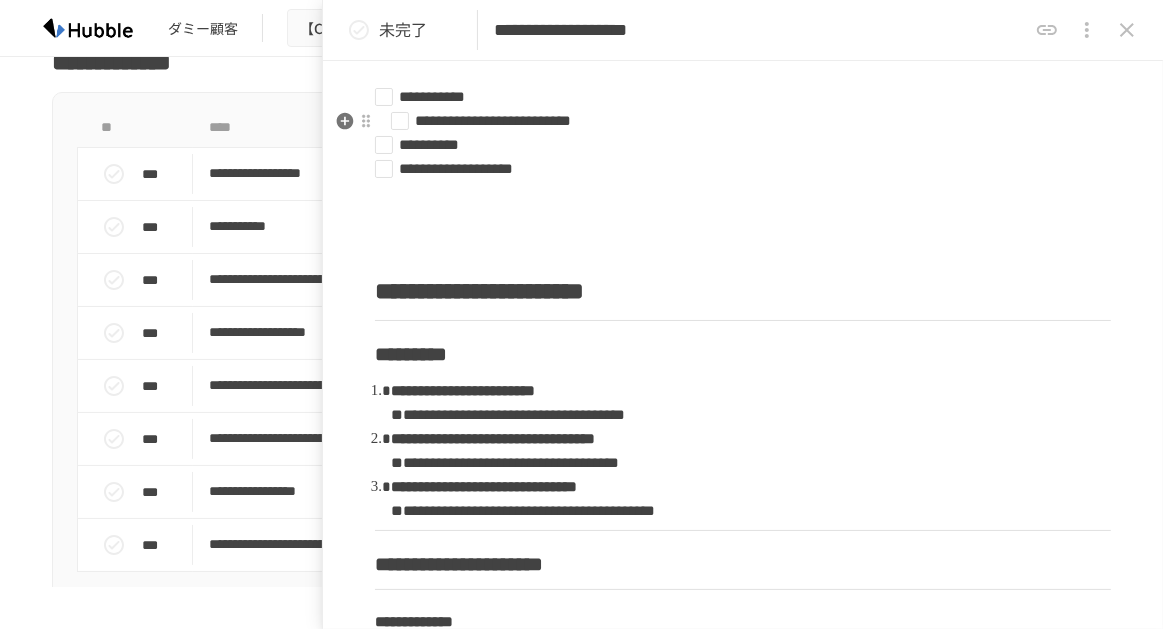 scroll, scrollTop: 0, scrollLeft: 0, axis: both 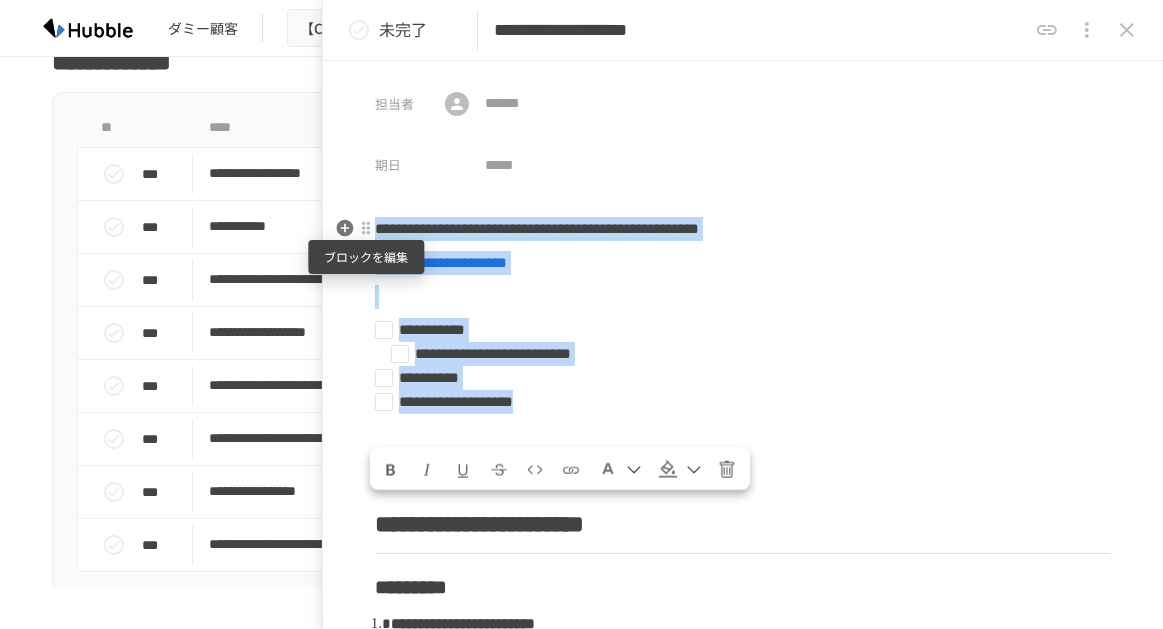 drag, startPoint x: 721, startPoint y: 428, endPoint x: 367, endPoint y: 225, distance: 408.07474 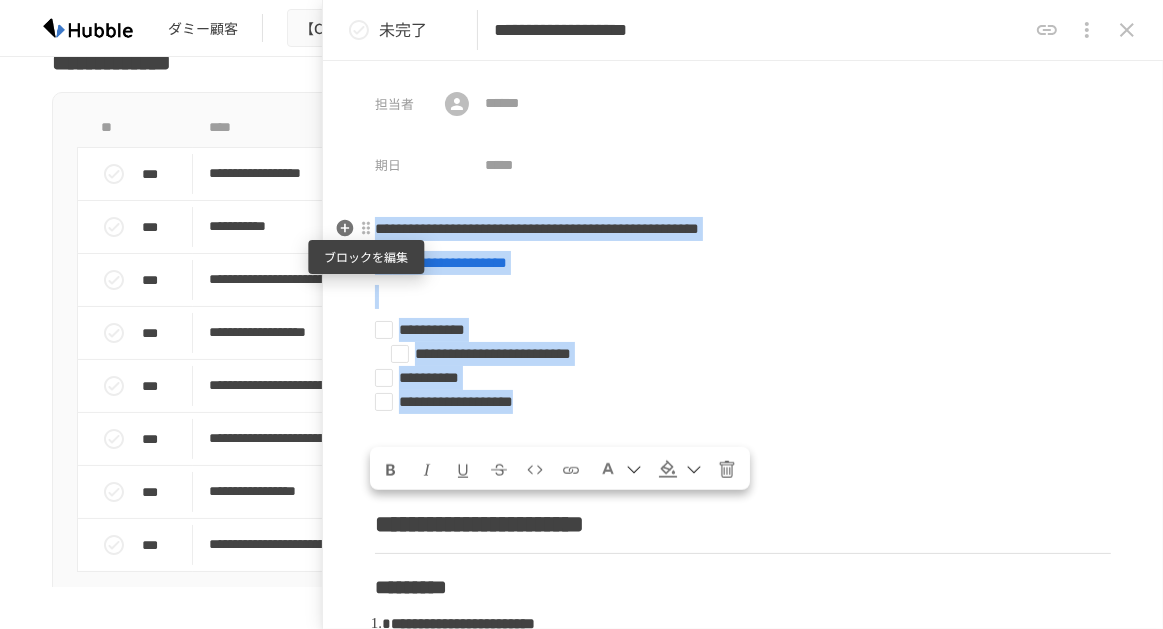 click on "**********" at bounding box center (743, 1069) 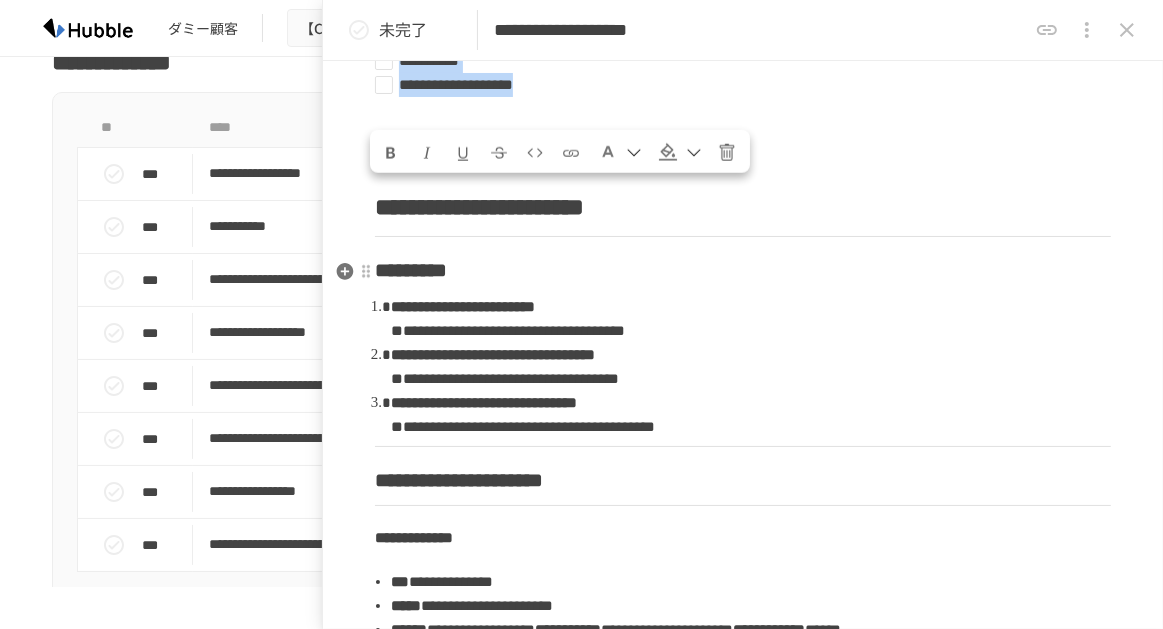scroll, scrollTop: 0, scrollLeft: 0, axis: both 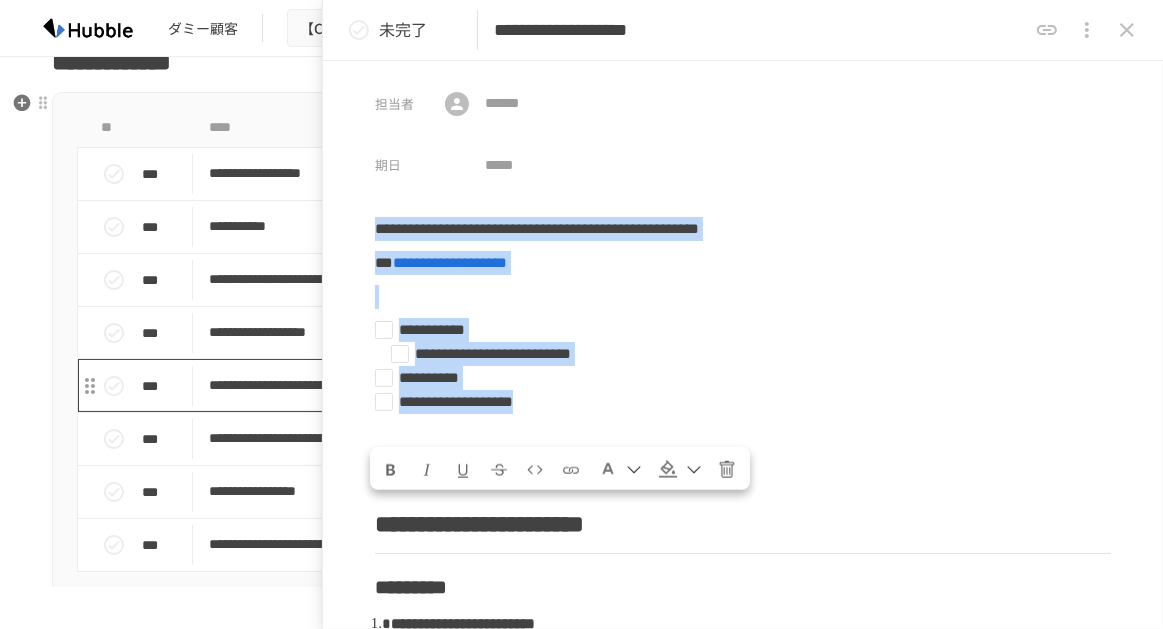 click on "**********" at bounding box center (540, 385) 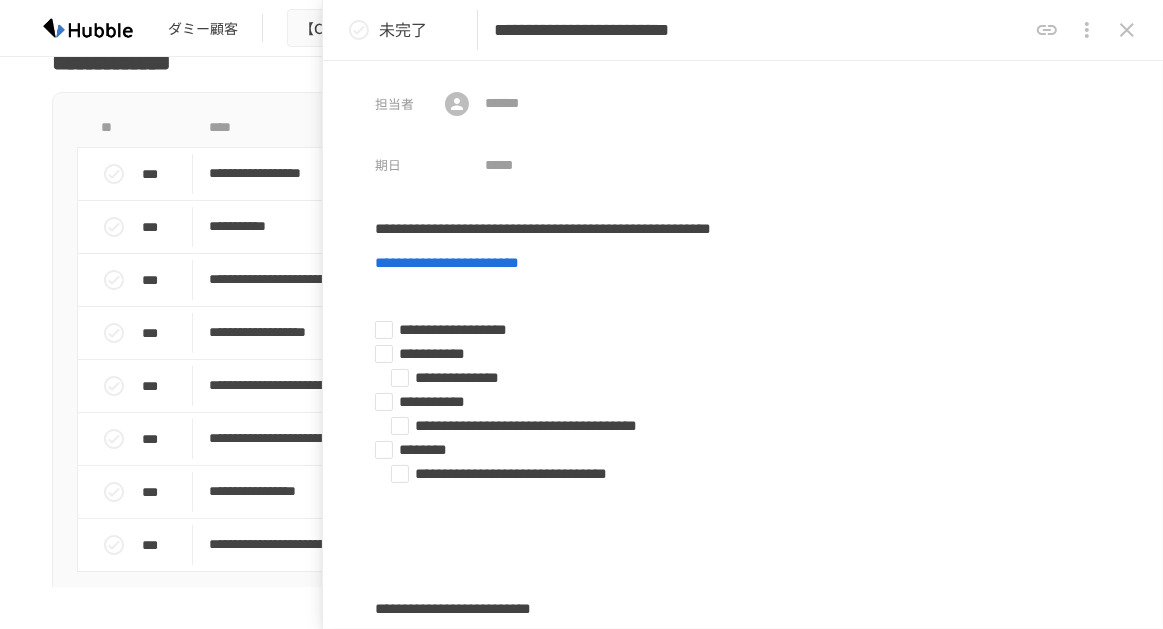 click on "**********" at bounding box center (760, 30) 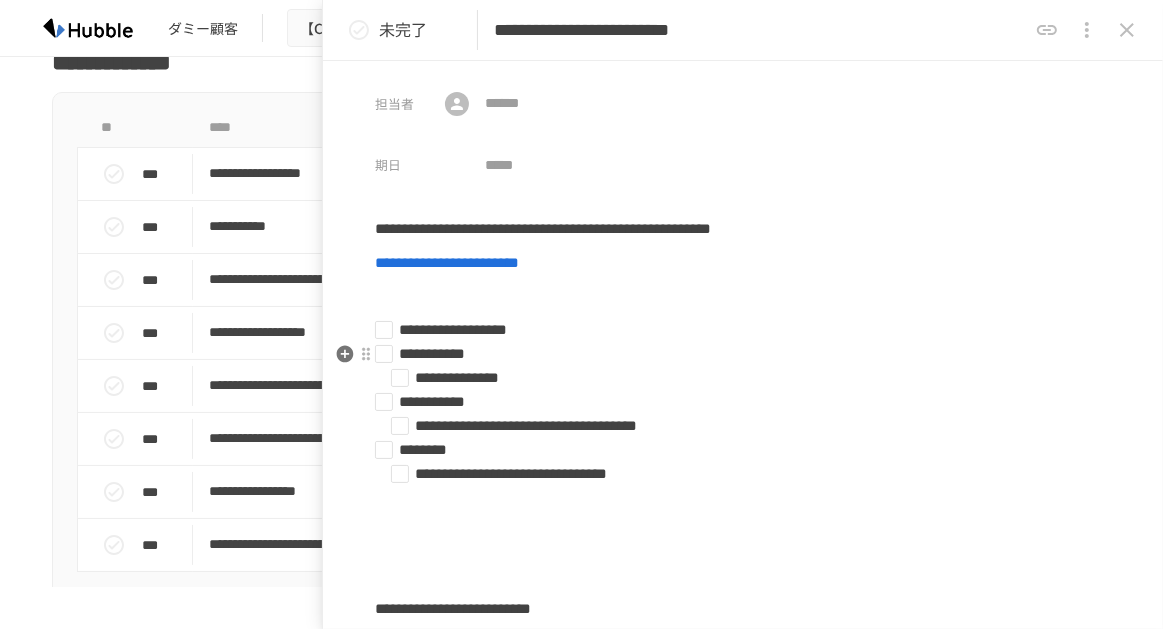 click on "**********" at bounding box center [735, 378] 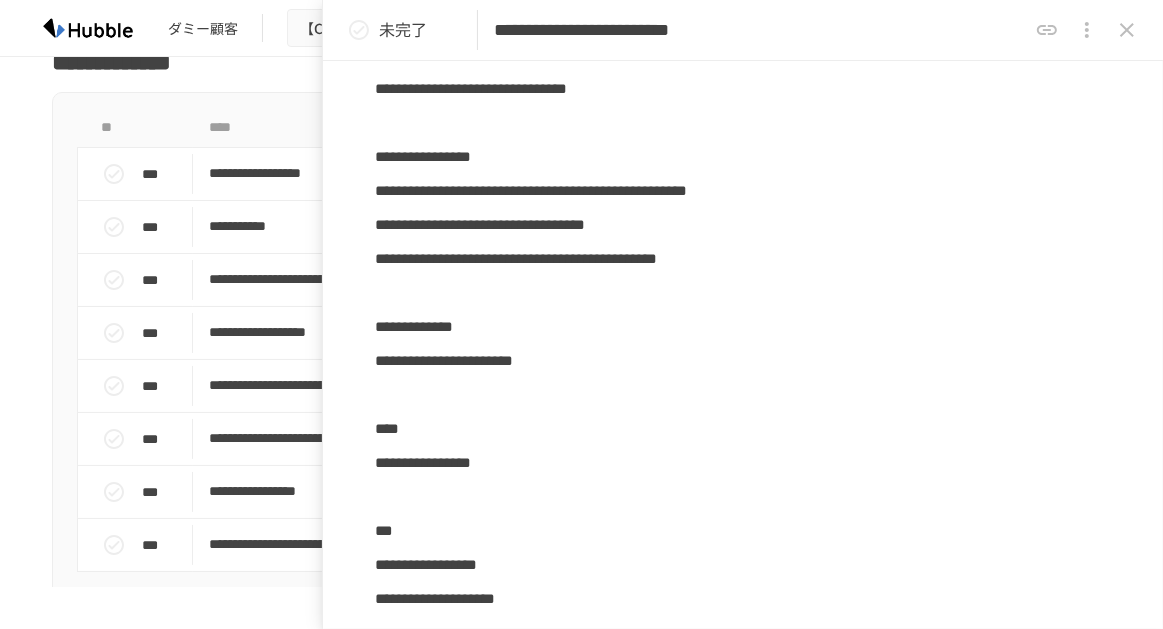 scroll, scrollTop: 1348, scrollLeft: 0, axis: vertical 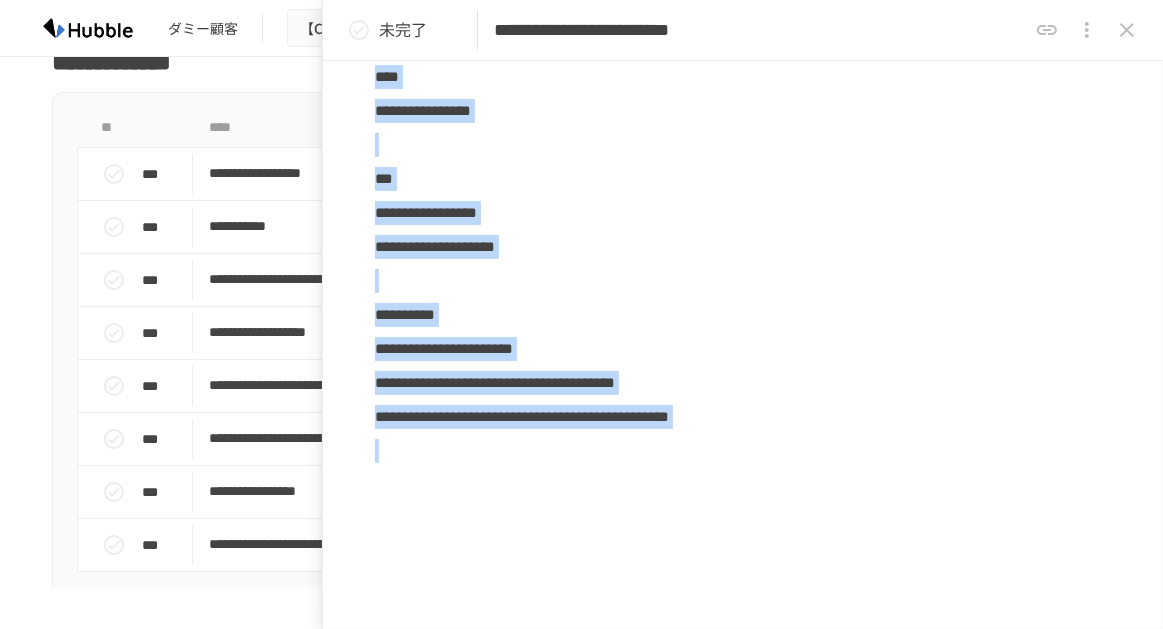 copy on "**********" 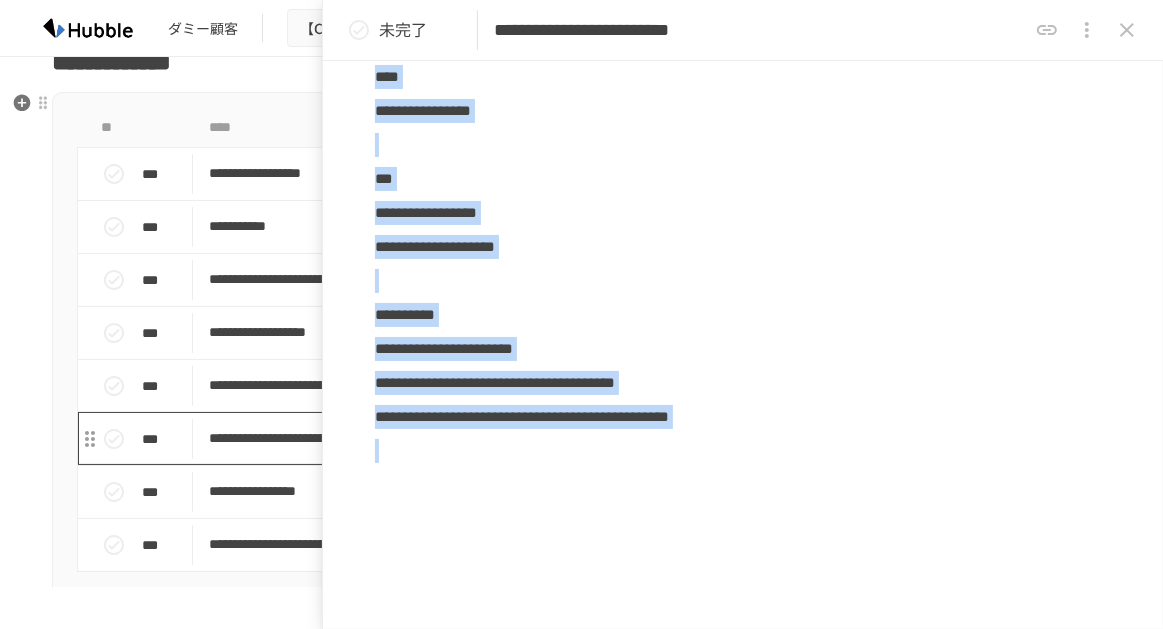 click on "**********" at bounding box center (540, 438) 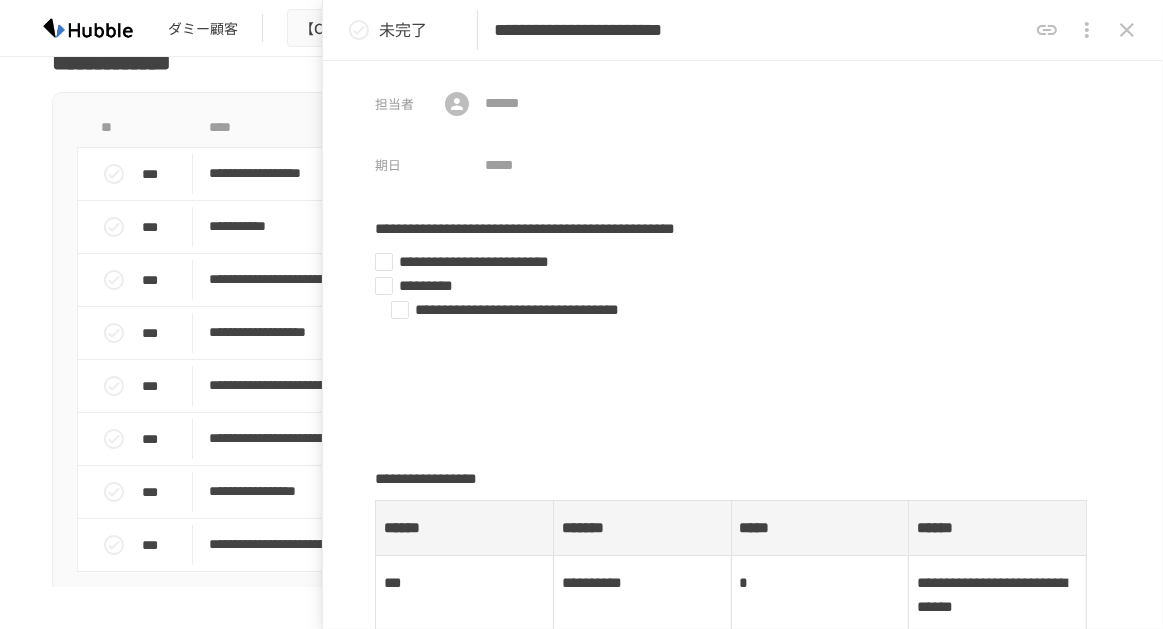 click on "**********" at bounding box center (760, 30) 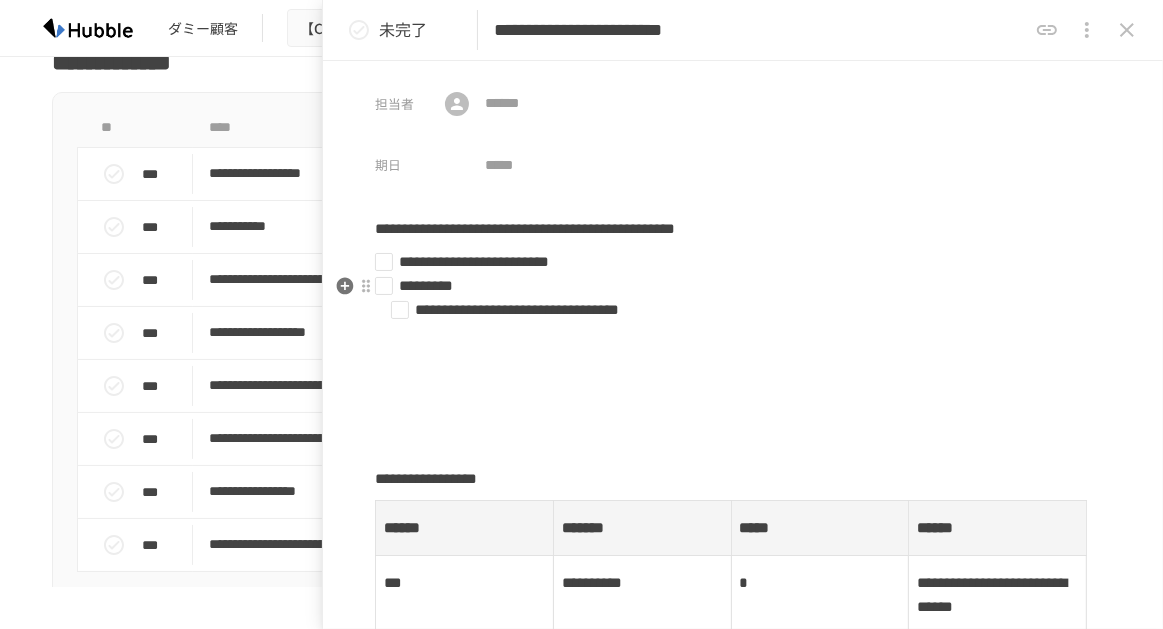 click on "*********" at bounding box center (735, 286) 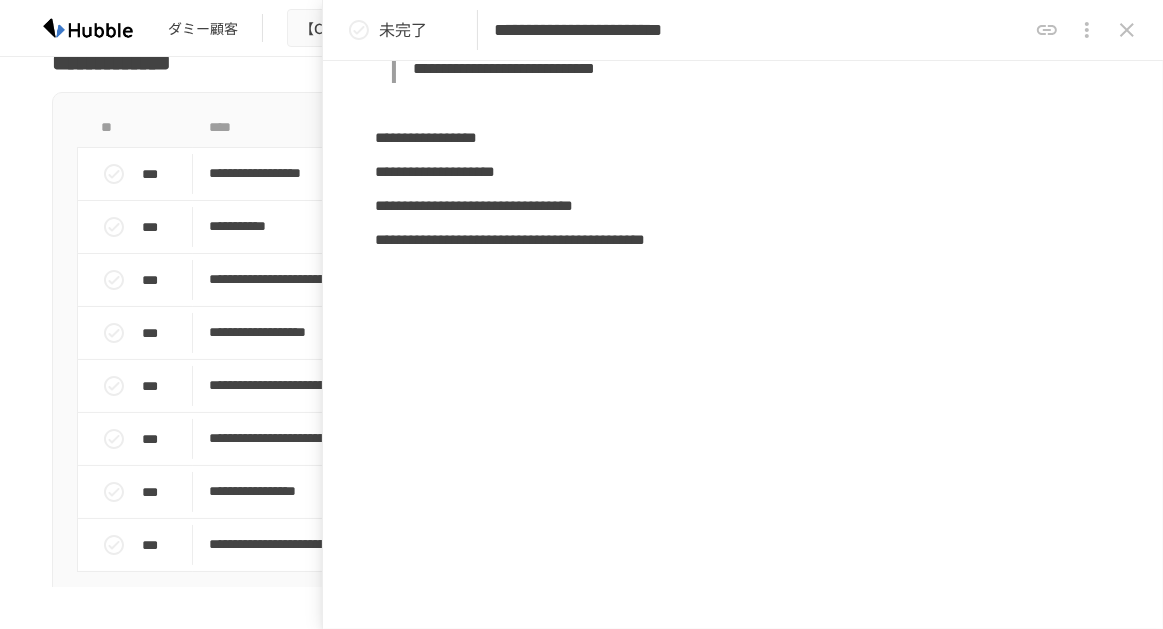 scroll, scrollTop: 1560, scrollLeft: 0, axis: vertical 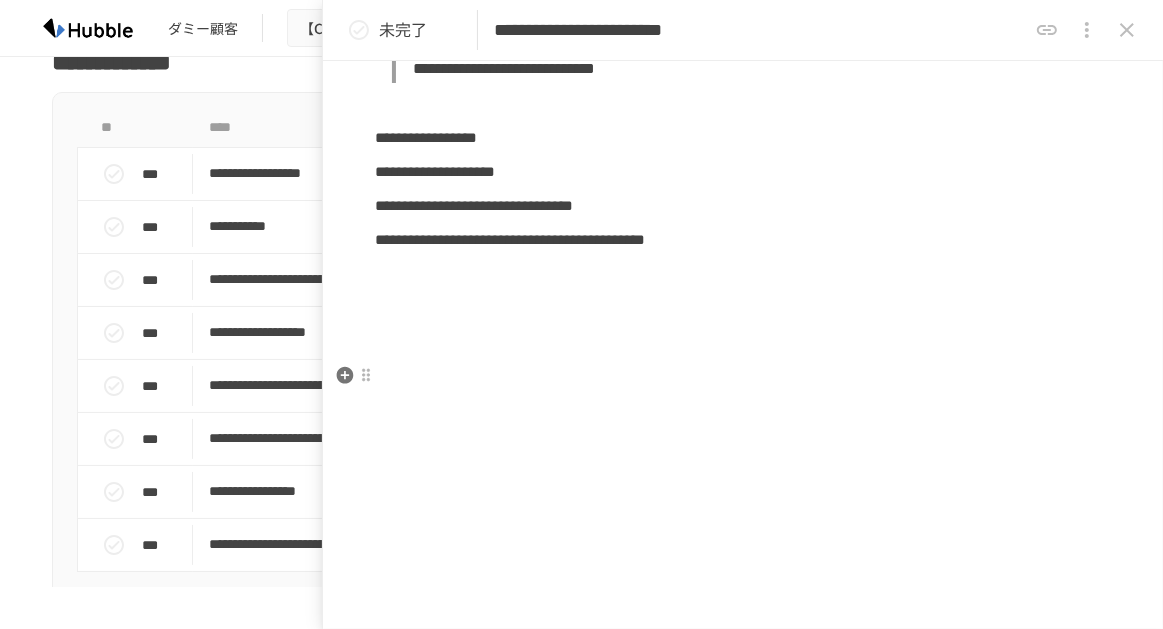 click on "**********" at bounding box center [743, 138] 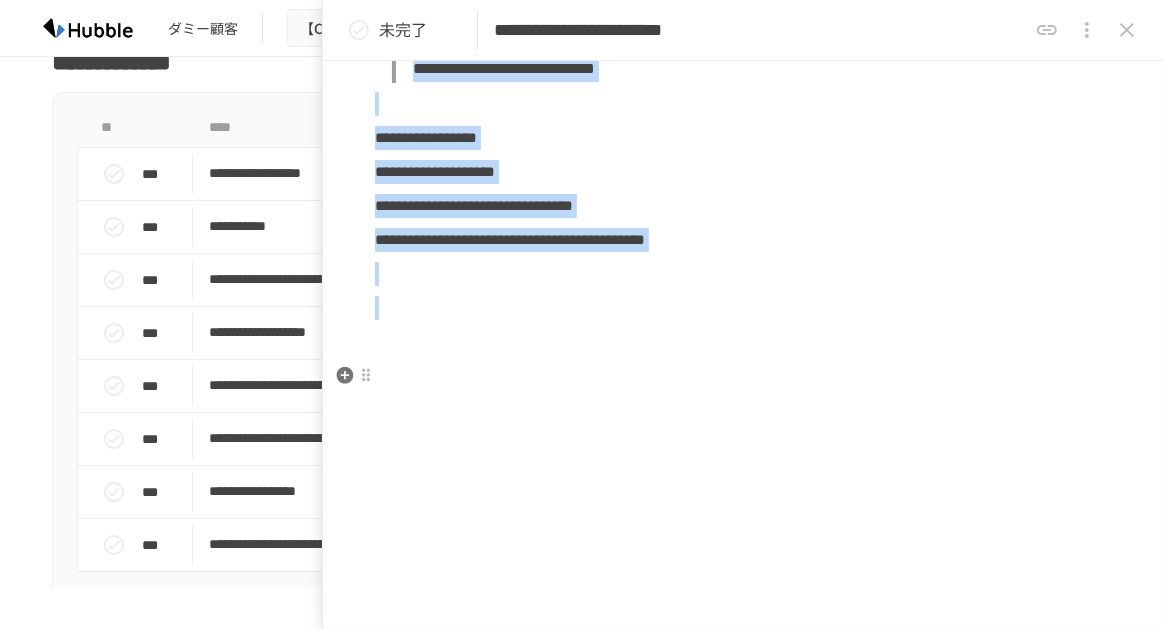 copy on "**********" 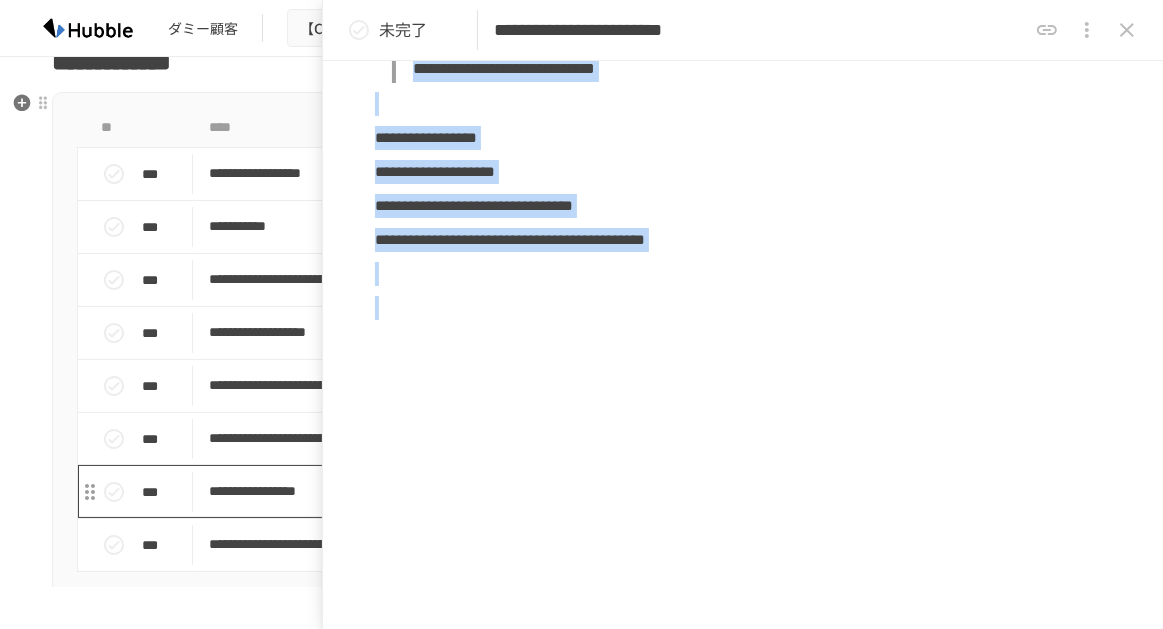 click on "**********" at bounding box center [540, 491] 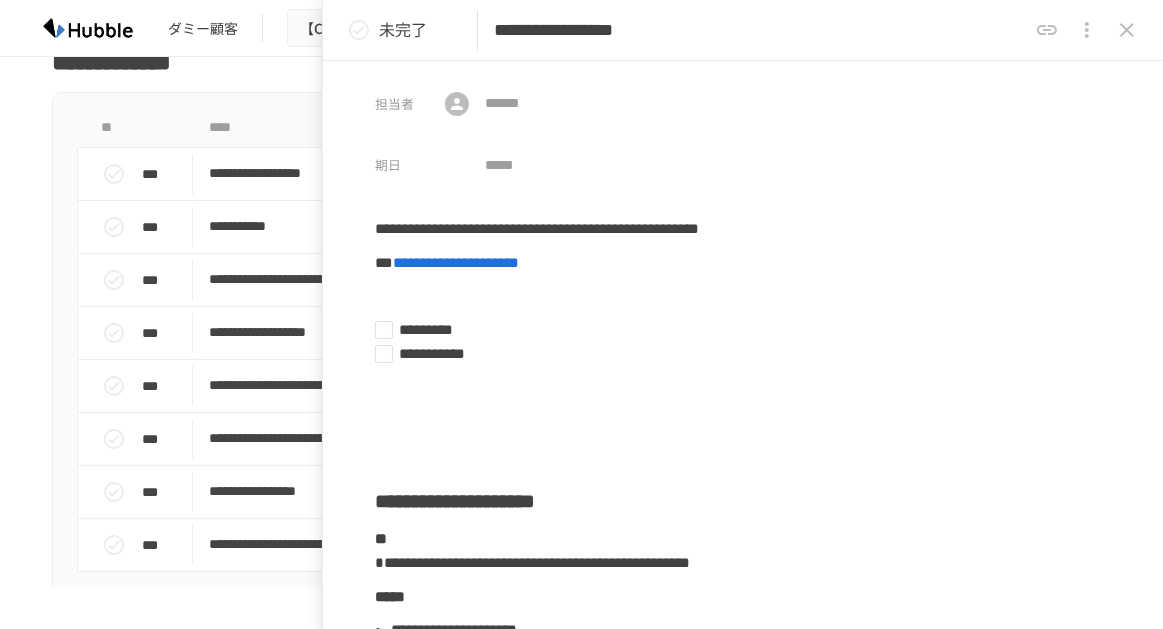 click on "**********" at bounding box center [760, 30] 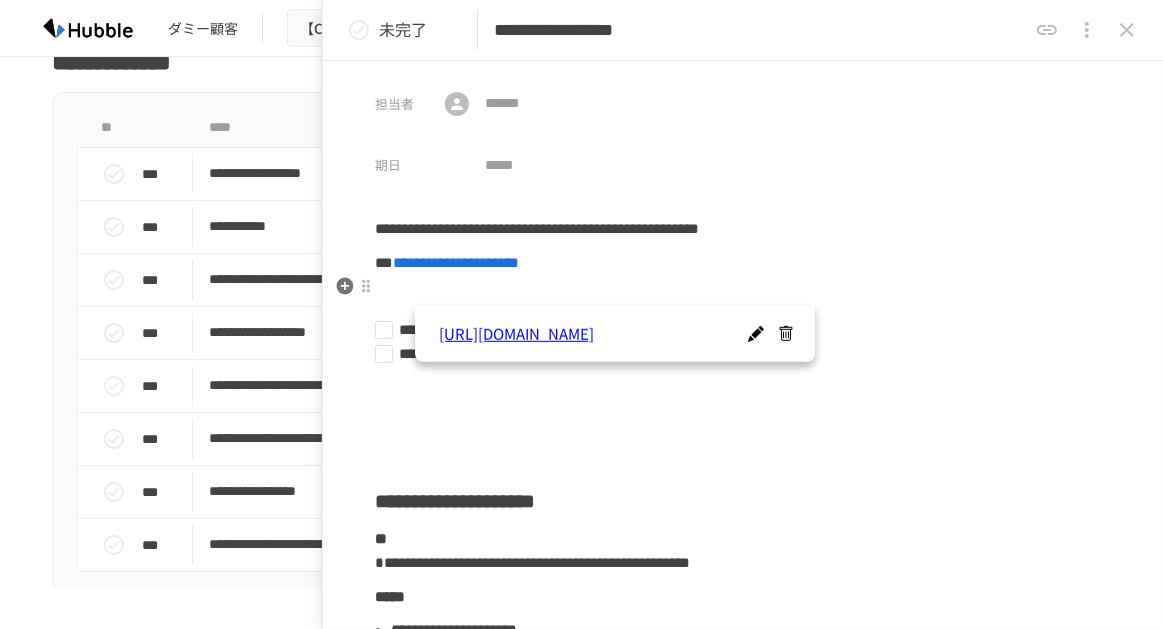 click on "**********" at bounding box center (456, 262) 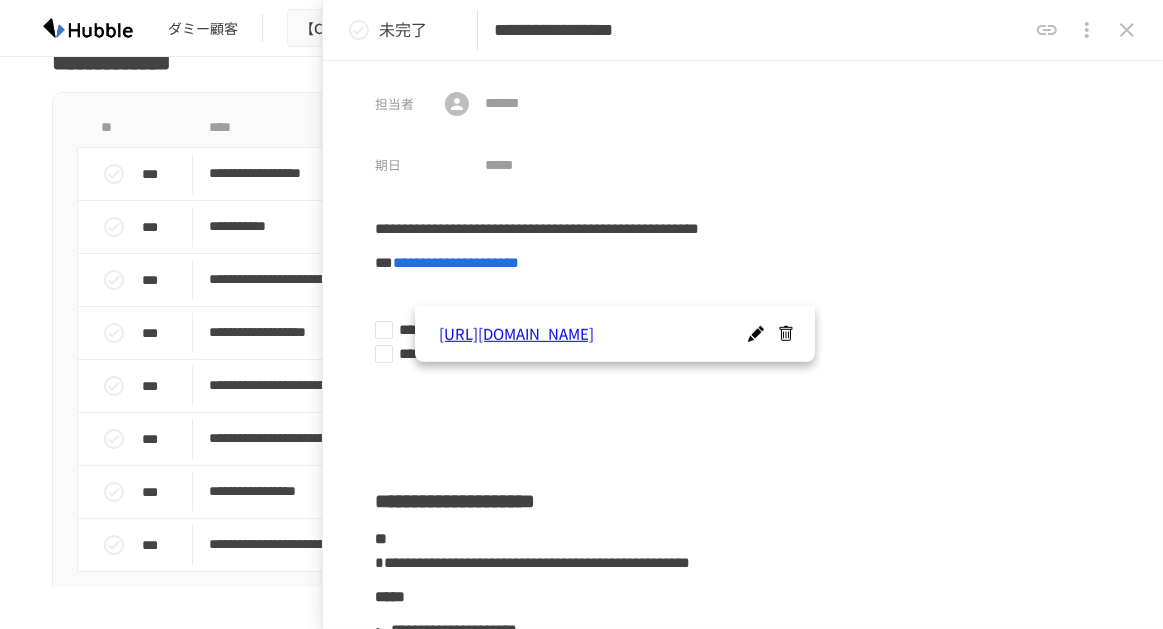 click on "**********" at bounding box center (743, 937) 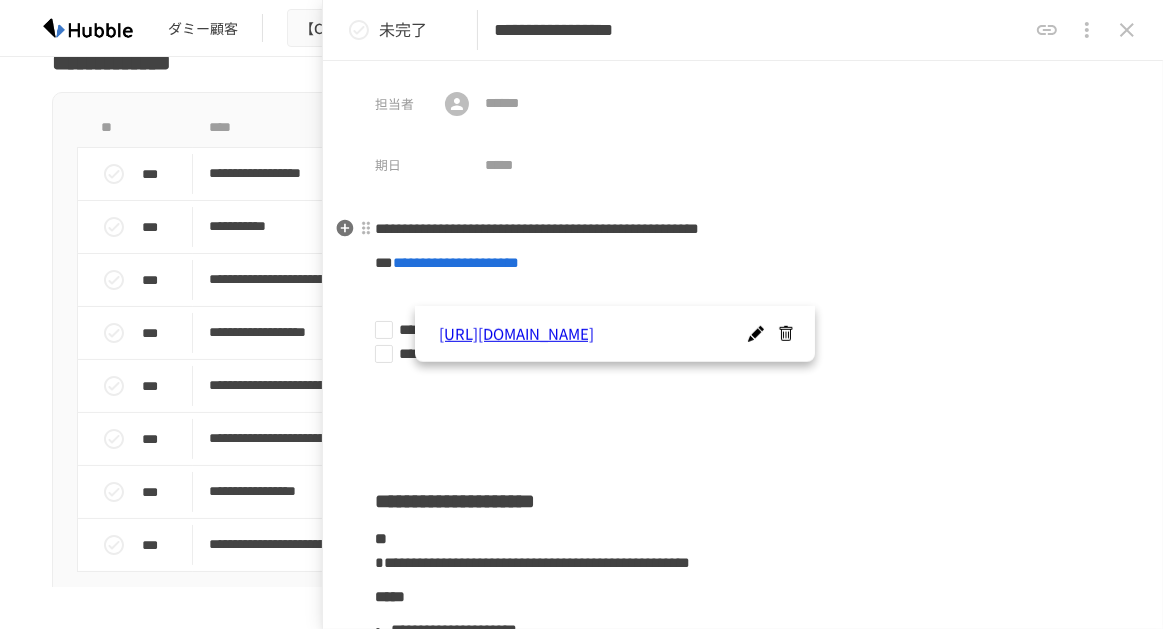 click on "**********" at bounding box center [537, 228] 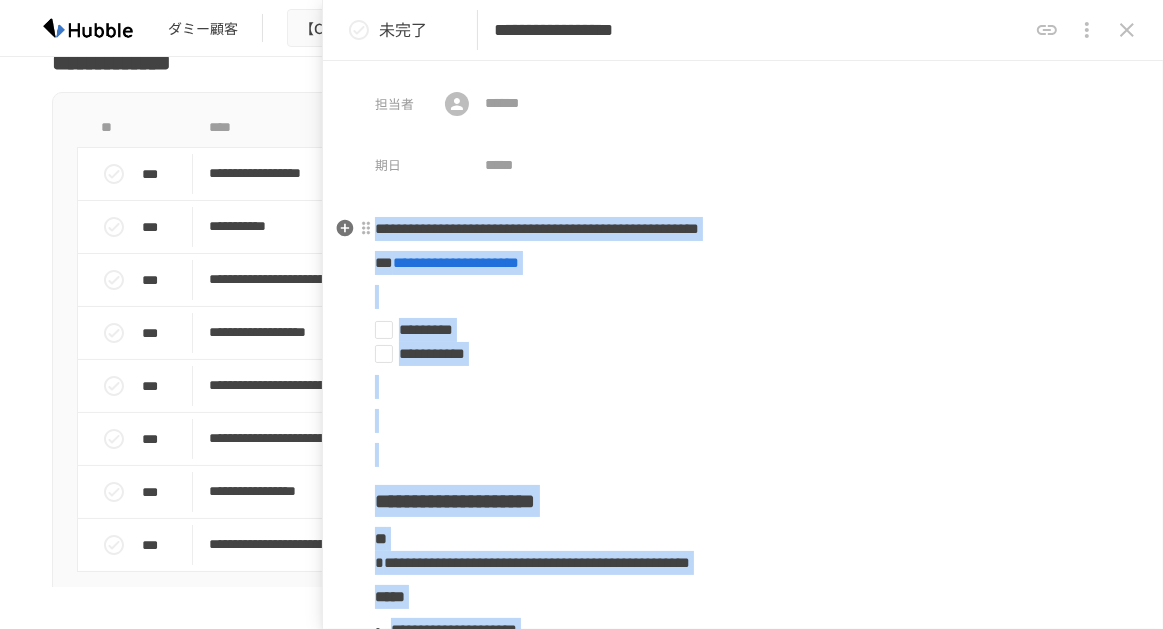 copy on "**********" 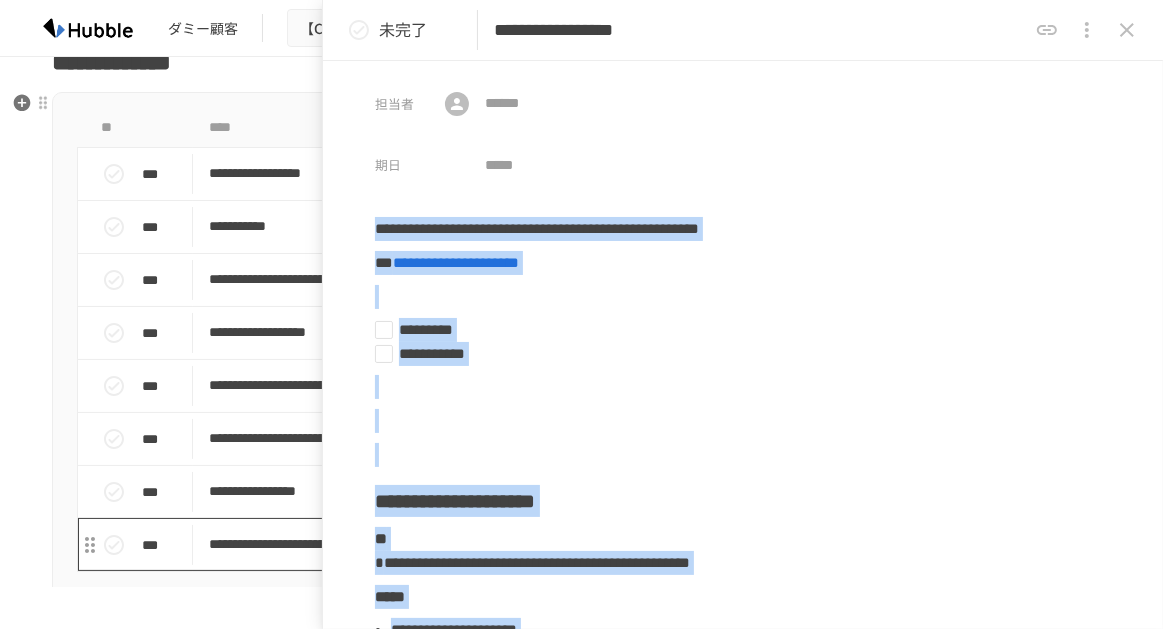 click on "**********" at bounding box center (540, 544) 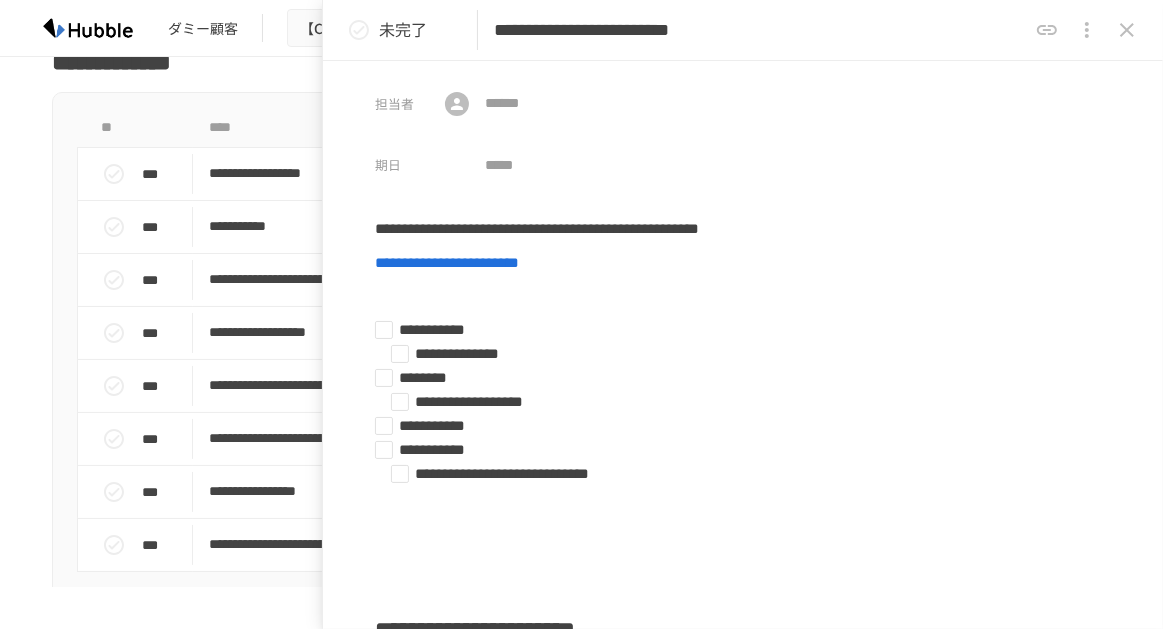 click on "**********" at bounding box center [760, 30] 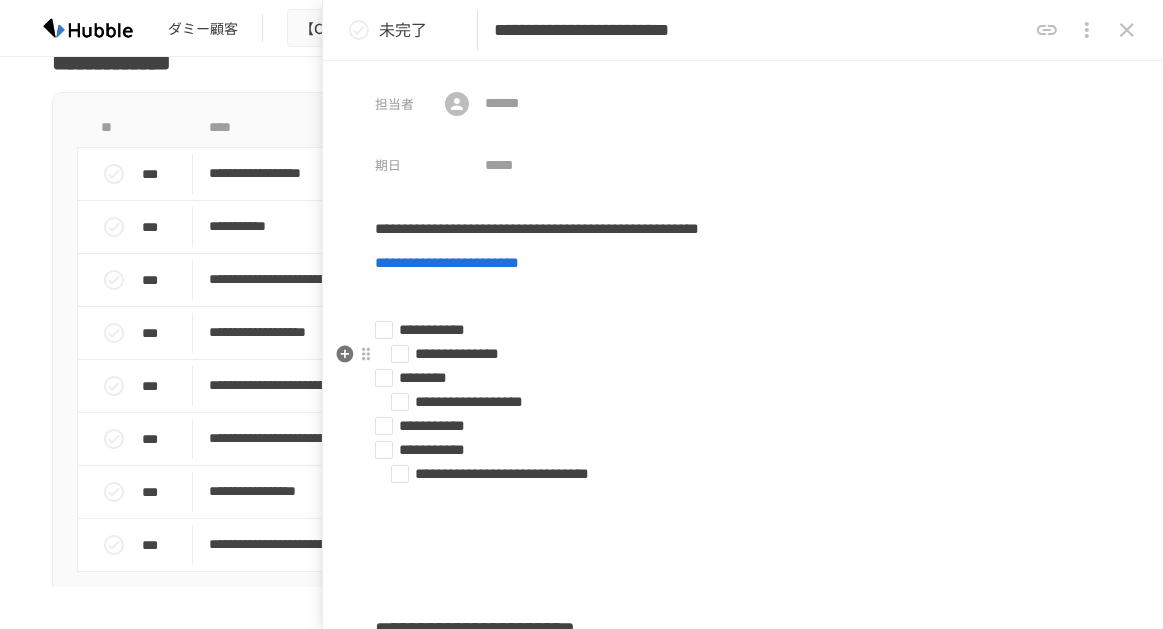 click on "**********" at bounding box center [735, 354] 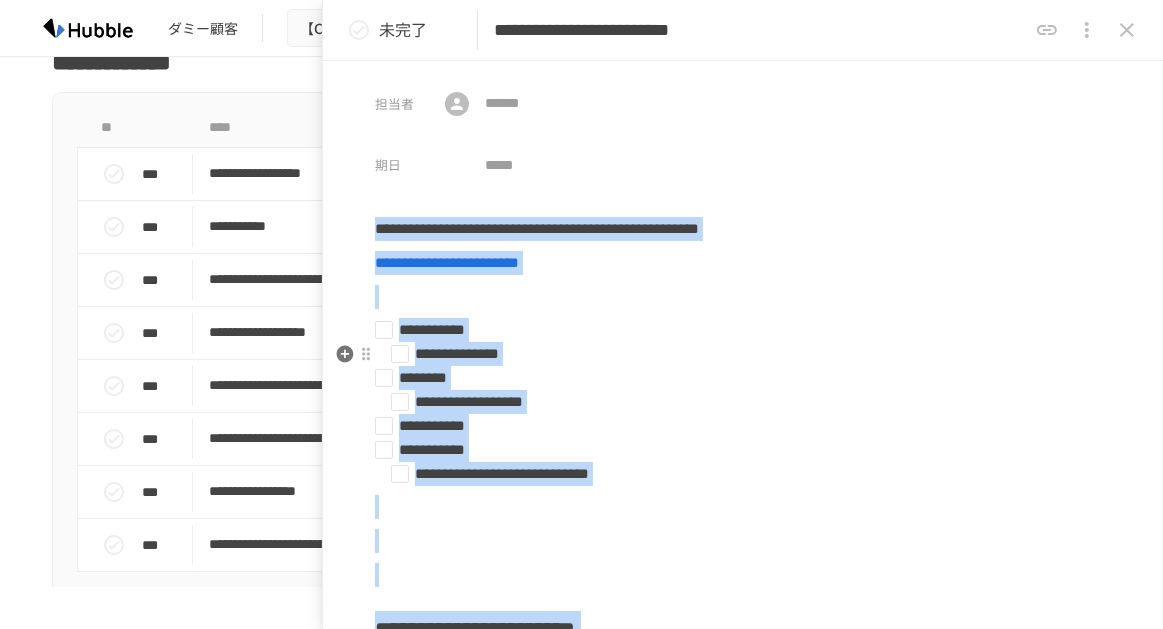 copy on "**********" 